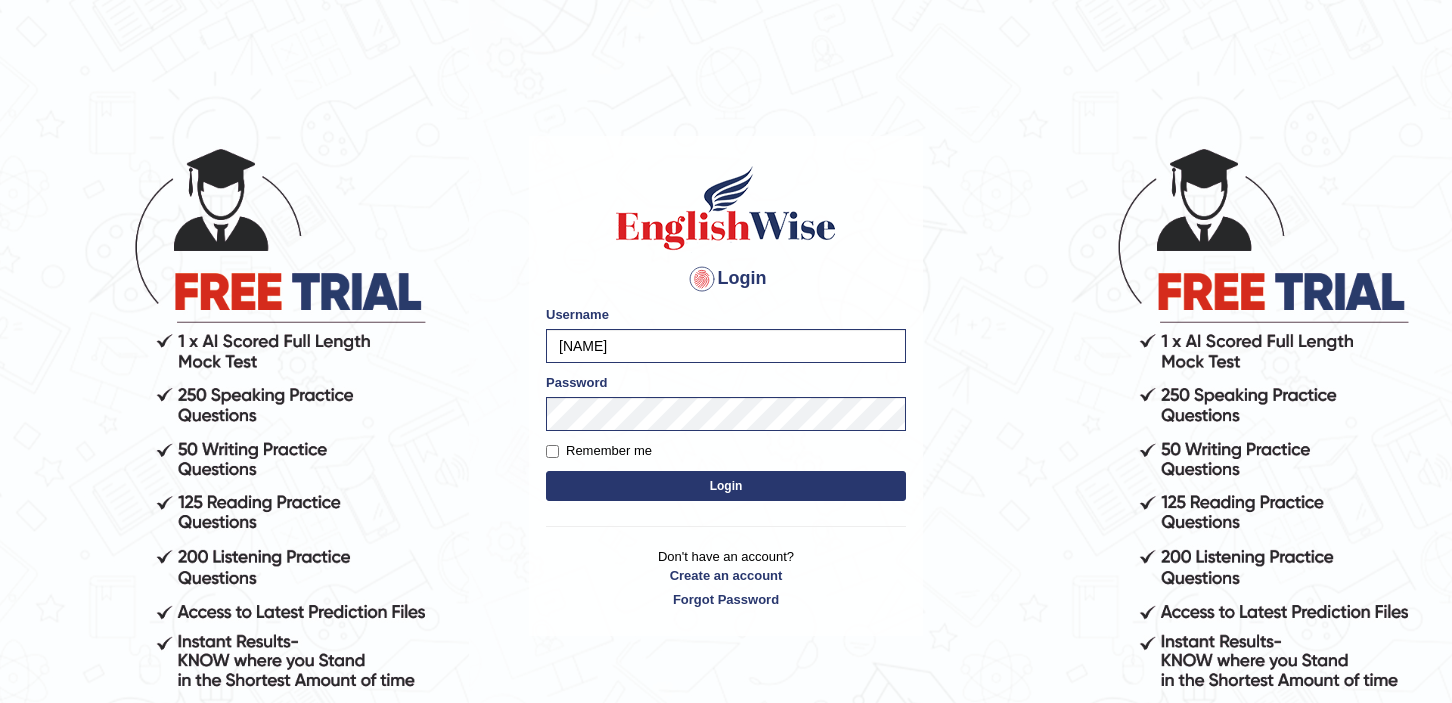 scroll, scrollTop: 0, scrollLeft: 0, axis: both 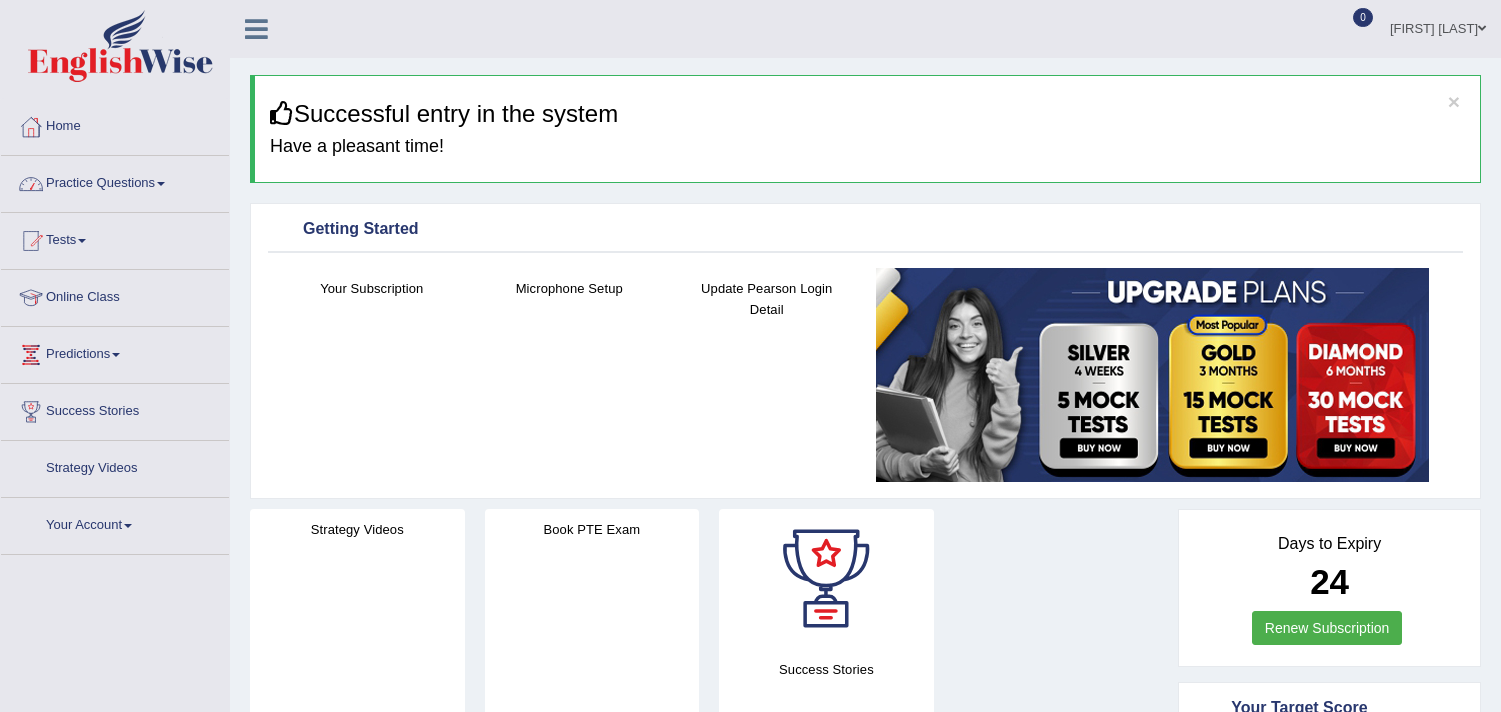 click on "Practice Questions" at bounding box center [115, 181] 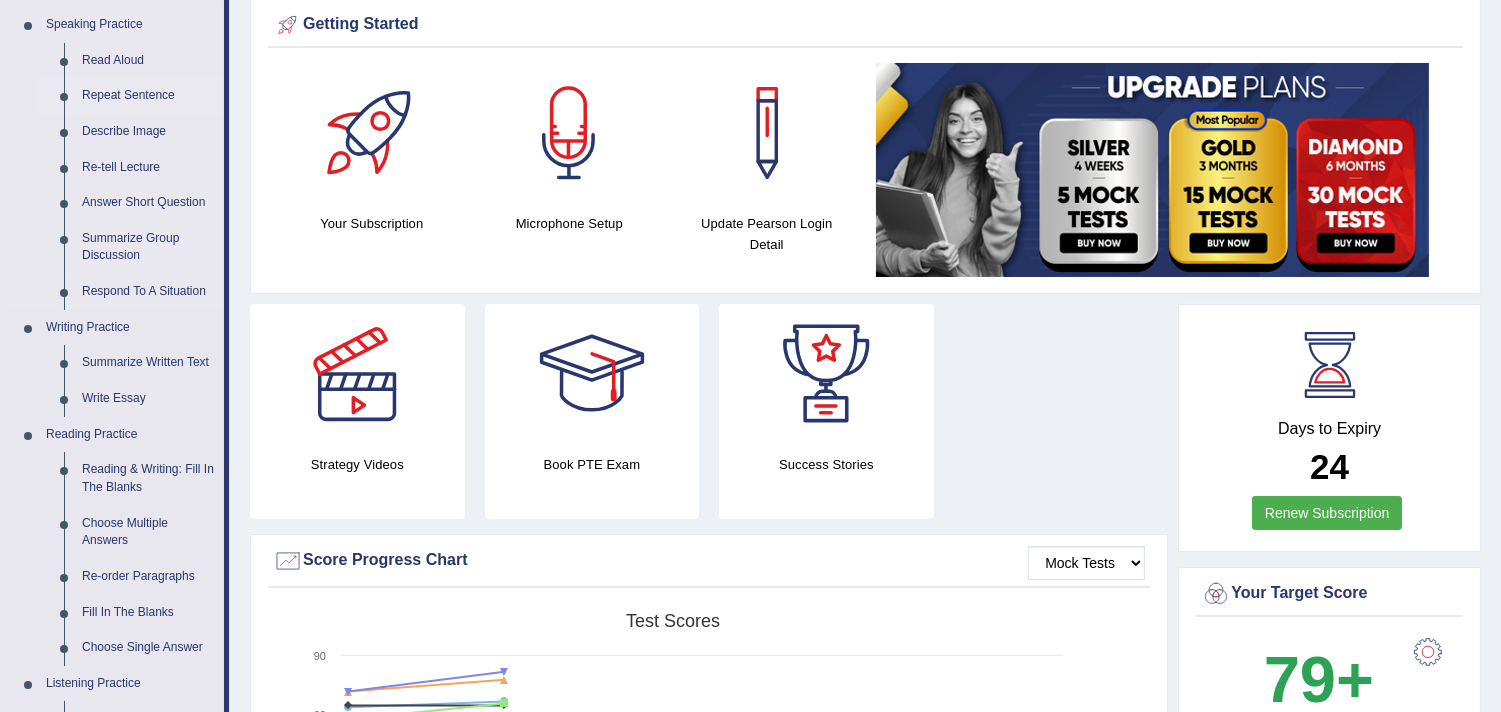 scroll, scrollTop: 222, scrollLeft: 0, axis: vertical 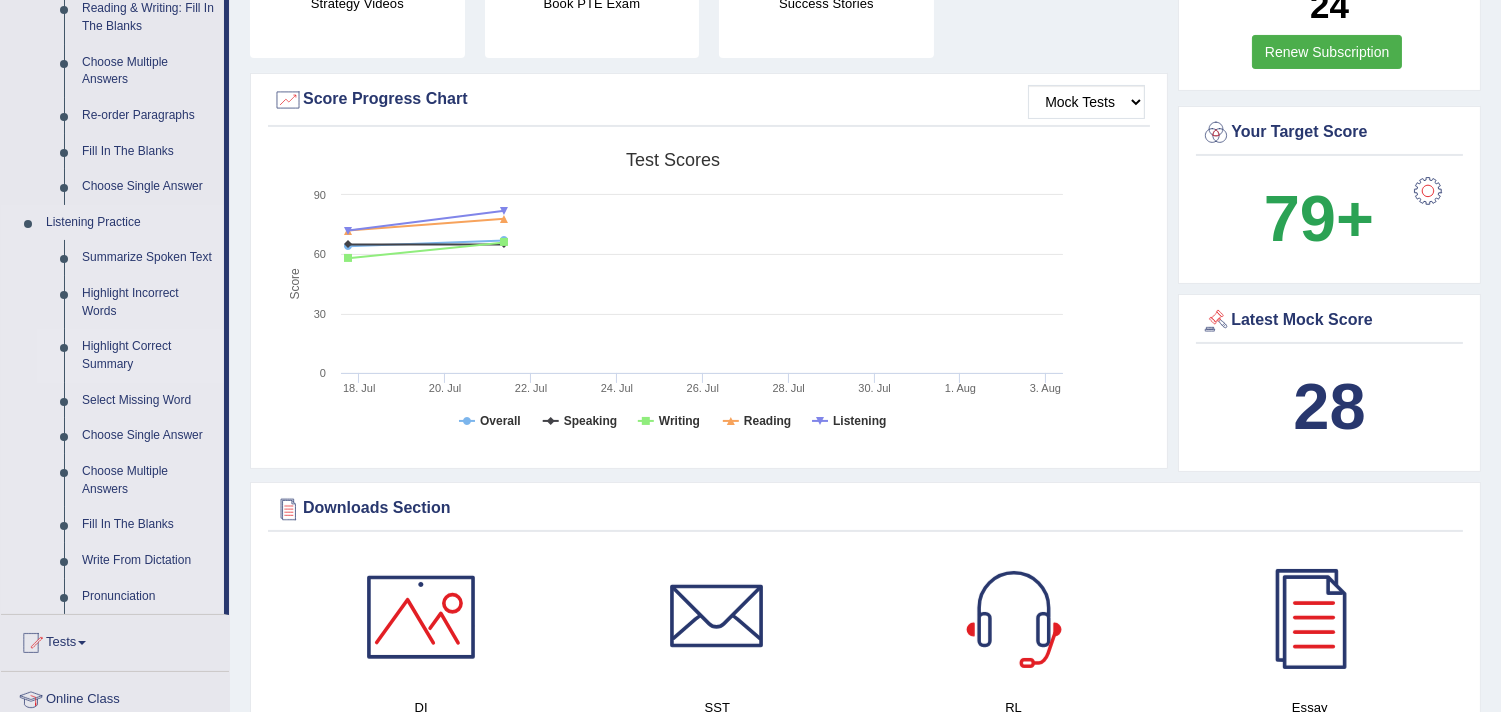 click on "Highlight Correct Summary" at bounding box center [148, 355] 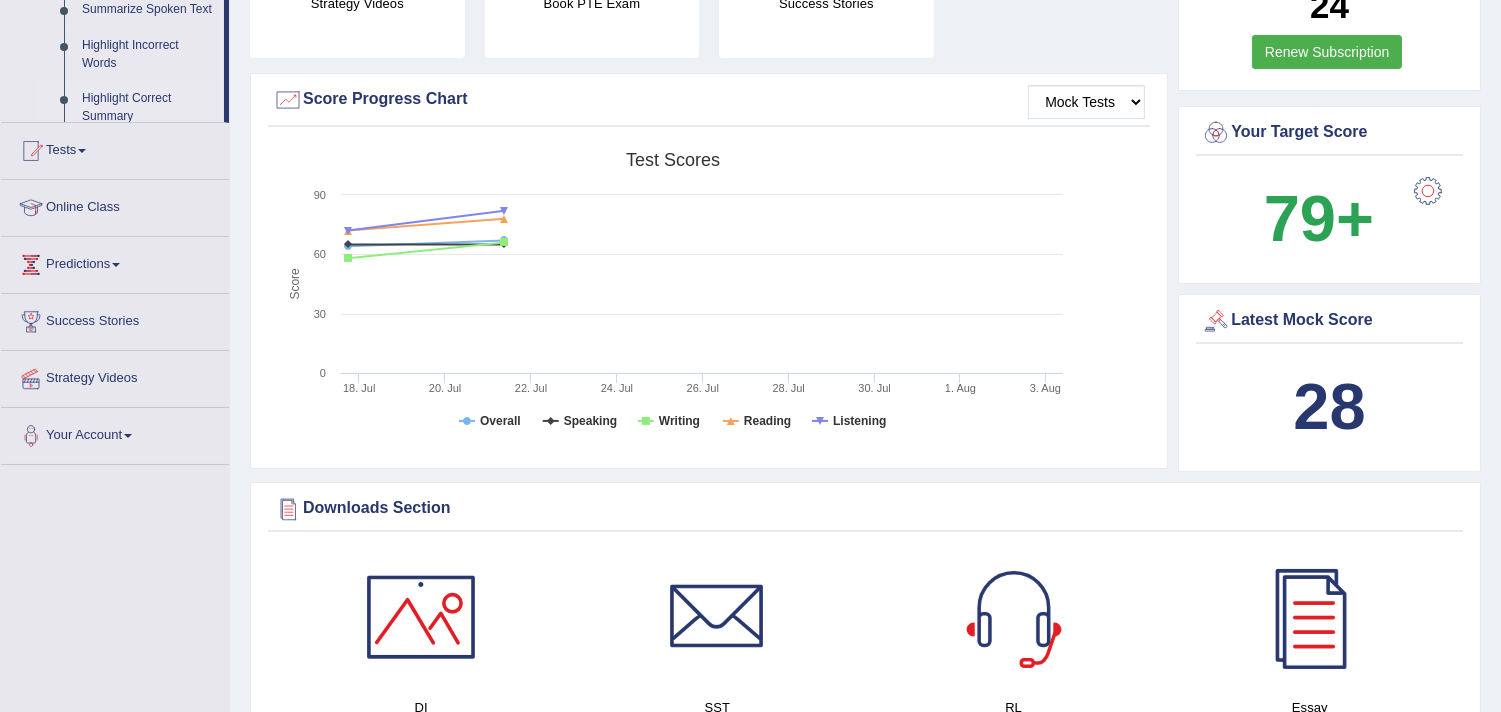 scroll, scrollTop: 265, scrollLeft: 0, axis: vertical 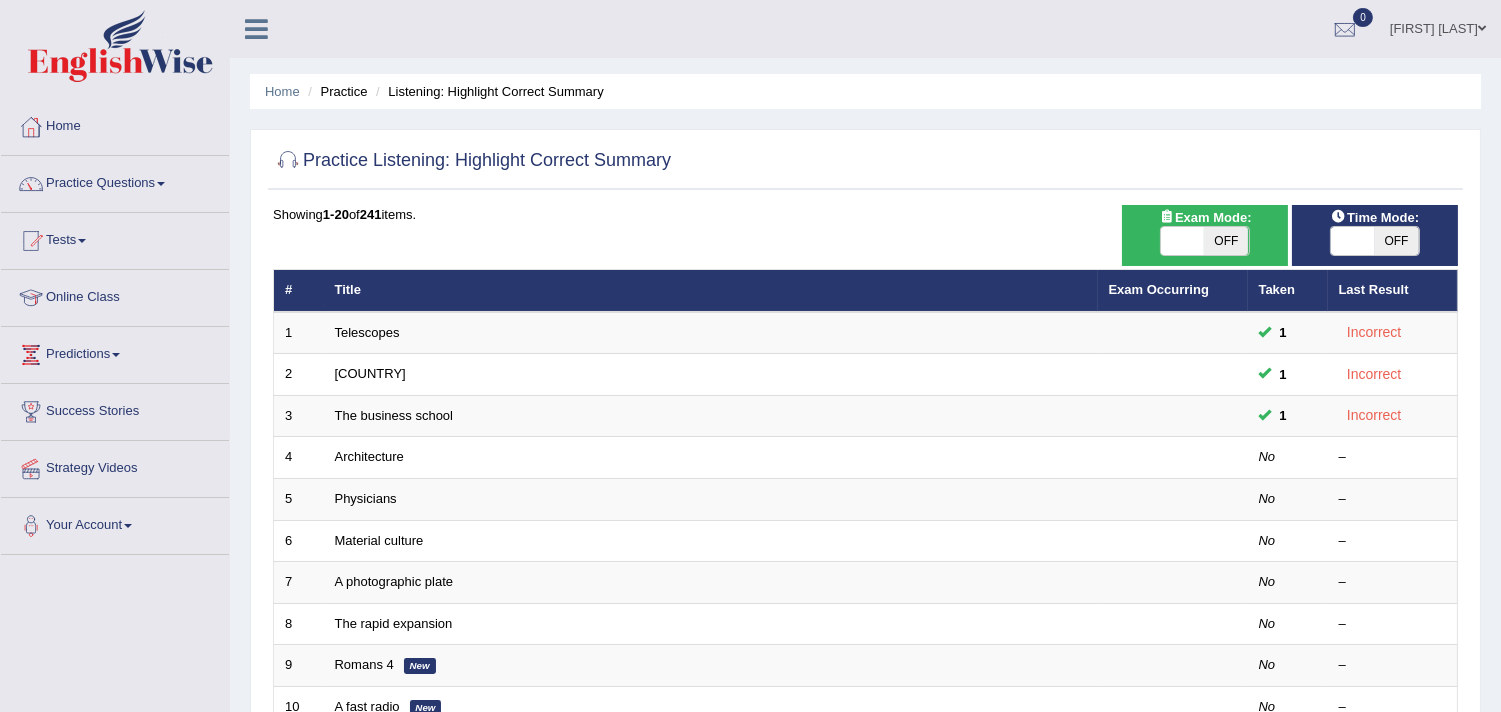click on "Practice Questions" at bounding box center [115, 181] 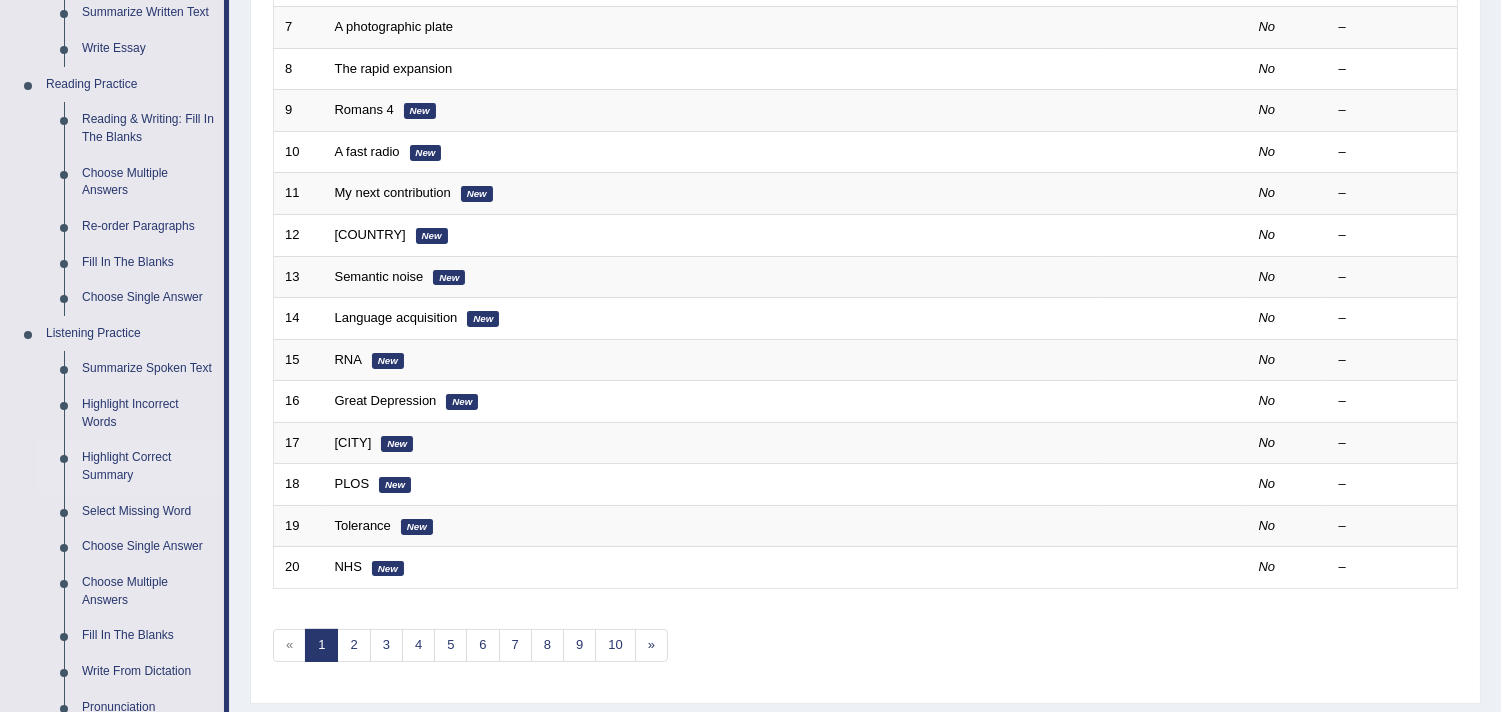 scroll, scrollTop: 666, scrollLeft: 0, axis: vertical 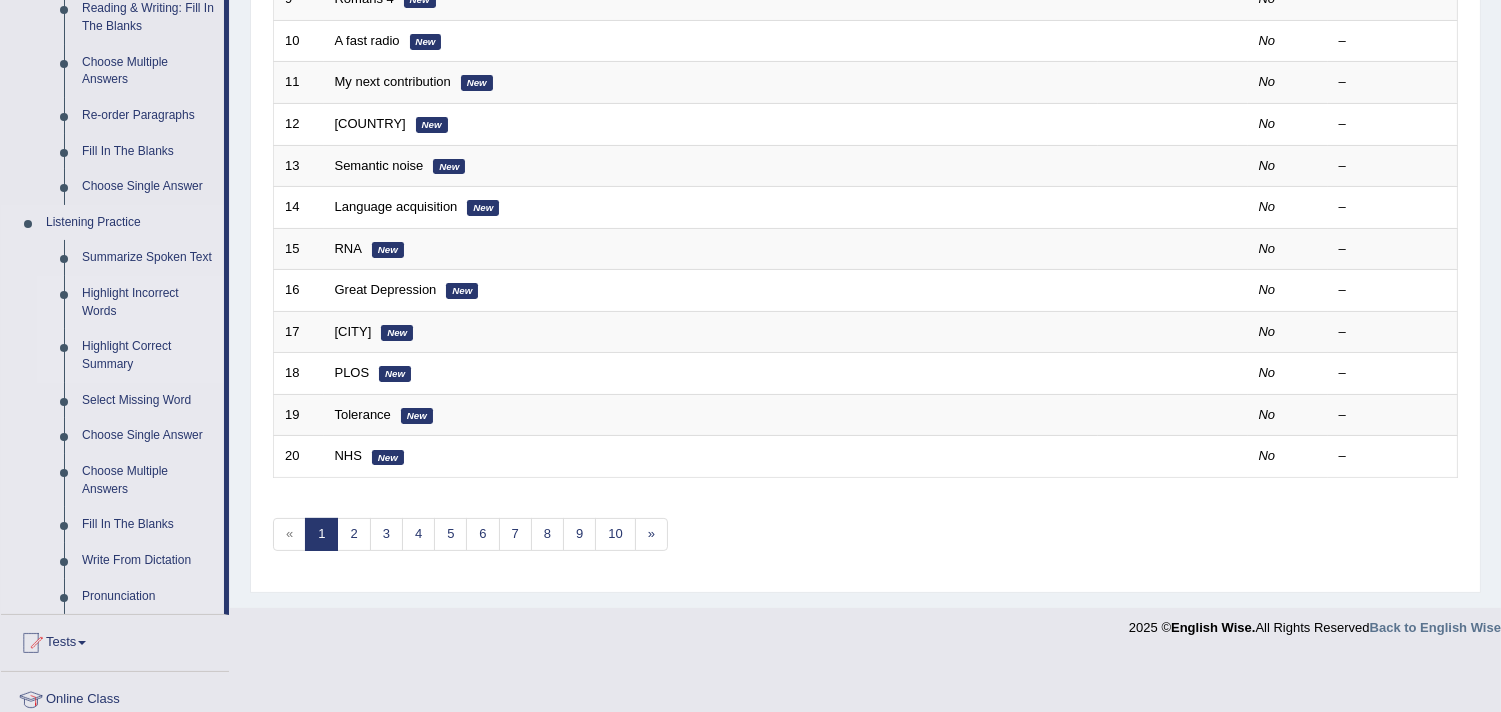 click on "Highlight Incorrect Words" at bounding box center [148, 302] 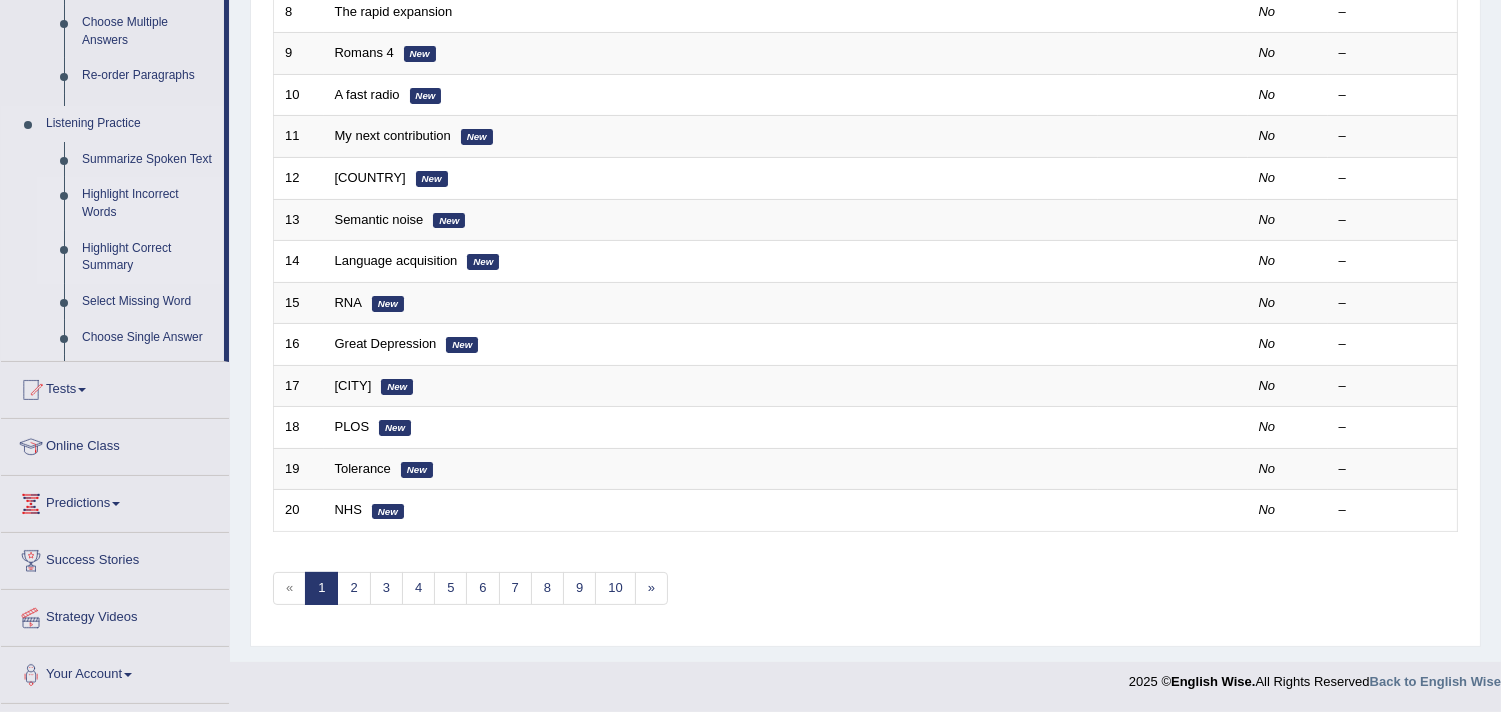 scroll, scrollTop: 612, scrollLeft: 0, axis: vertical 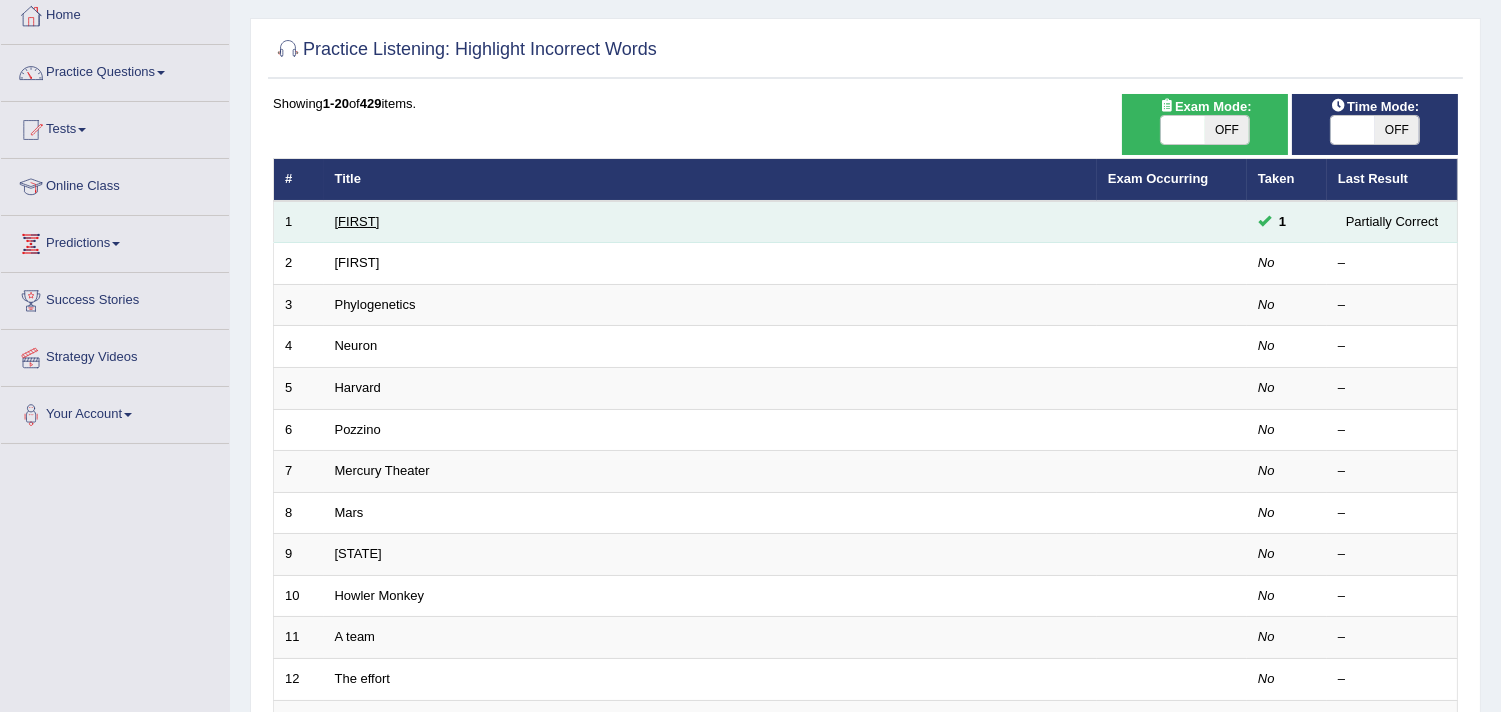 click on "Harold" at bounding box center [357, 221] 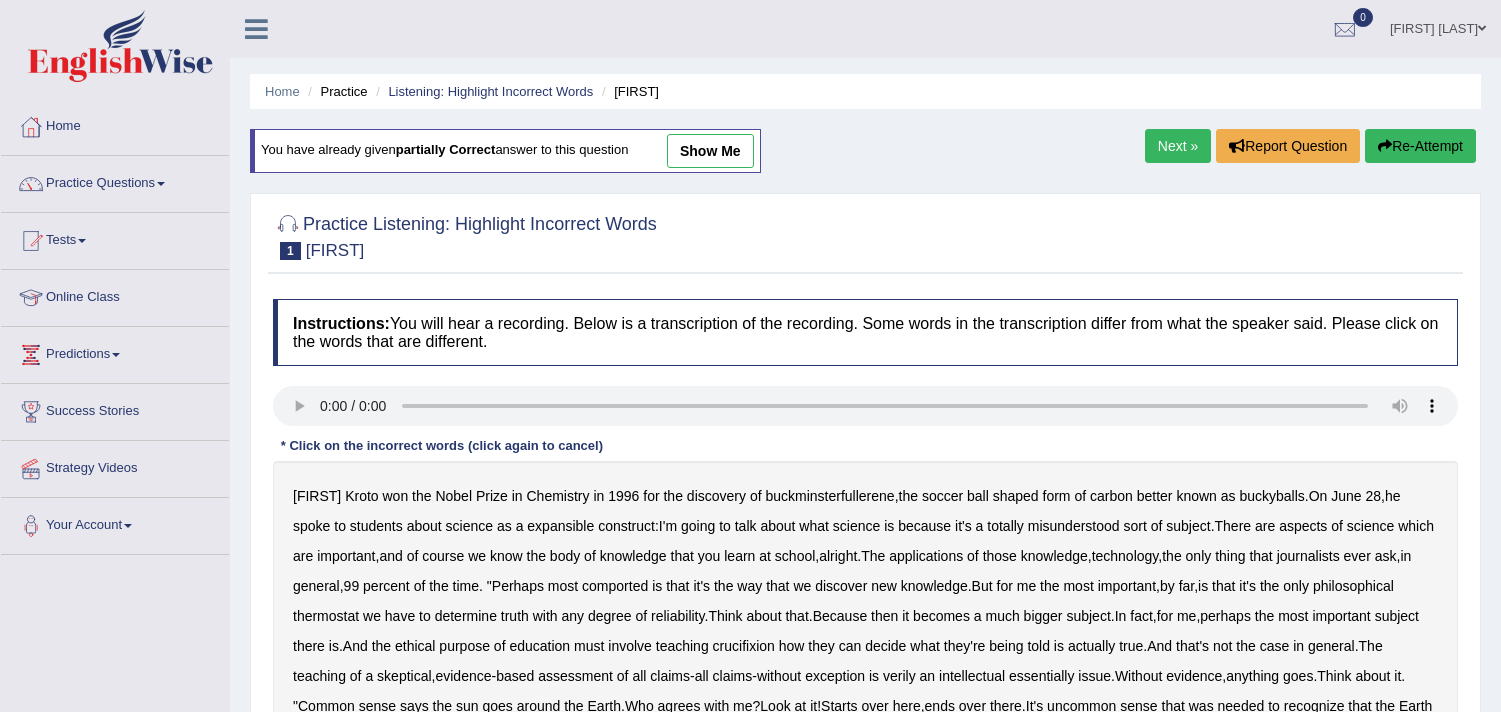 scroll, scrollTop: 0, scrollLeft: 0, axis: both 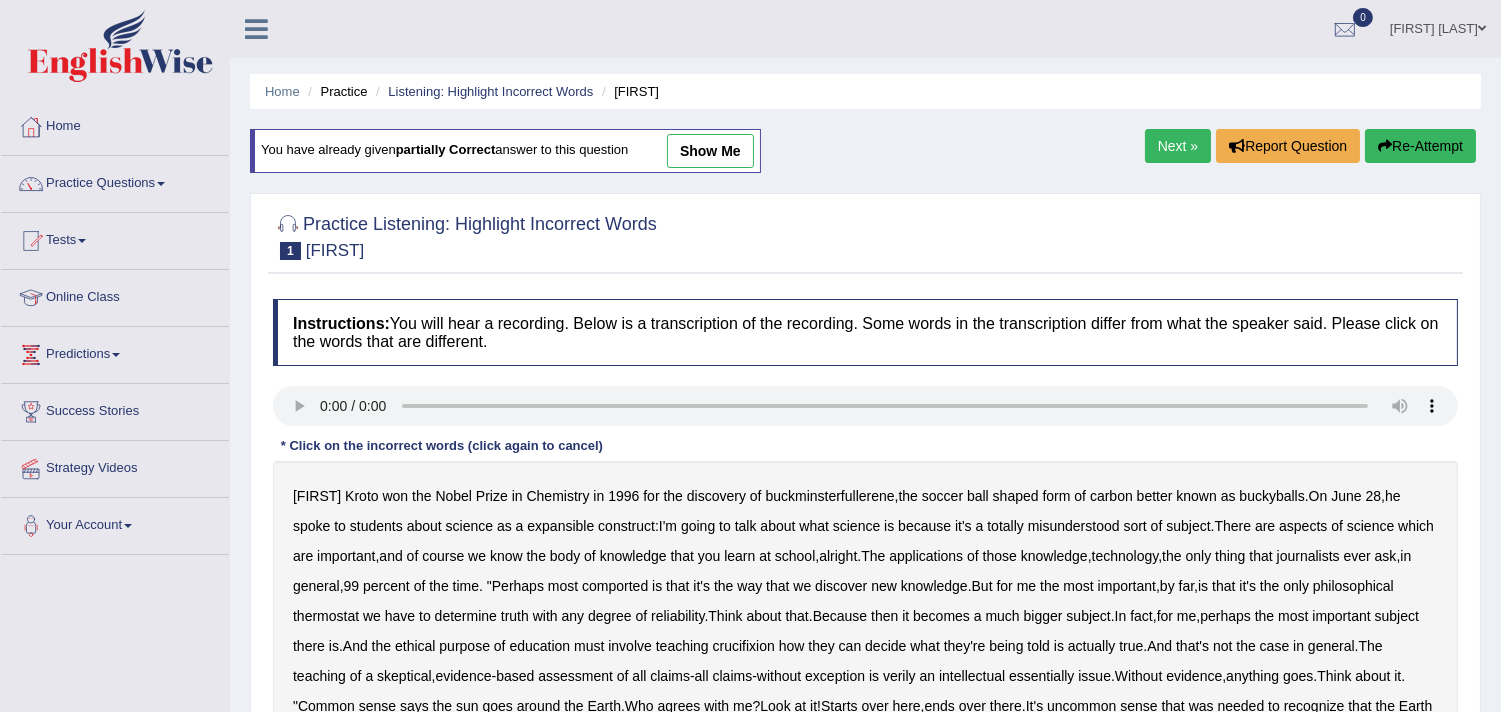 click on "show me" at bounding box center [710, 151] 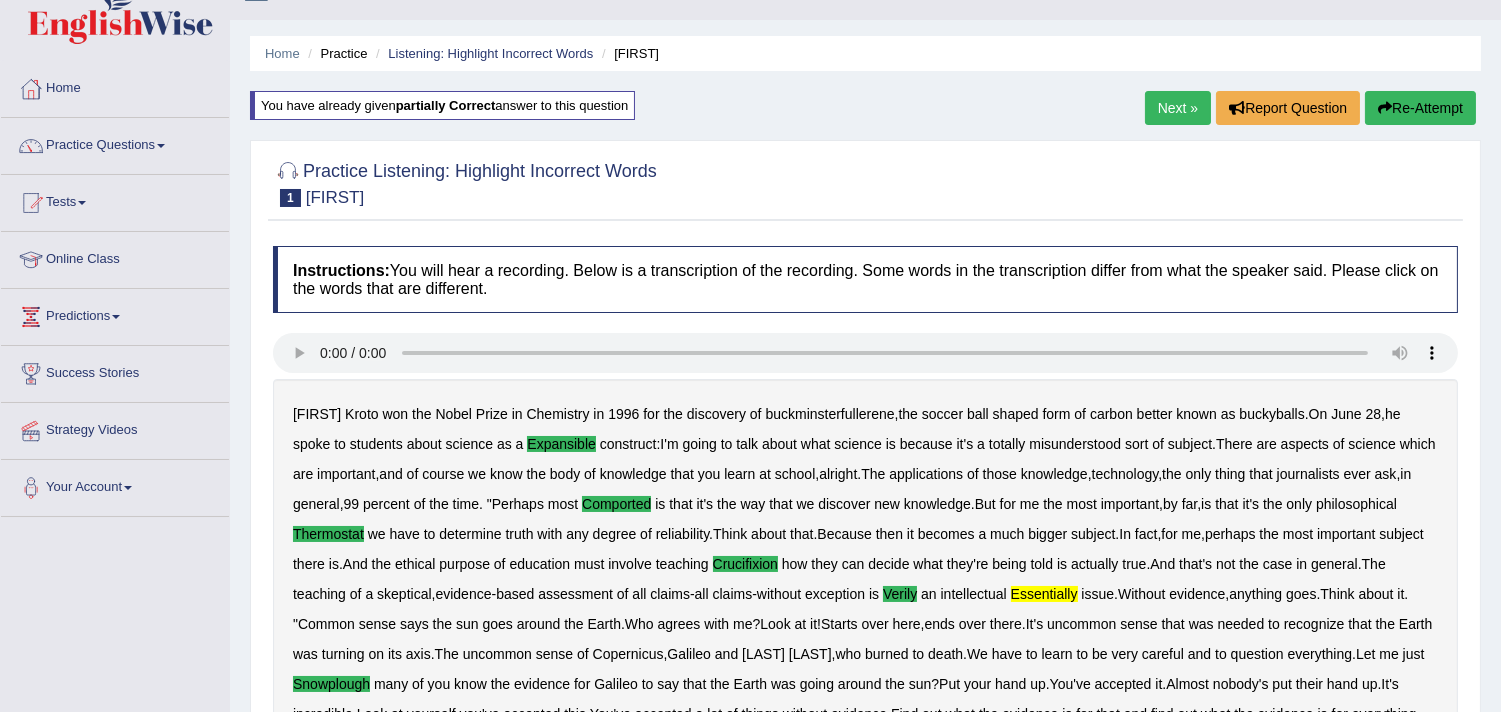 scroll, scrollTop: 0, scrollLeft: 0, axis: both 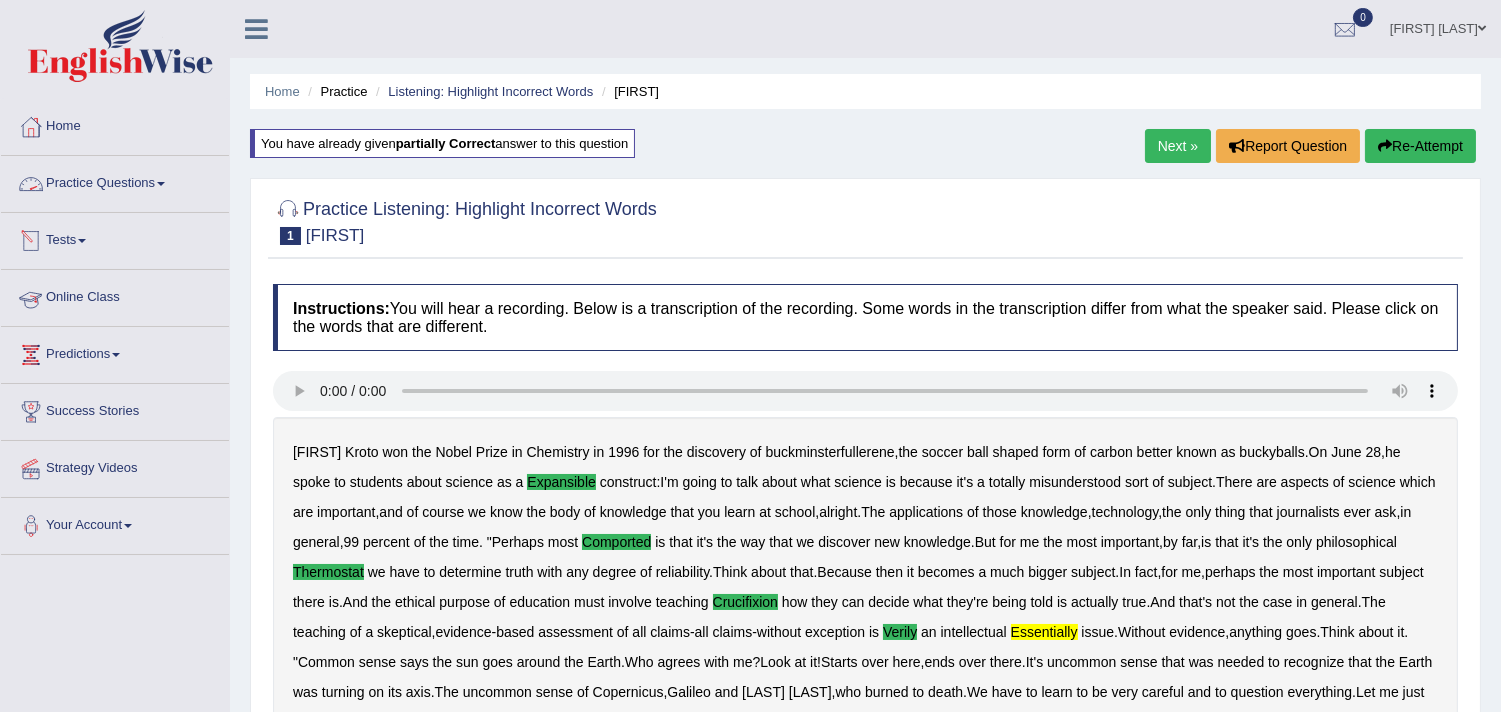 click on "Practice Questions" at bounding box center (115, 181) 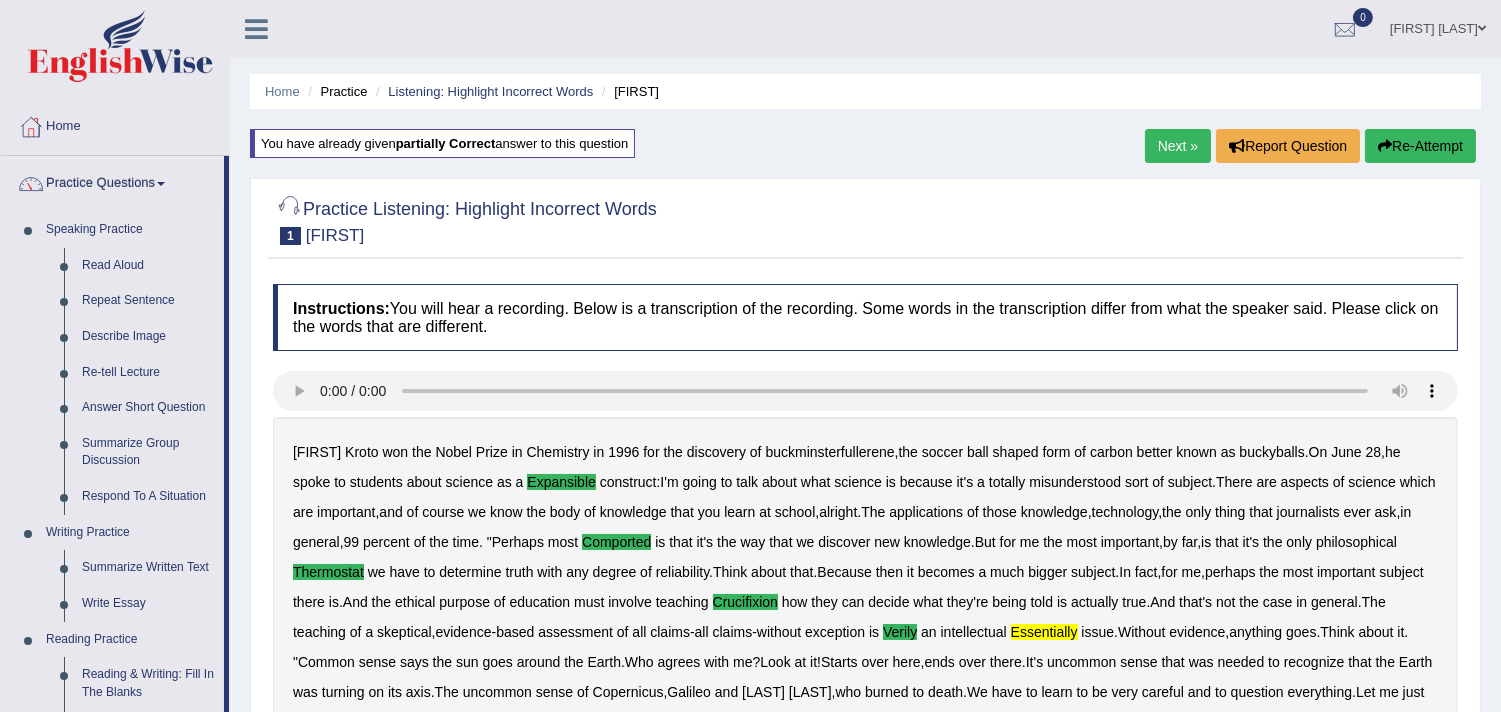 click on "Re-Attempt" at bounding box center [1420, 146] 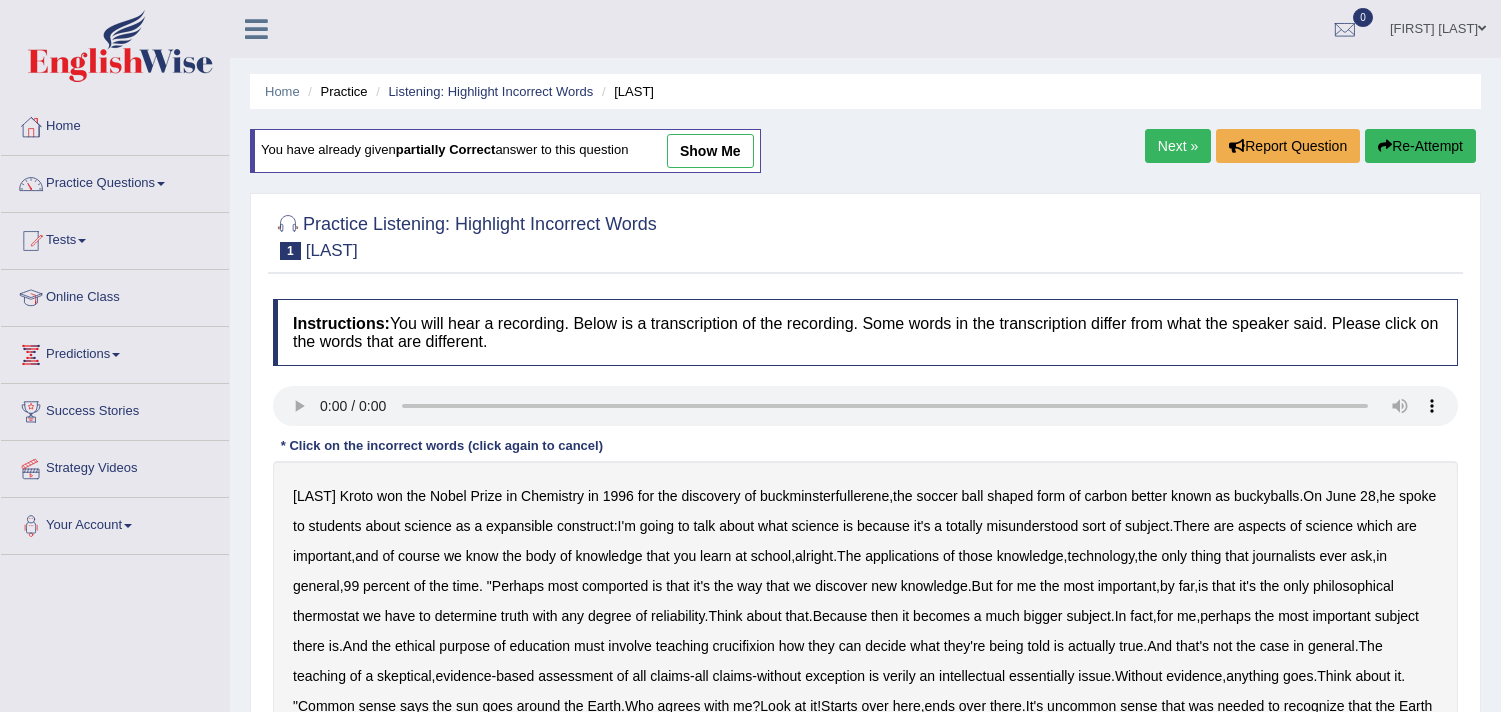scroll, scrollTop: 0, scrollLeft: 0, axis: both 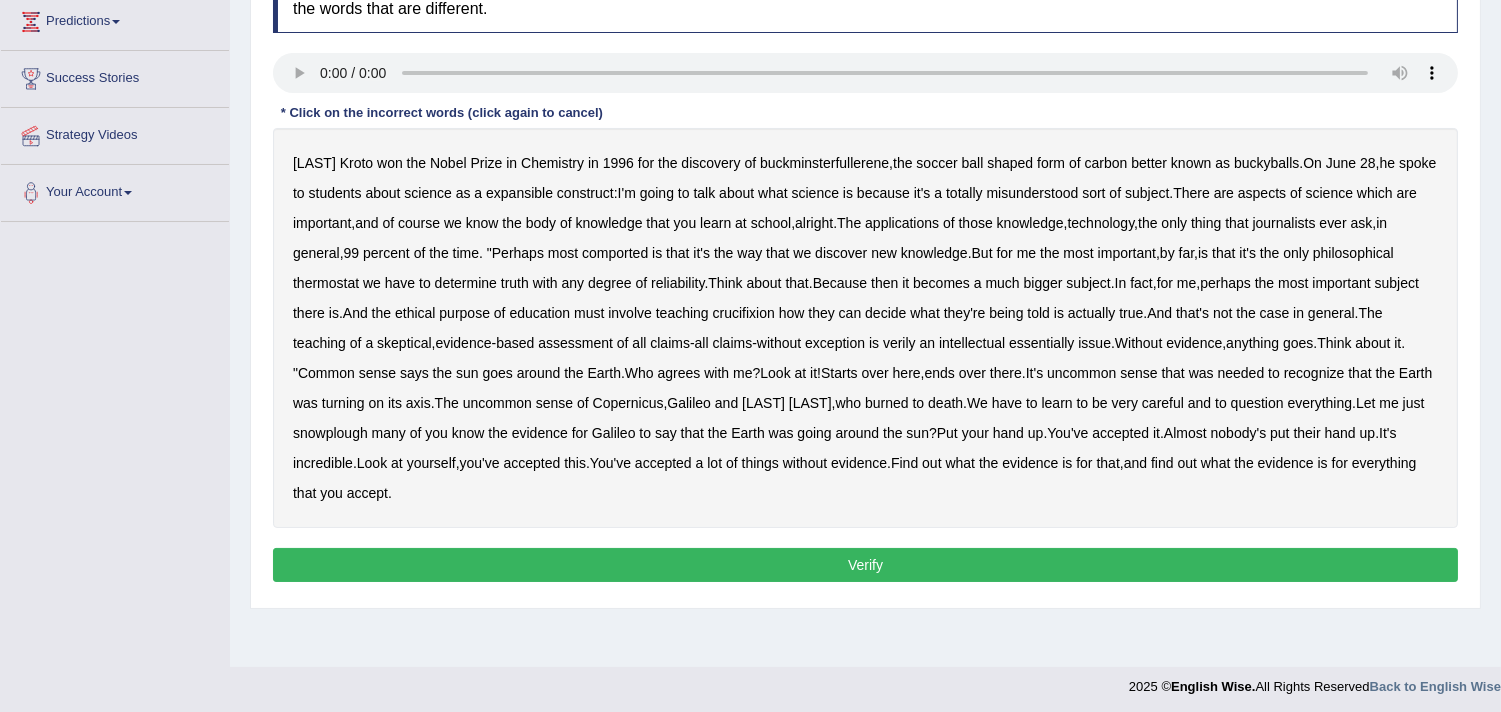 click on "expansible" at bounding box center (519, 193) 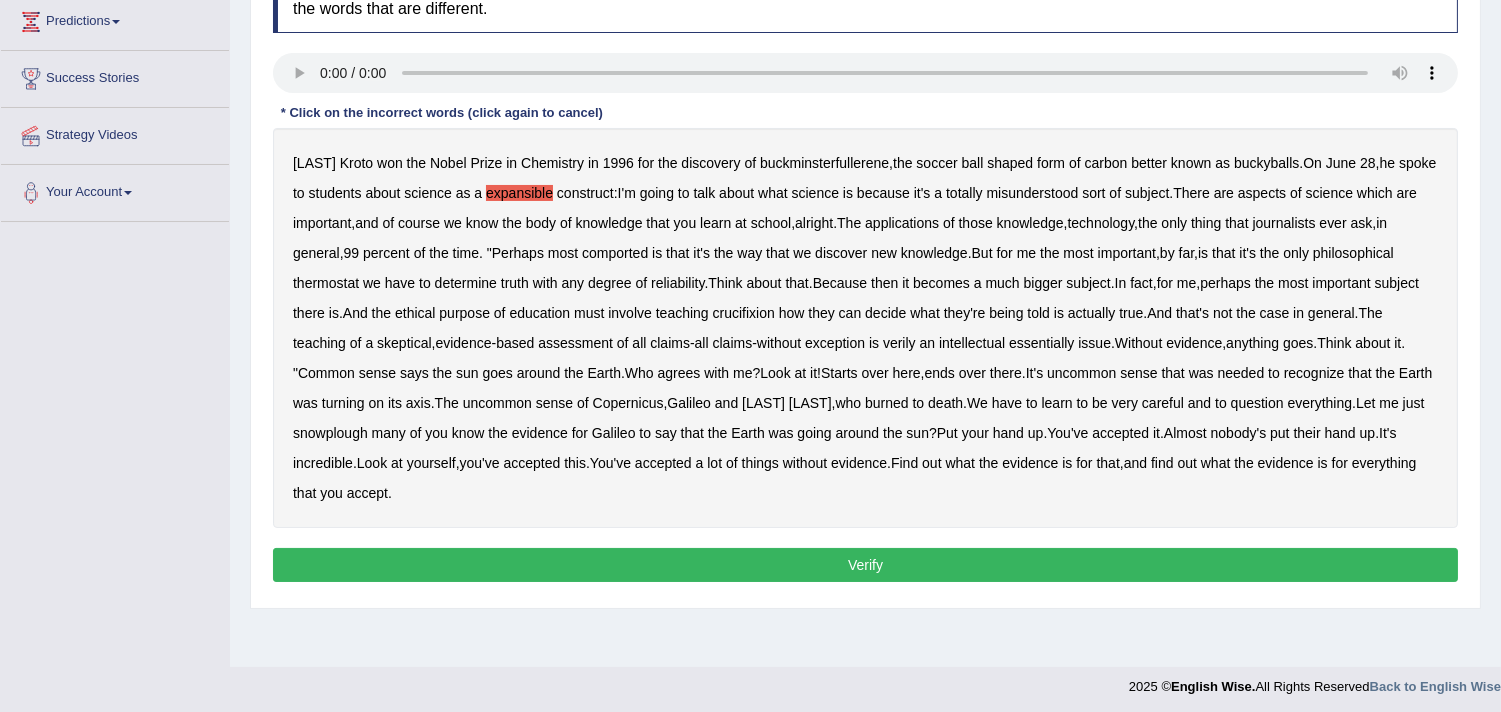 click on "comported" at bounding box center [615, 253] 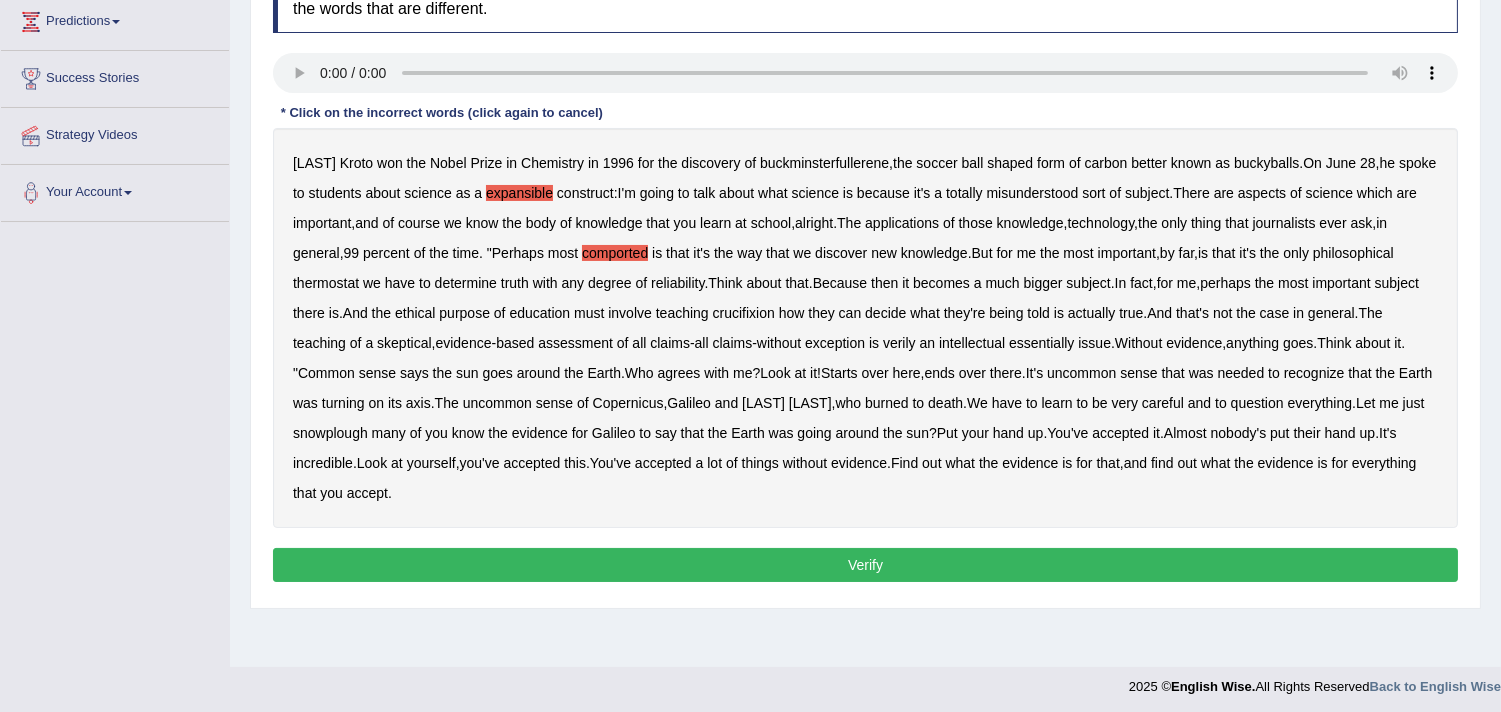 click on "thermostat" at bounding box center [326, 283] 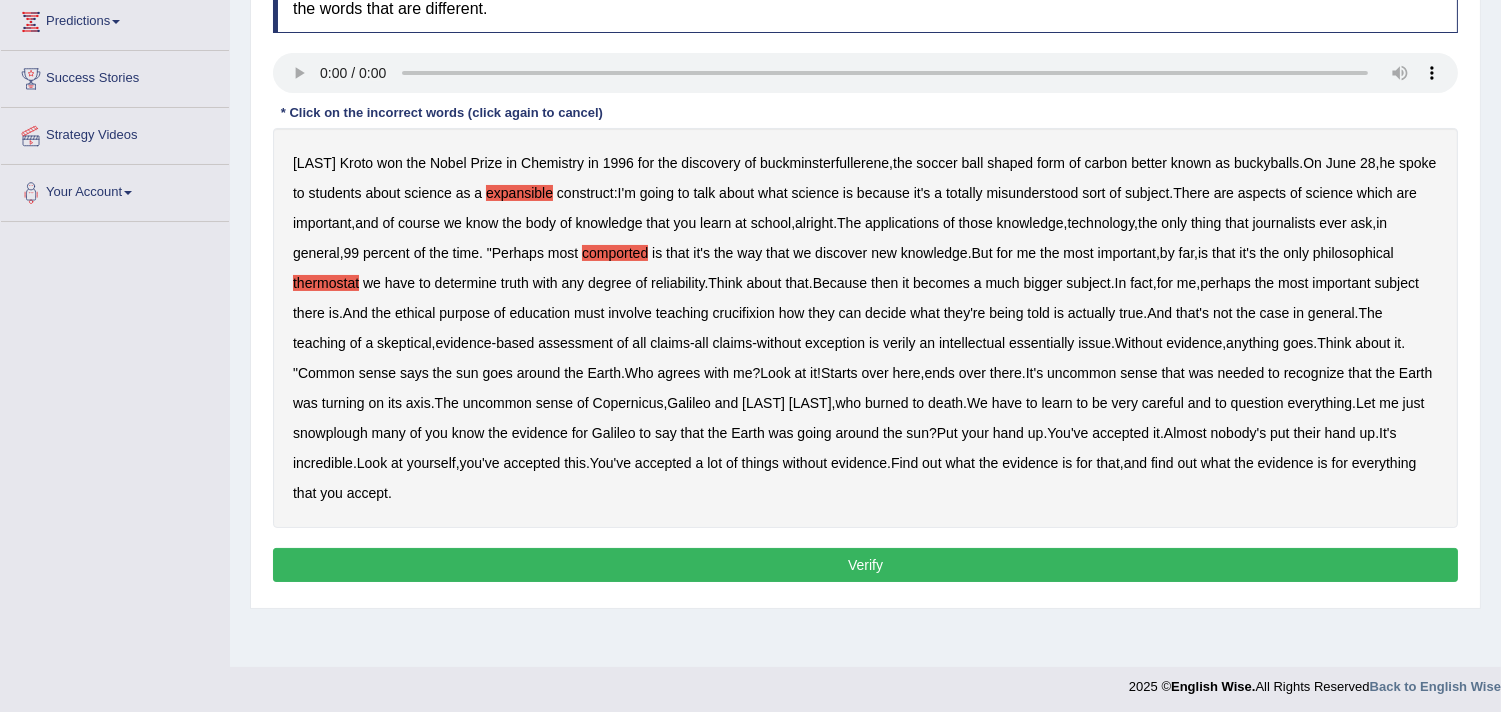 click on "crucifixion" at bounding box center [744, 313] 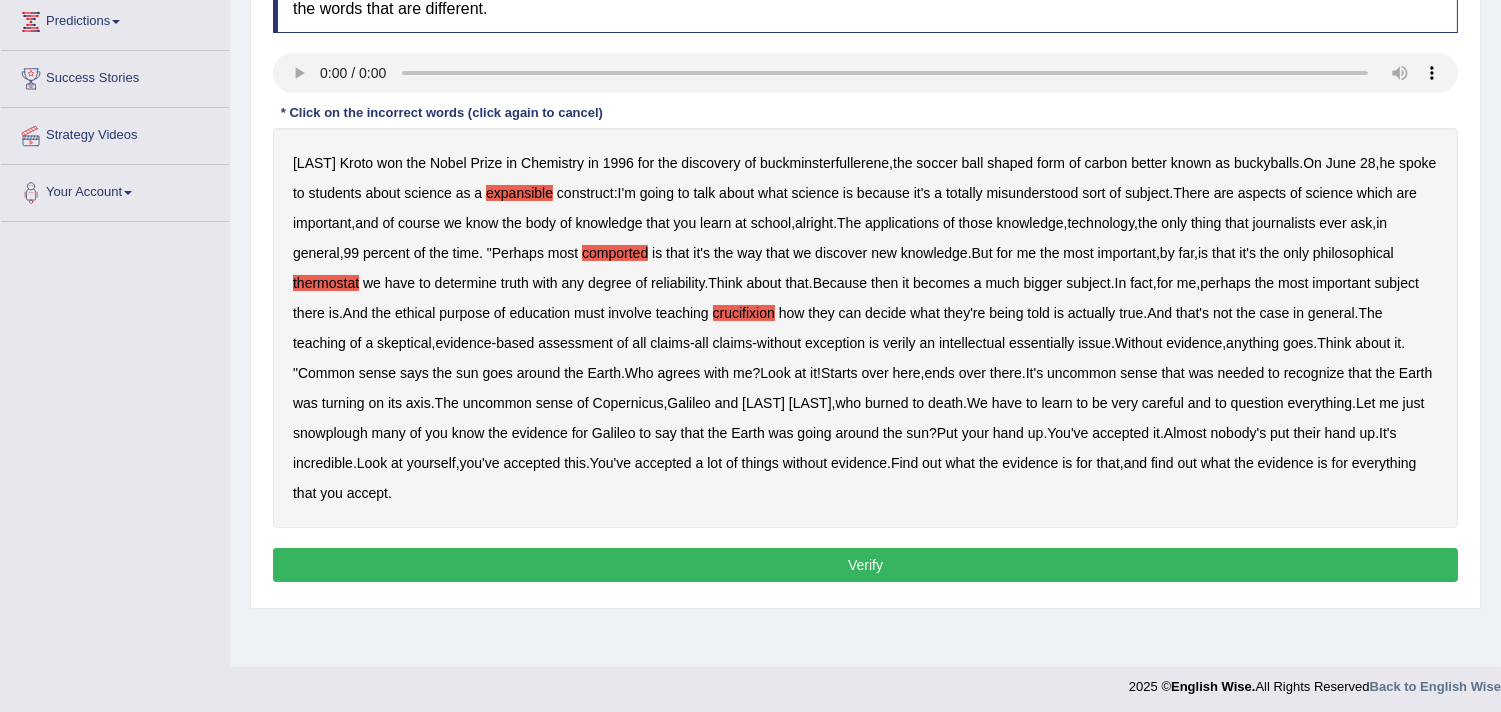 click on "verily" at bounding box center [899, 343] 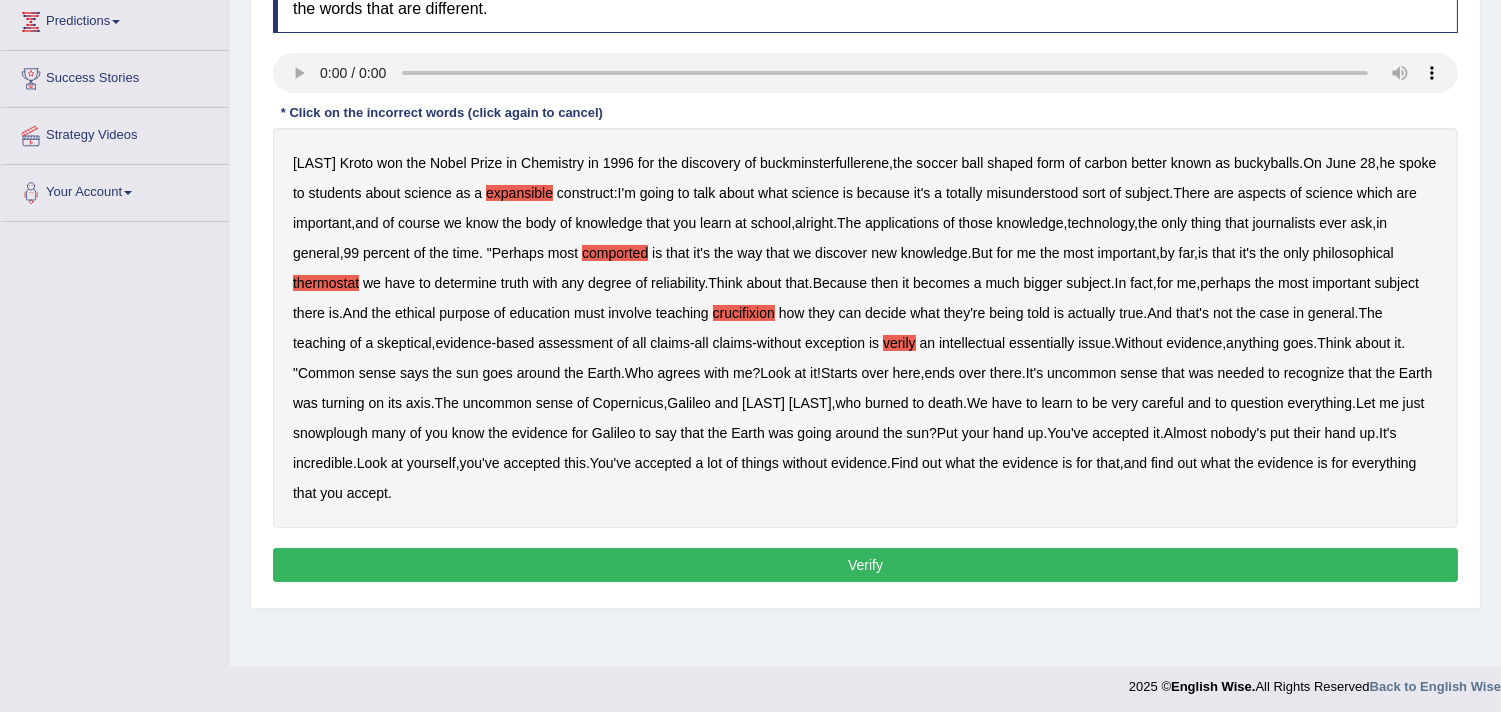 click on "essentially" at bounding box center (1041, 343) 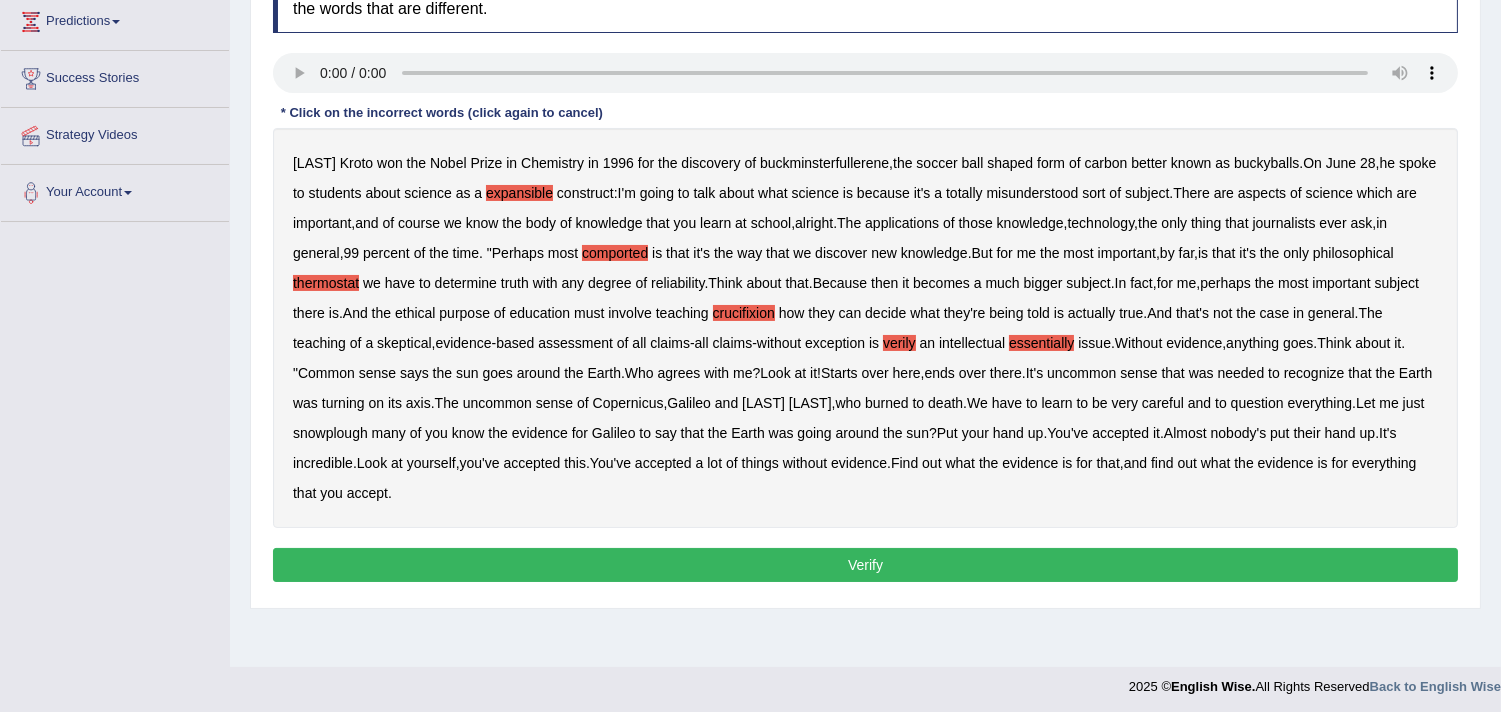 click on "snowplough" at bounding box center [330, 433] 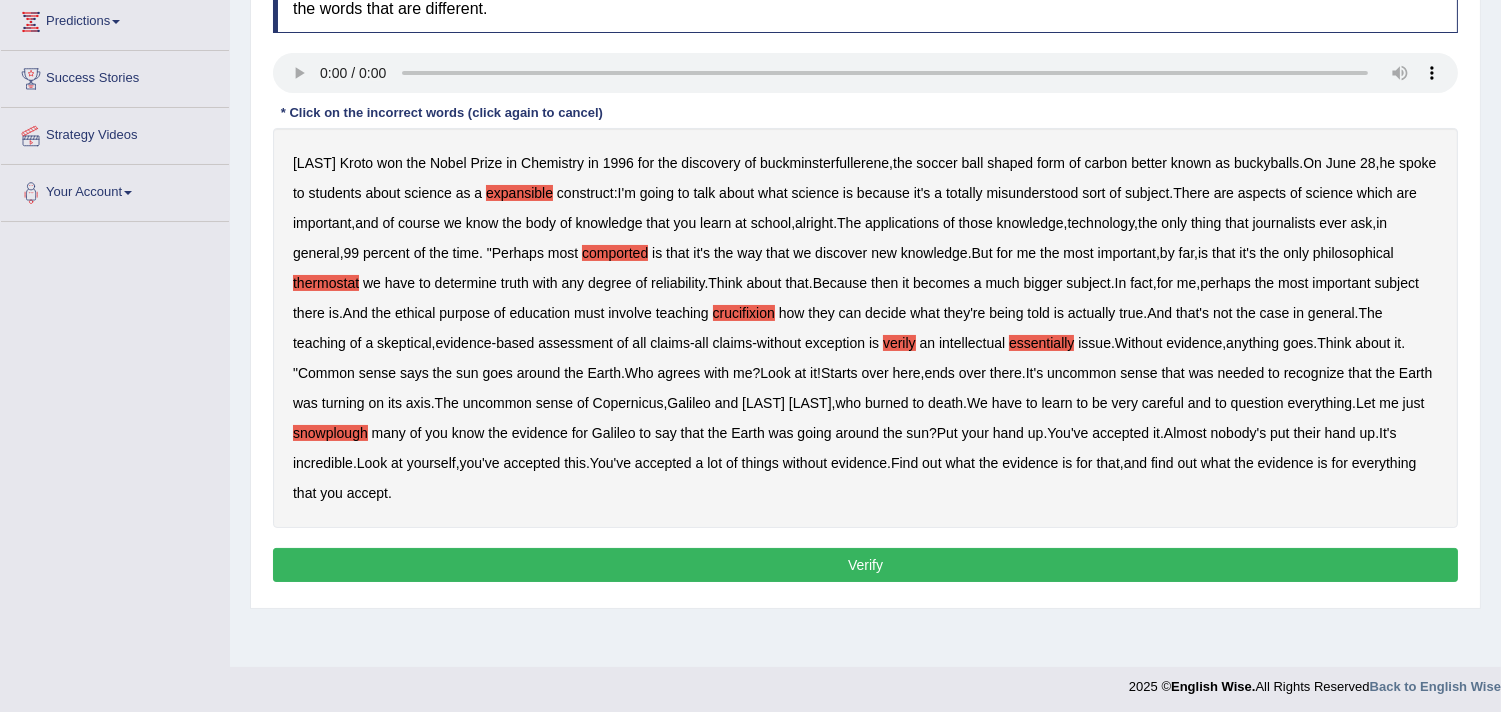 click on "Verify" at bounding box center [865, 565] 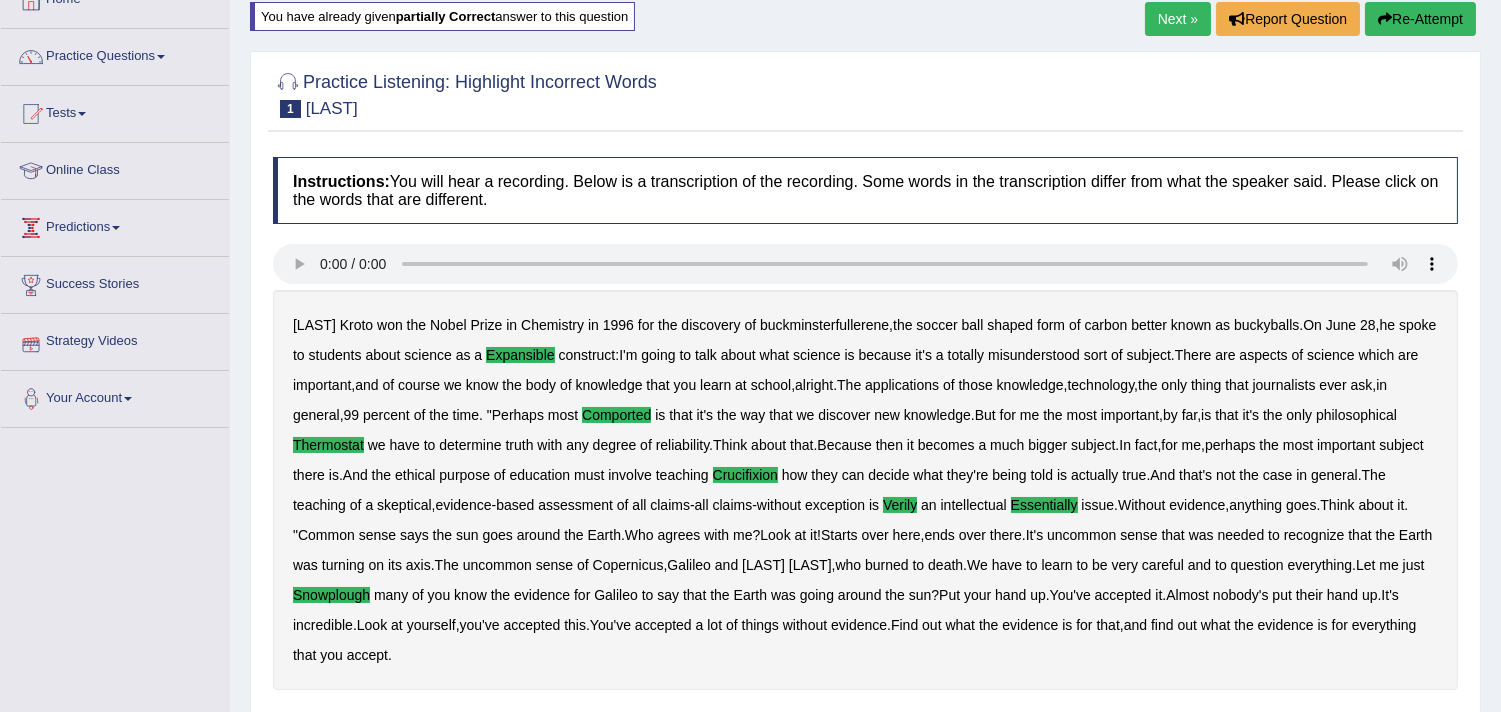 scroll, scrollTop: 111, scrollLeft: 0, axis: vertical 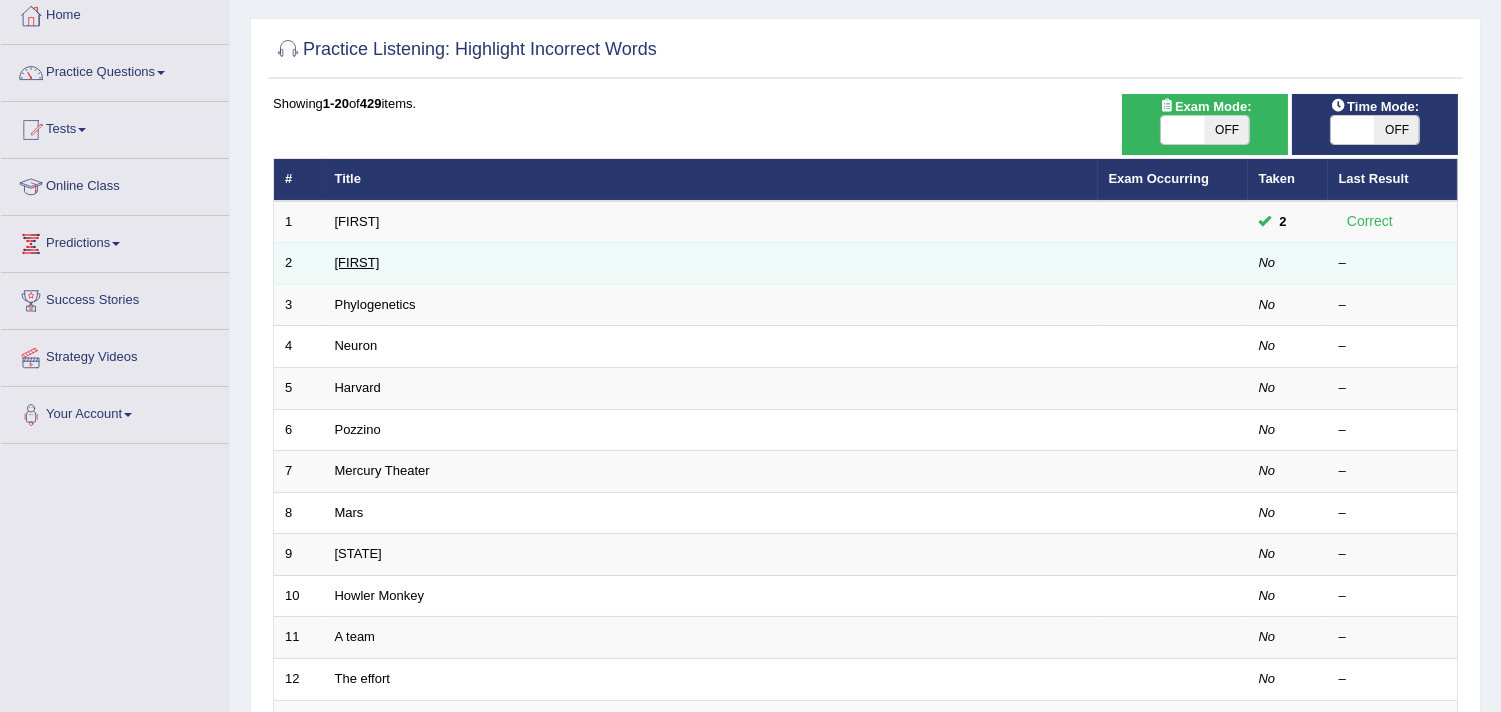 click on "[FIRST]" at bounding box center (357, 262) 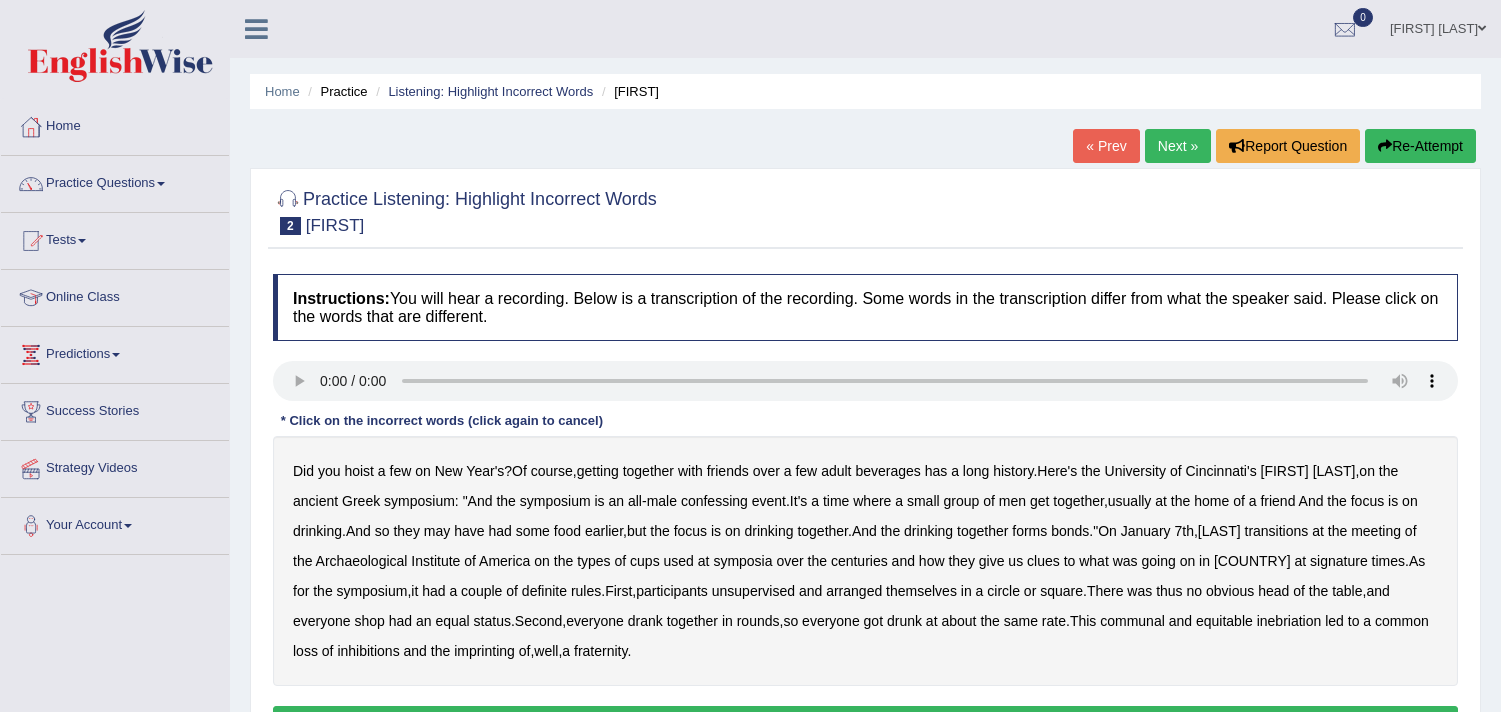scroll, scrollTop: 0, scrollLeft: 0, axis: both 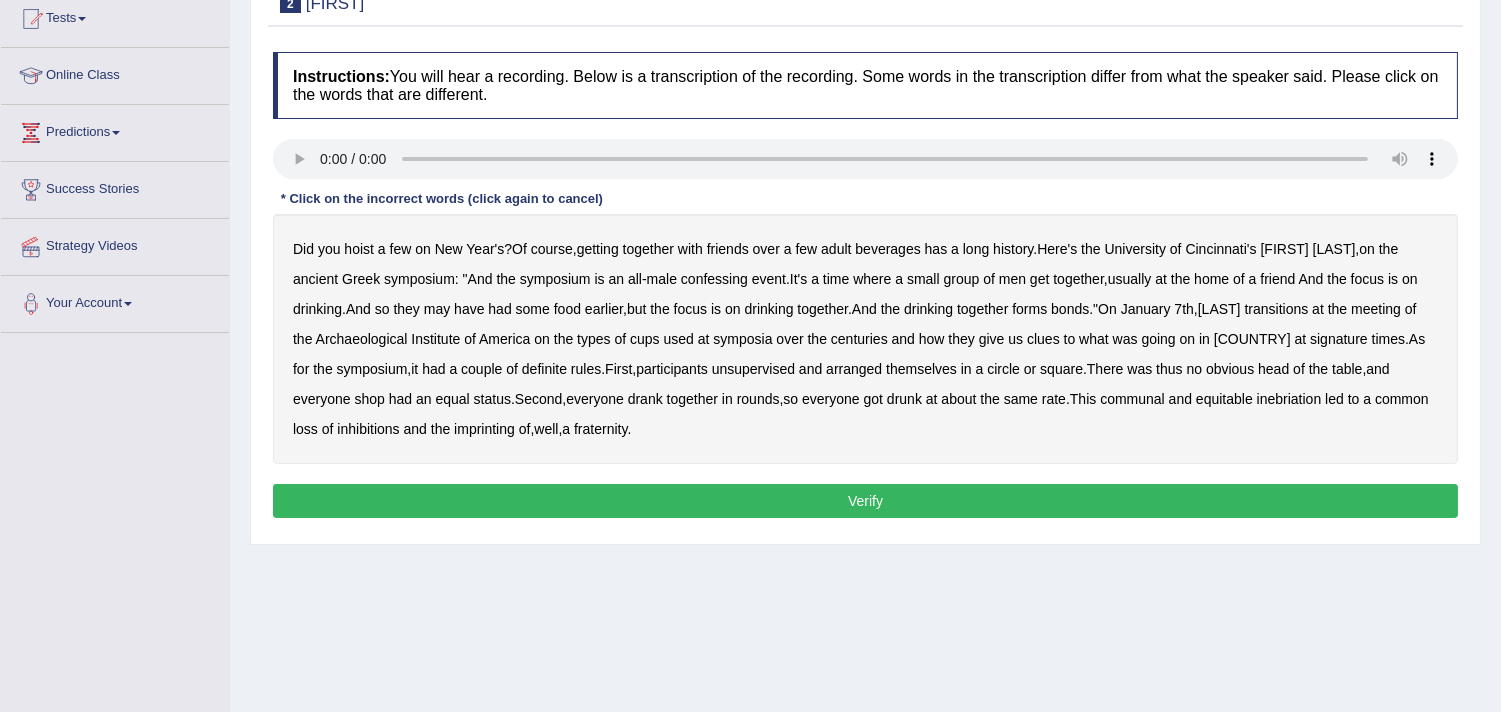 click on "confessing" at bounding box center (714, 279) 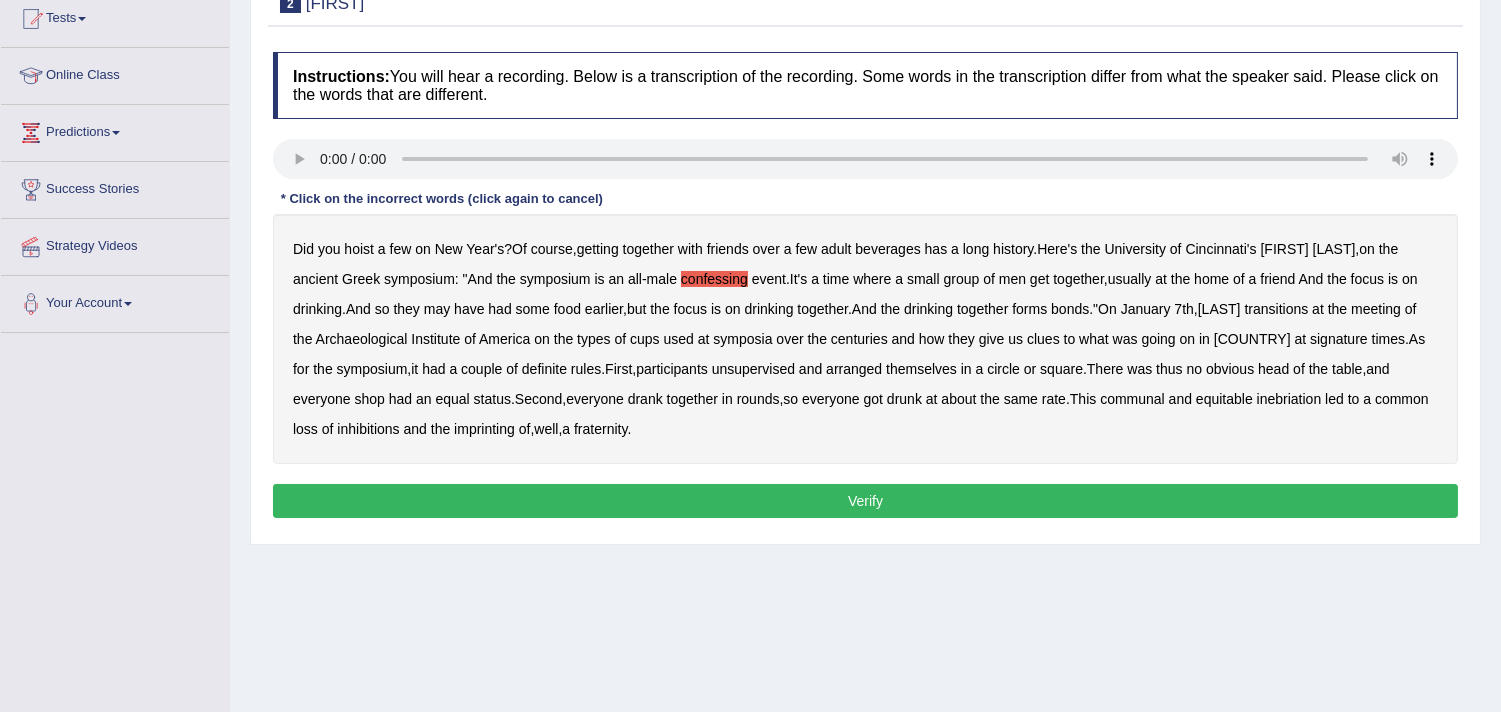 click on "transitions" at bounding box center (1277, 309) 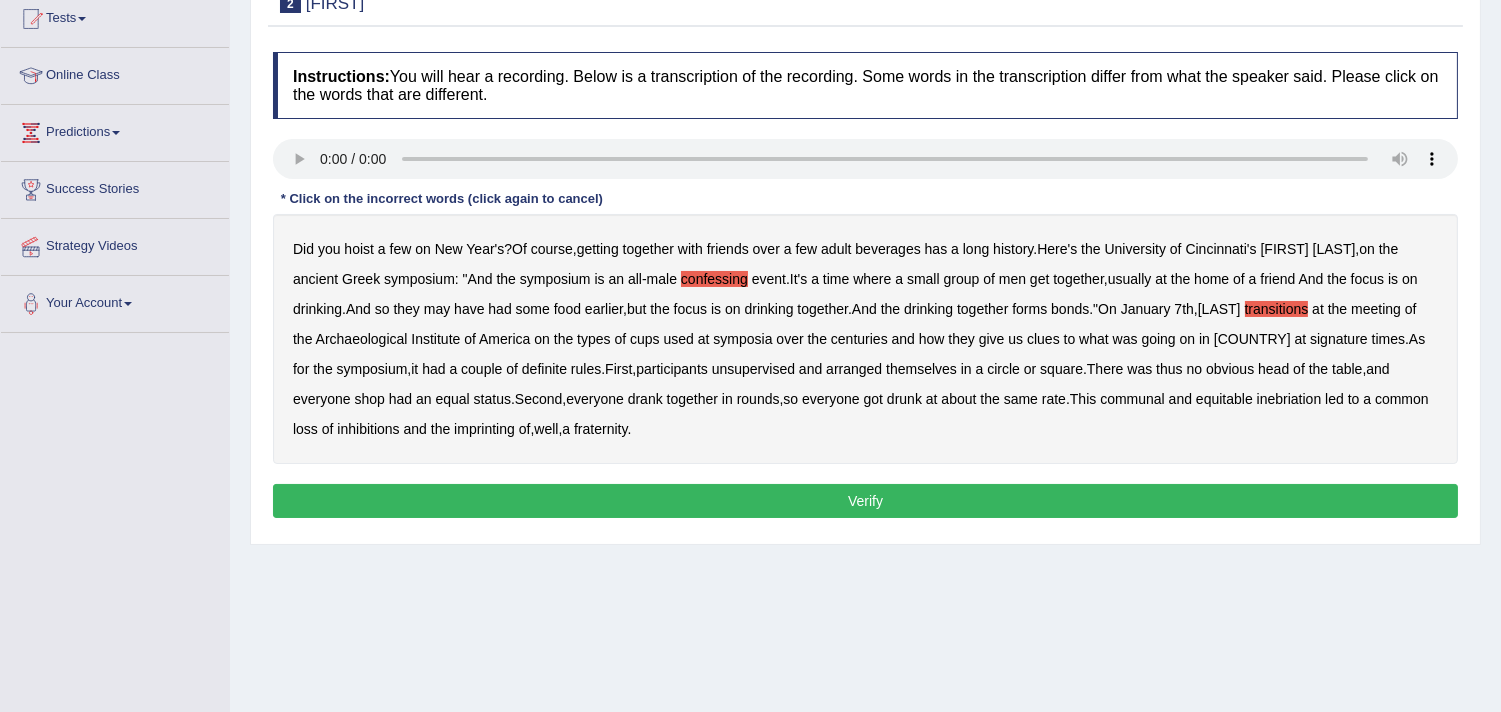 click on "signature" at bounding box center [1339, 339] 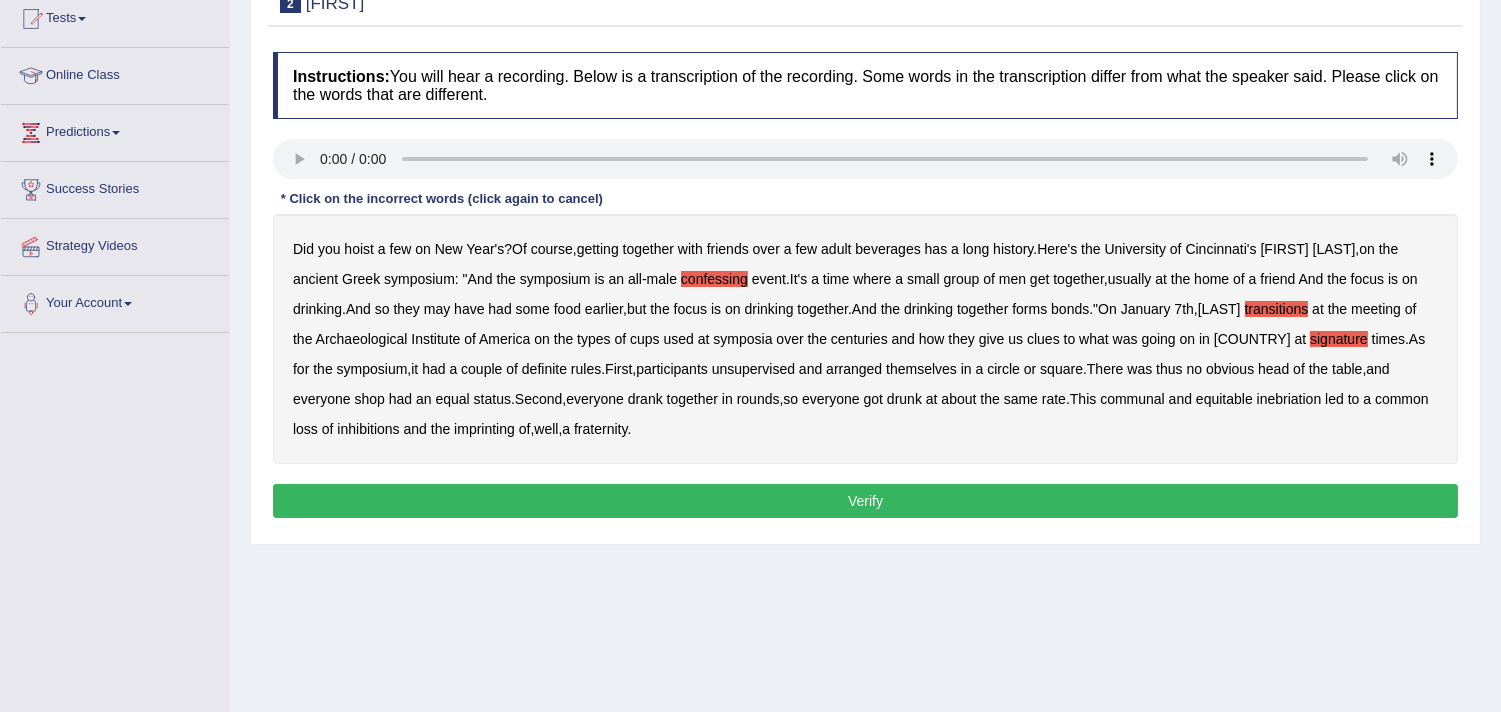 click on "unsupervised" at bounding box center (753, 369) 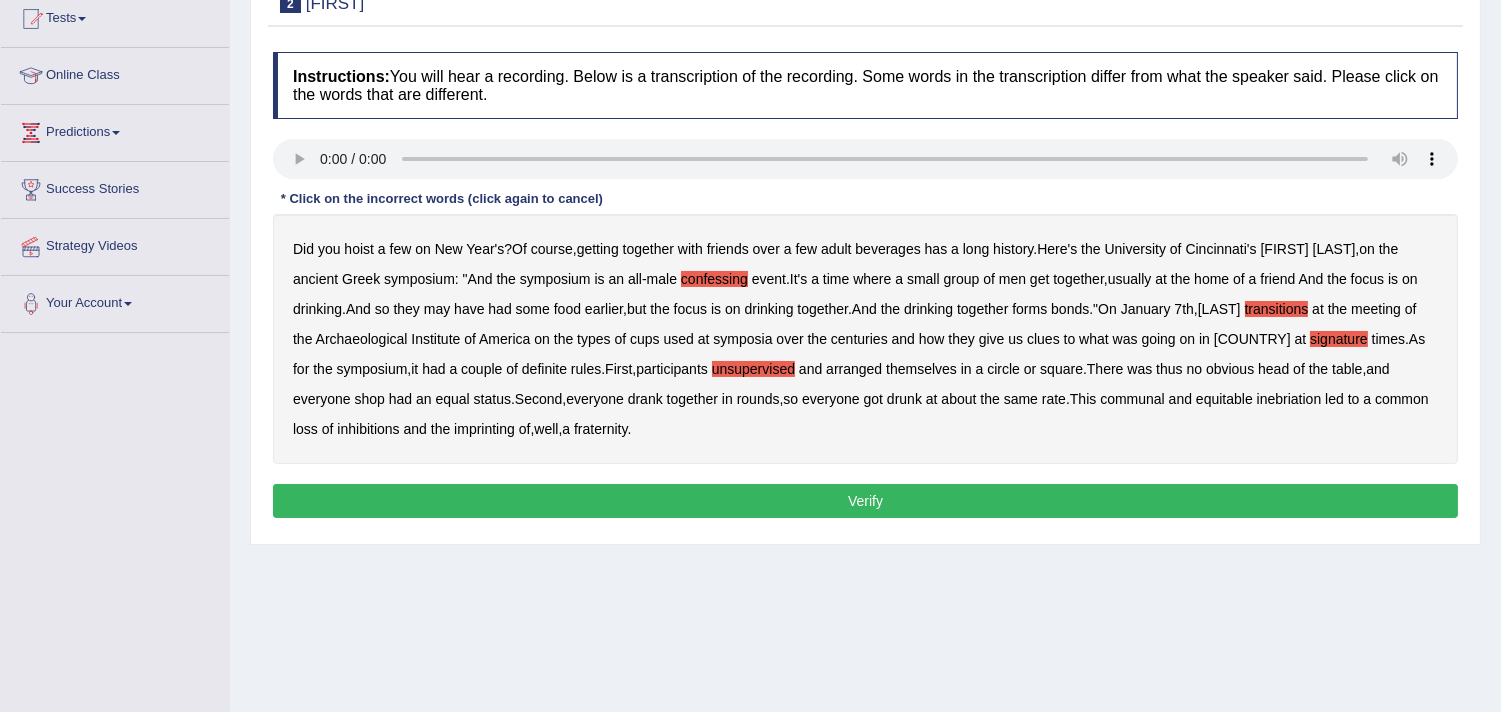 click on "shop" at bounding box center (369, 399) 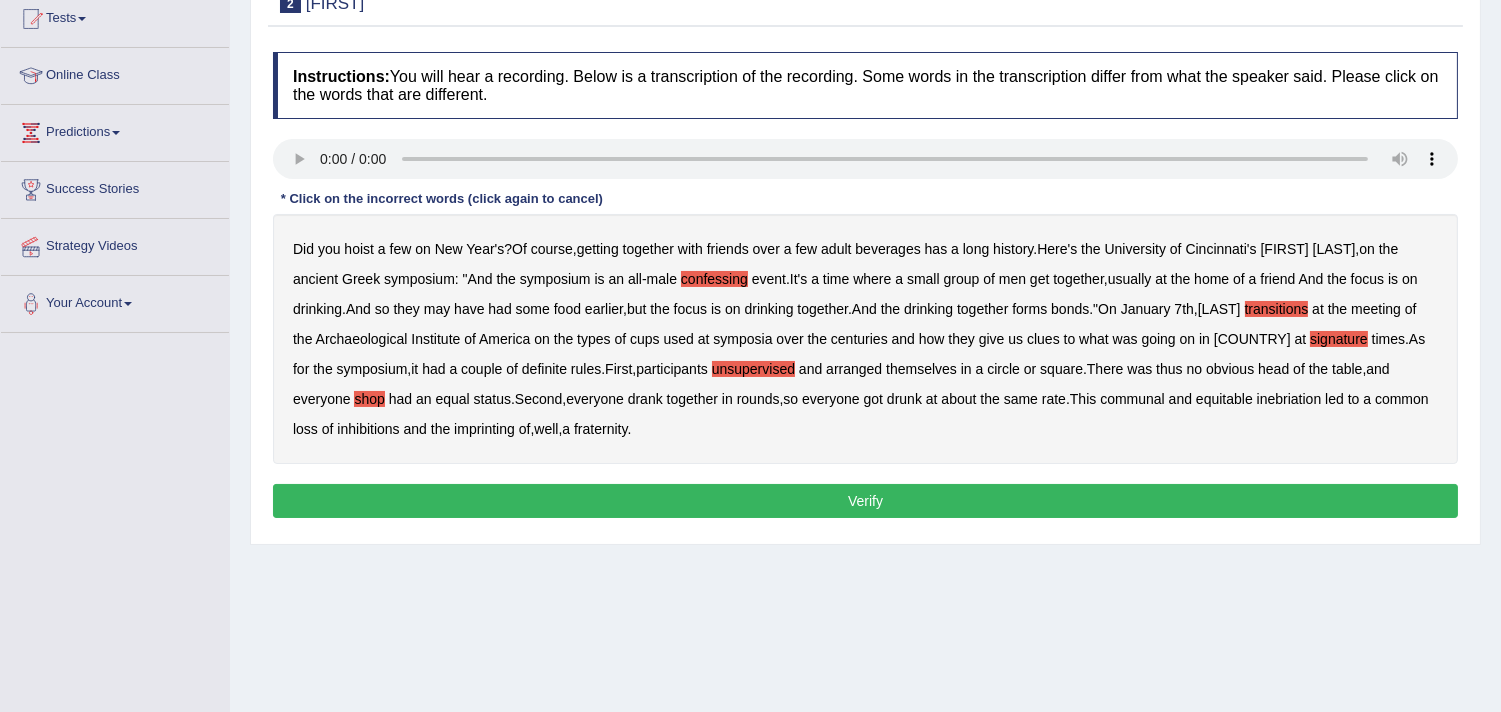 click on "imprinting" at bounding box center (484, 429) 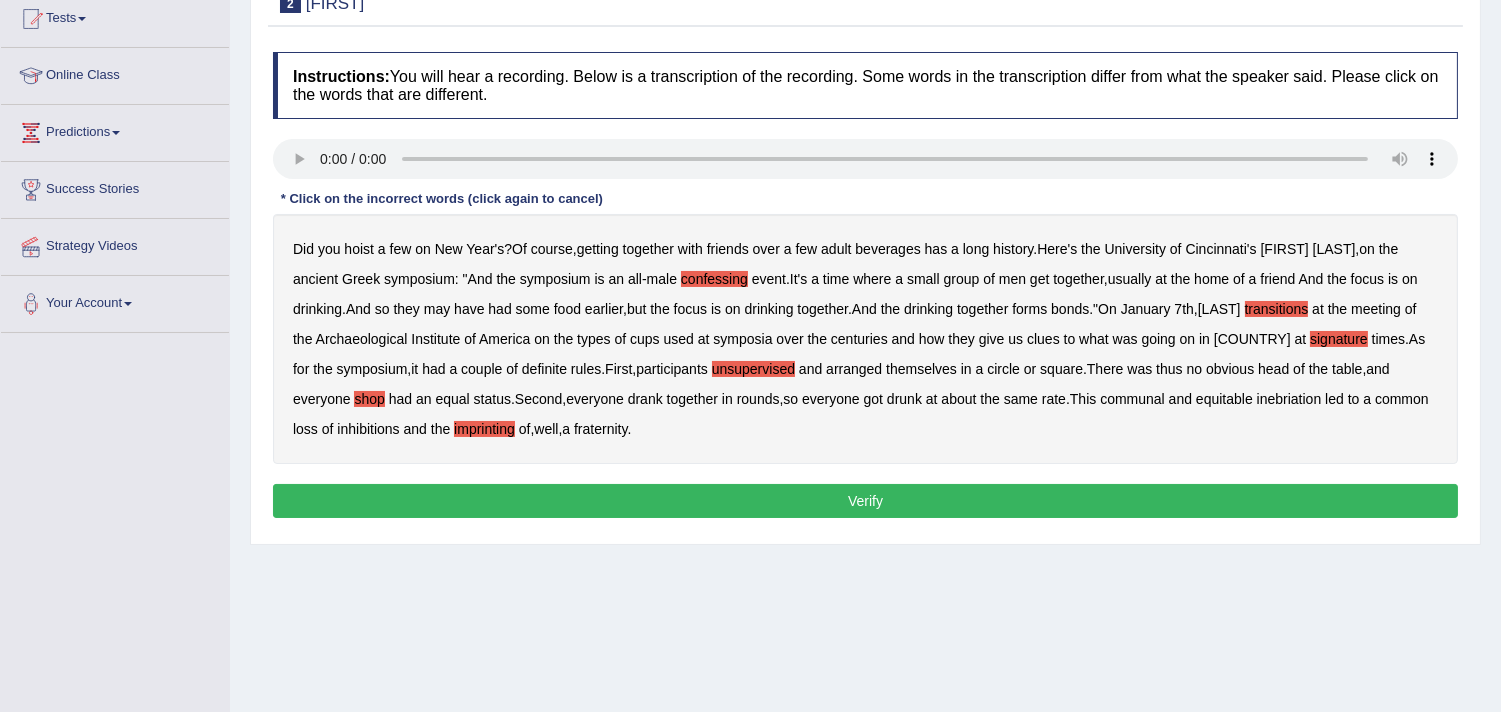 click on "Verify" at bounding box center [865, 501] 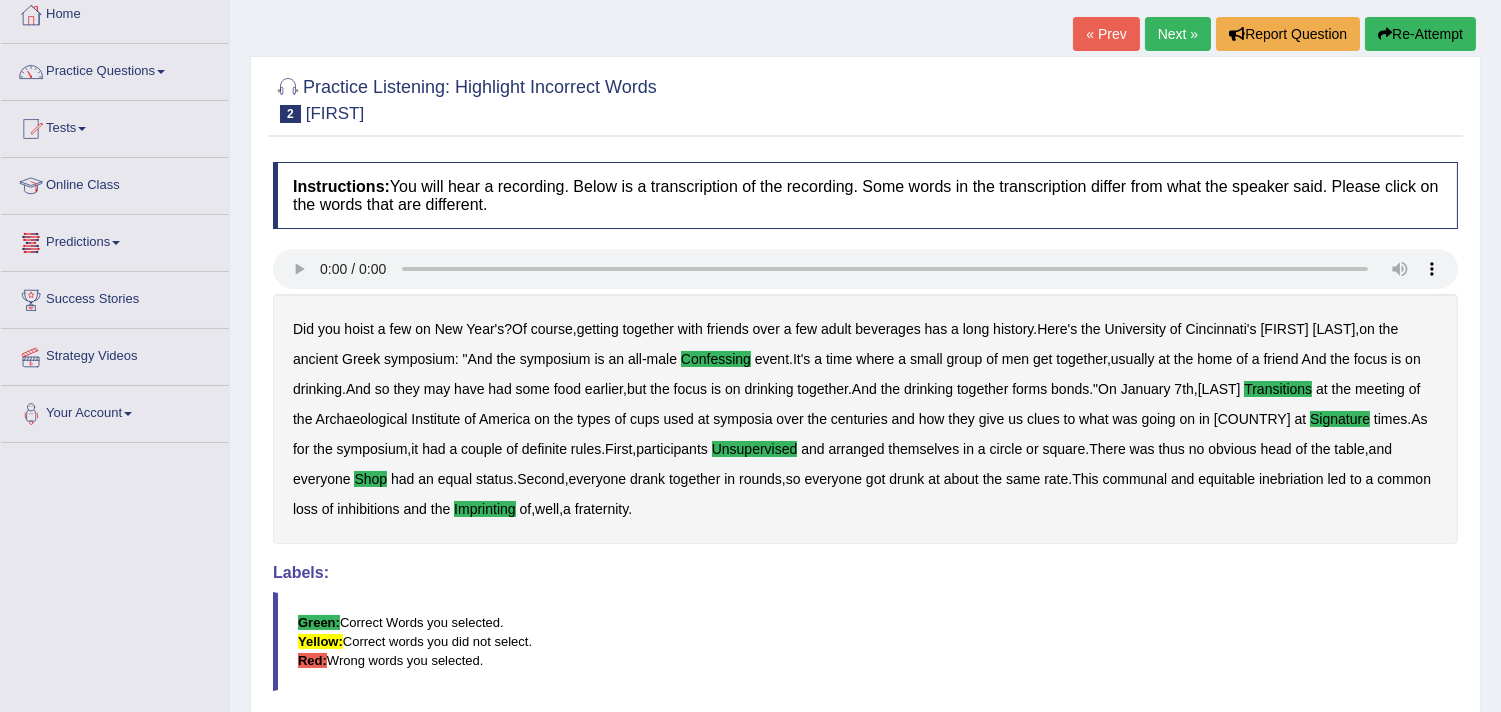 scroll, scrollTop: 111, scrollLeft: 0, axis: vertical 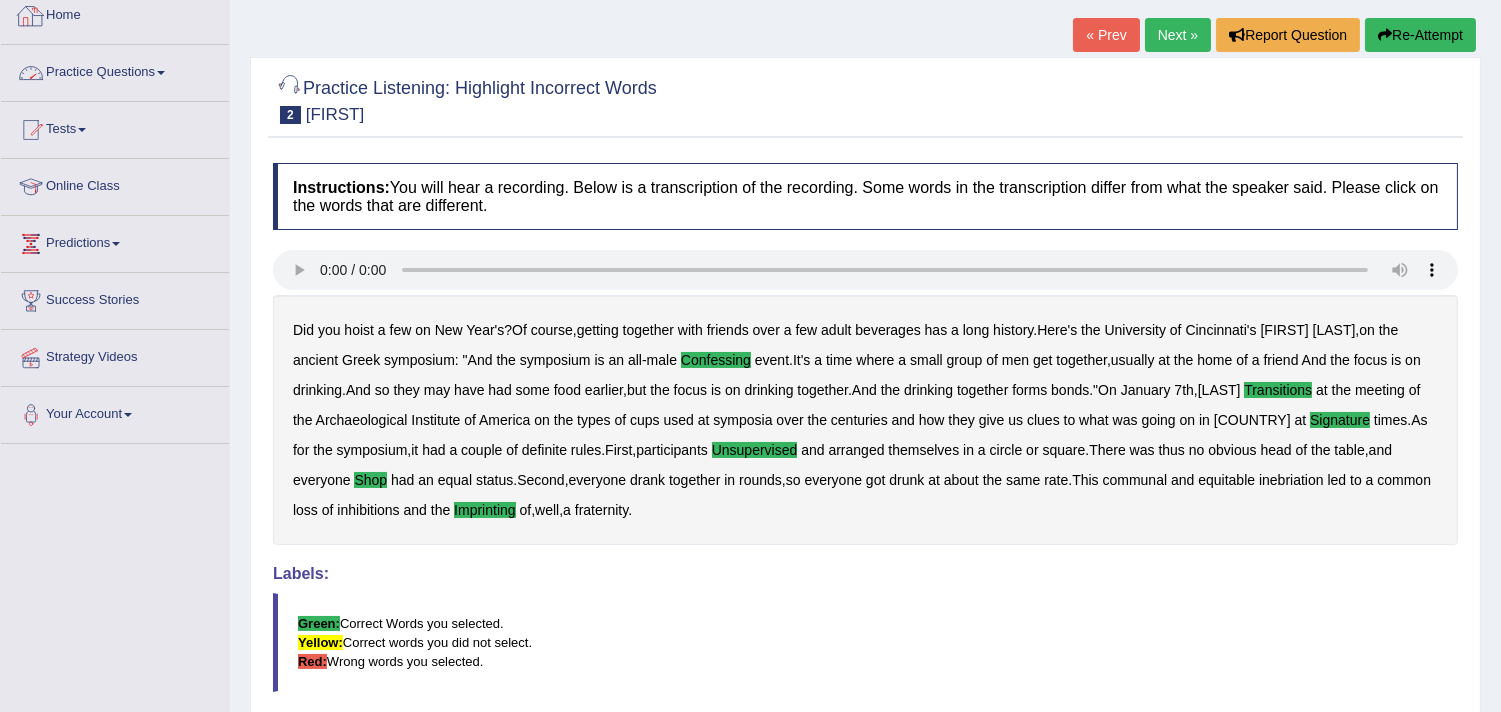 click on "Practice Questions" at bounding box center (115, 70) 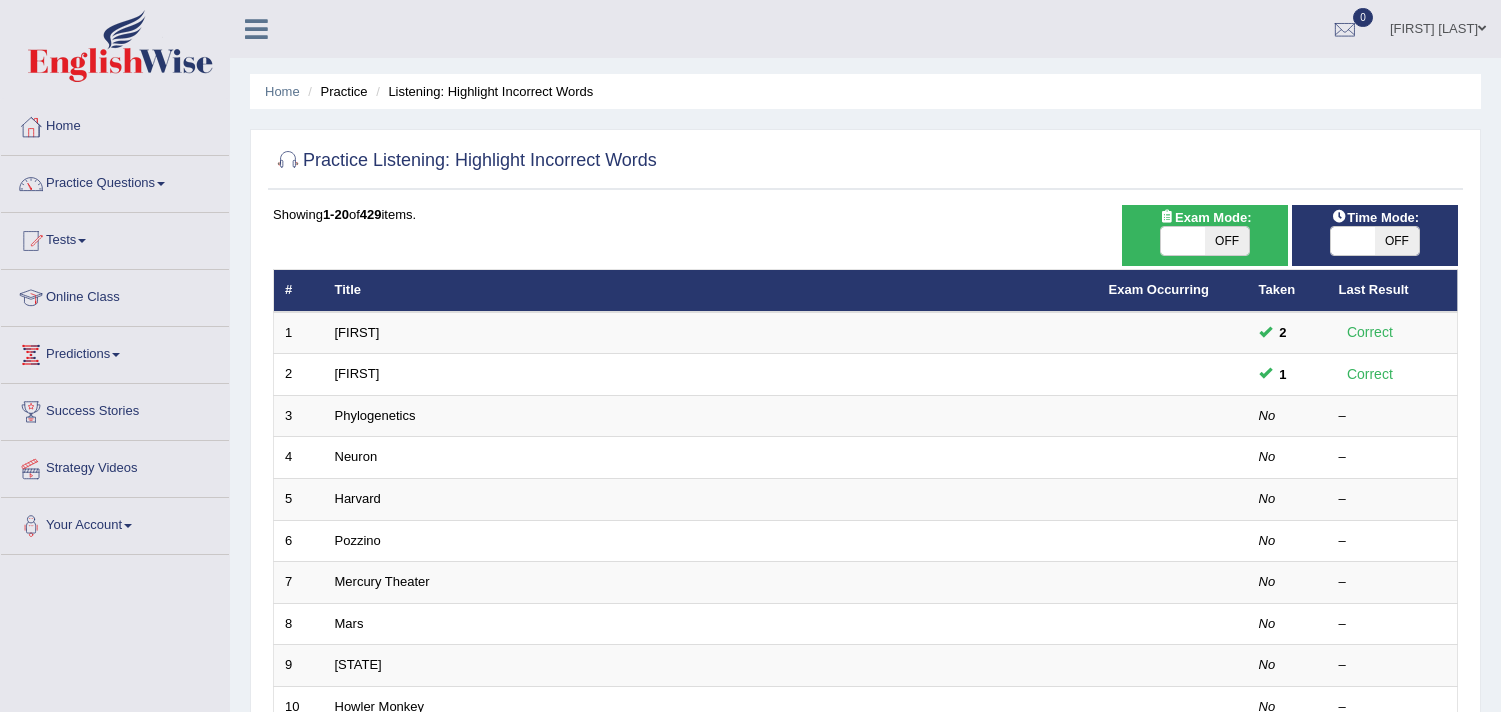 scroll, scrollTop: 577, scrollLeft: 0, axis: vertical 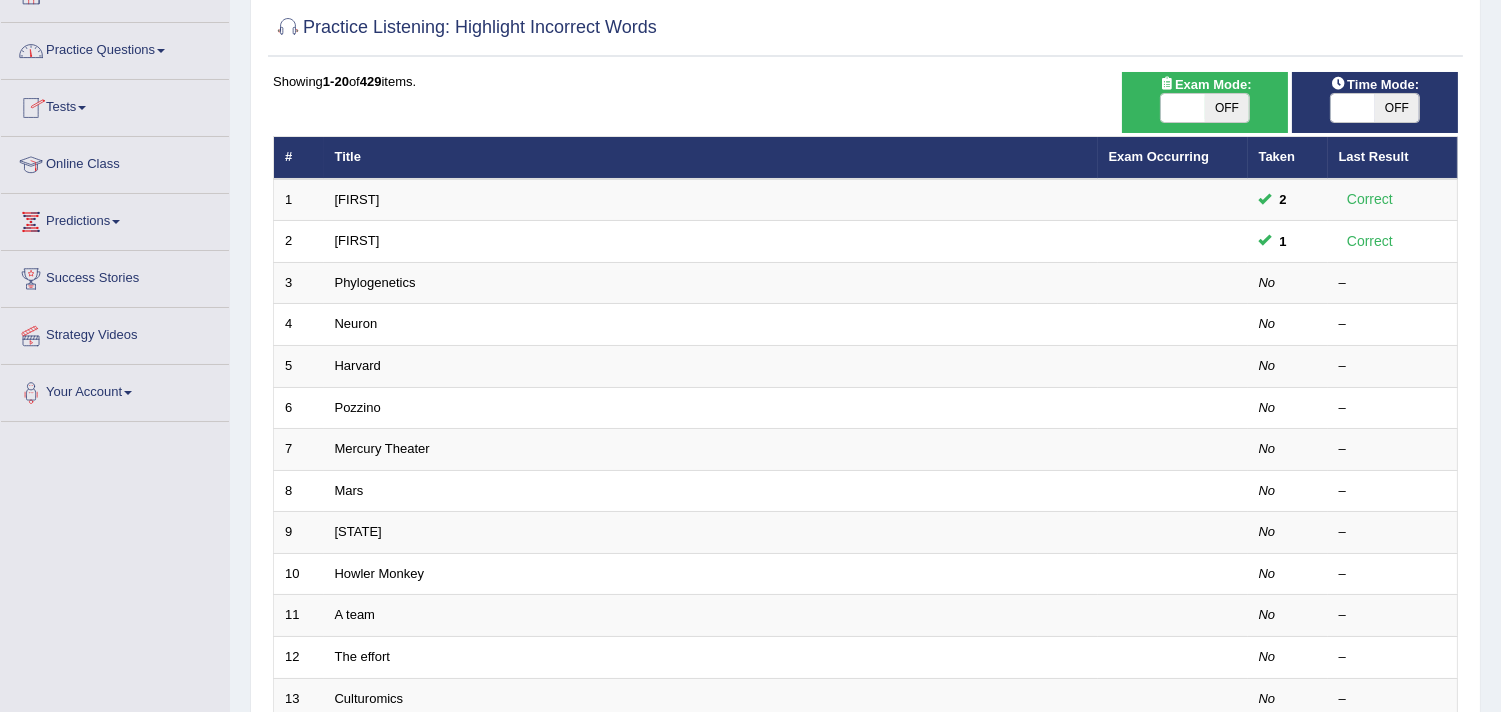 click on "Practice Questions" at bounding box center (115, 48) 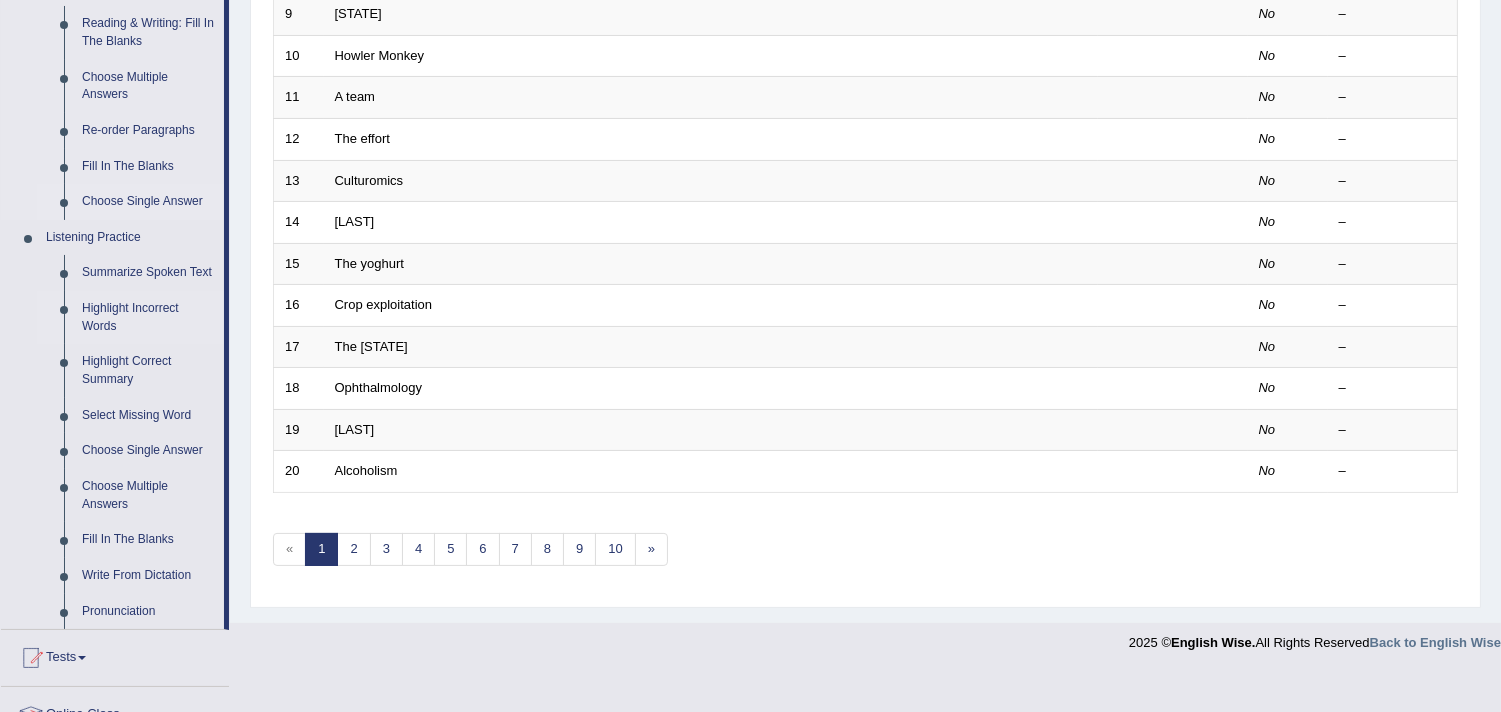 scroll, scrollTop: 688, scrollLeft: 0, axis: vertical 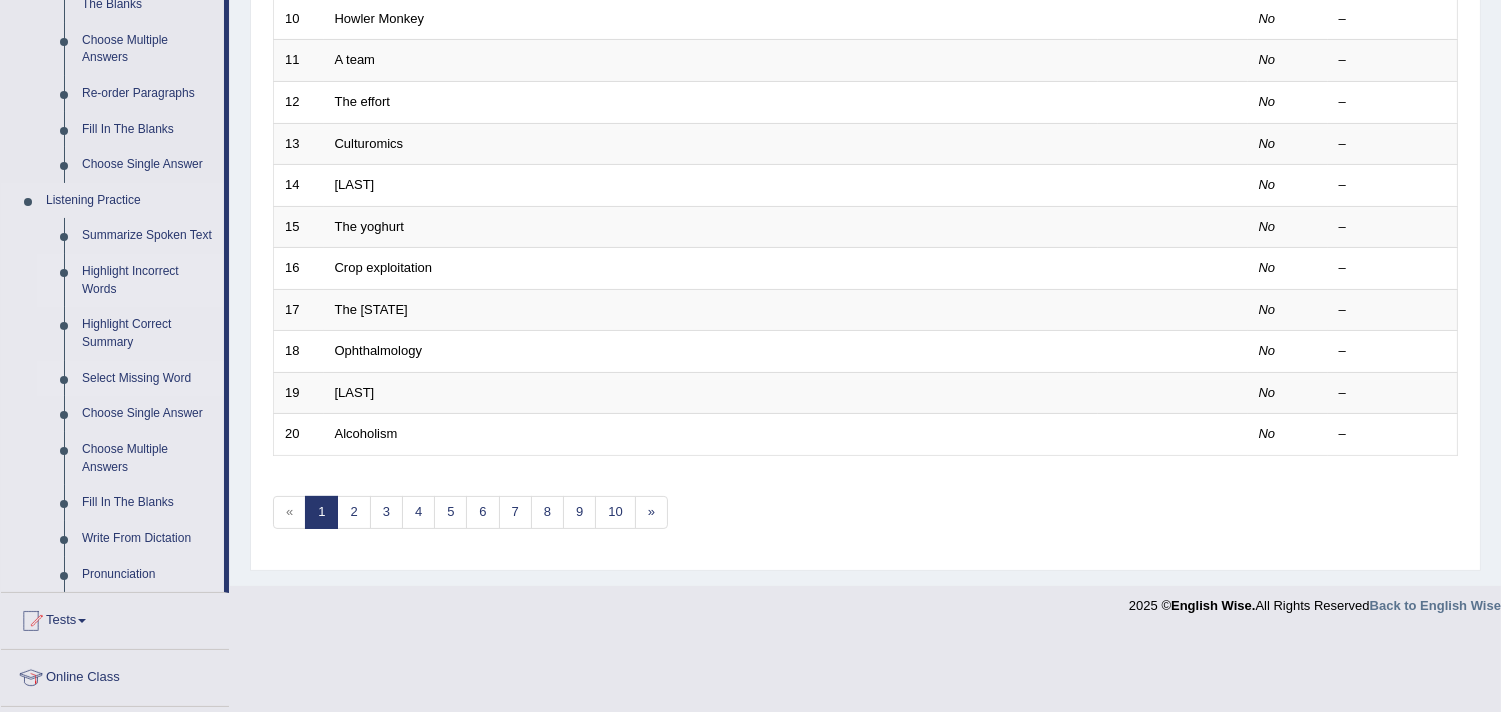 click on "Select Missing Word" at bounding box center [148, 379] 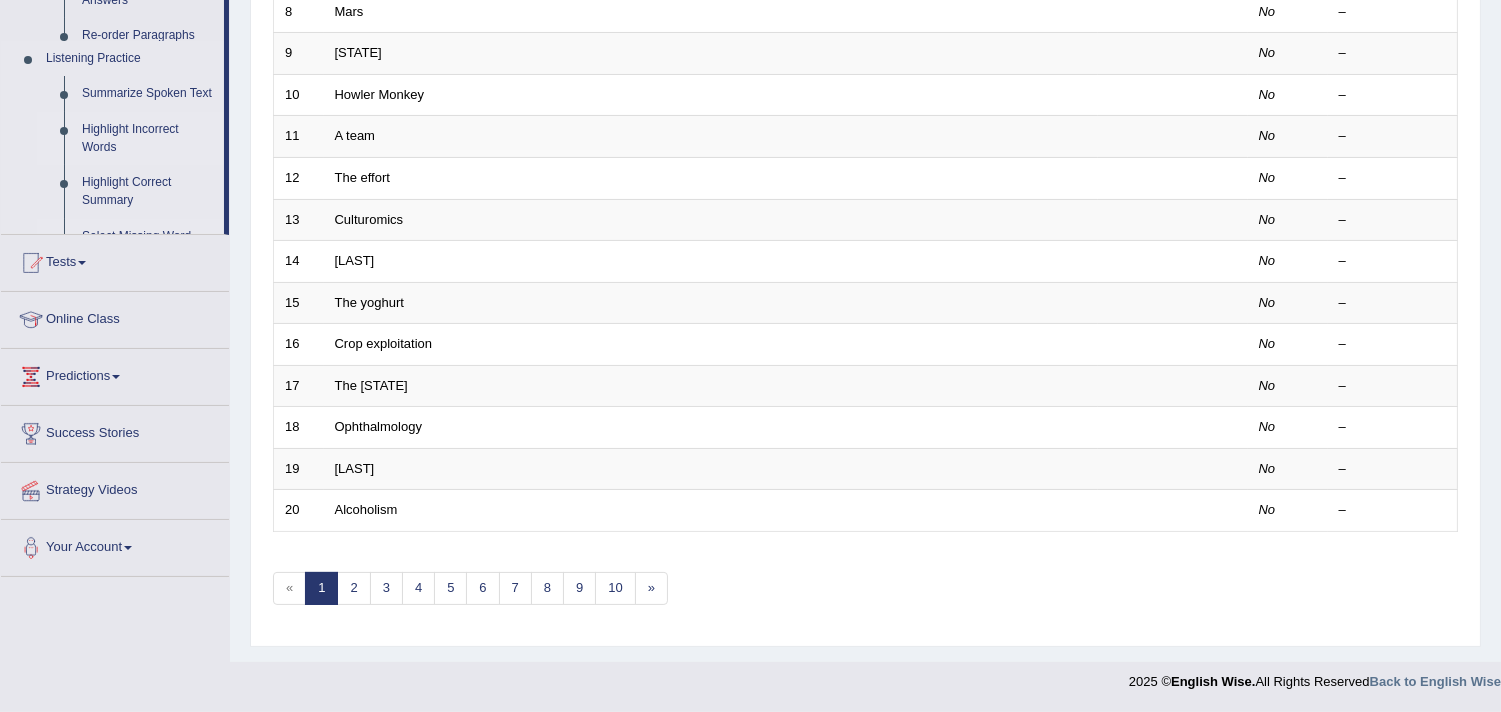 scroll, scrollTop: 252, scrollLeft: 0, axis: vertical 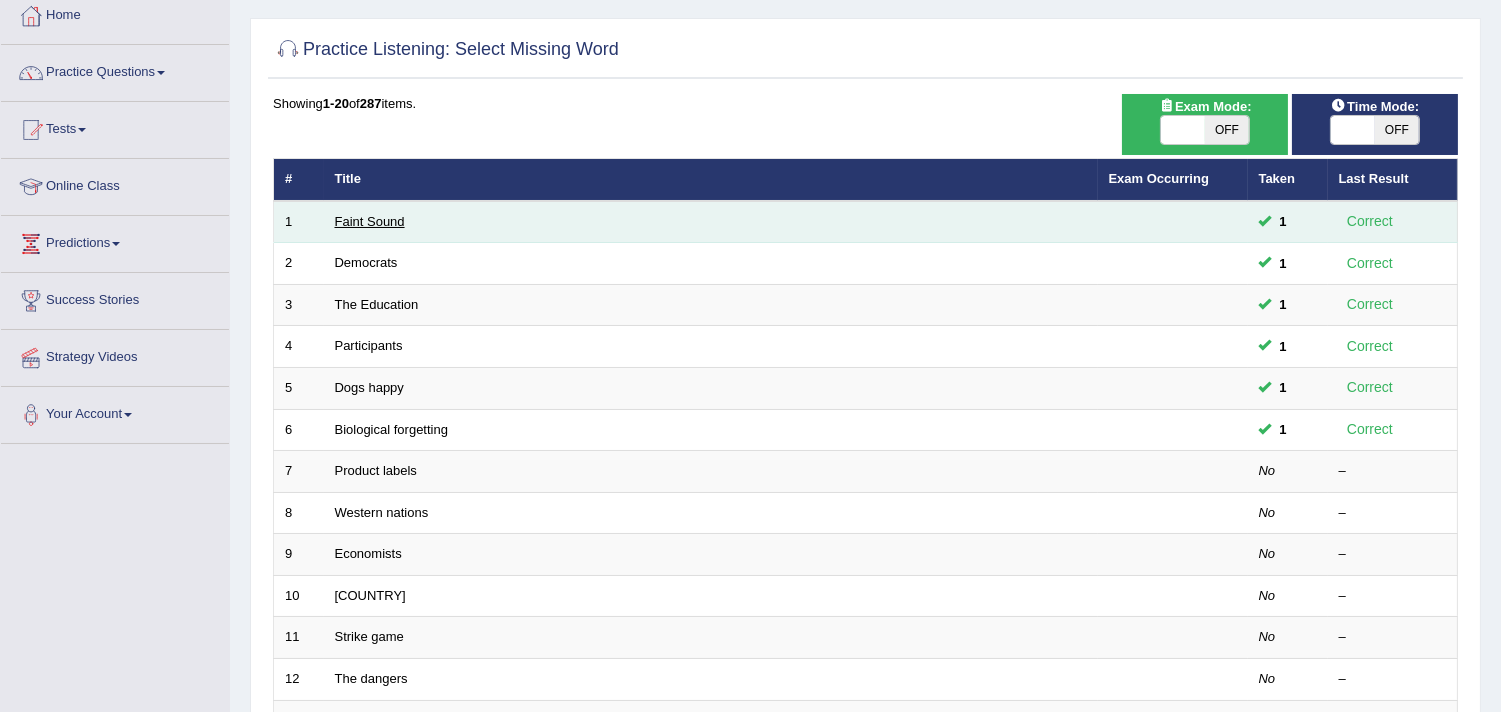 click on "Faint Sound" at bounding box center [370, 221] 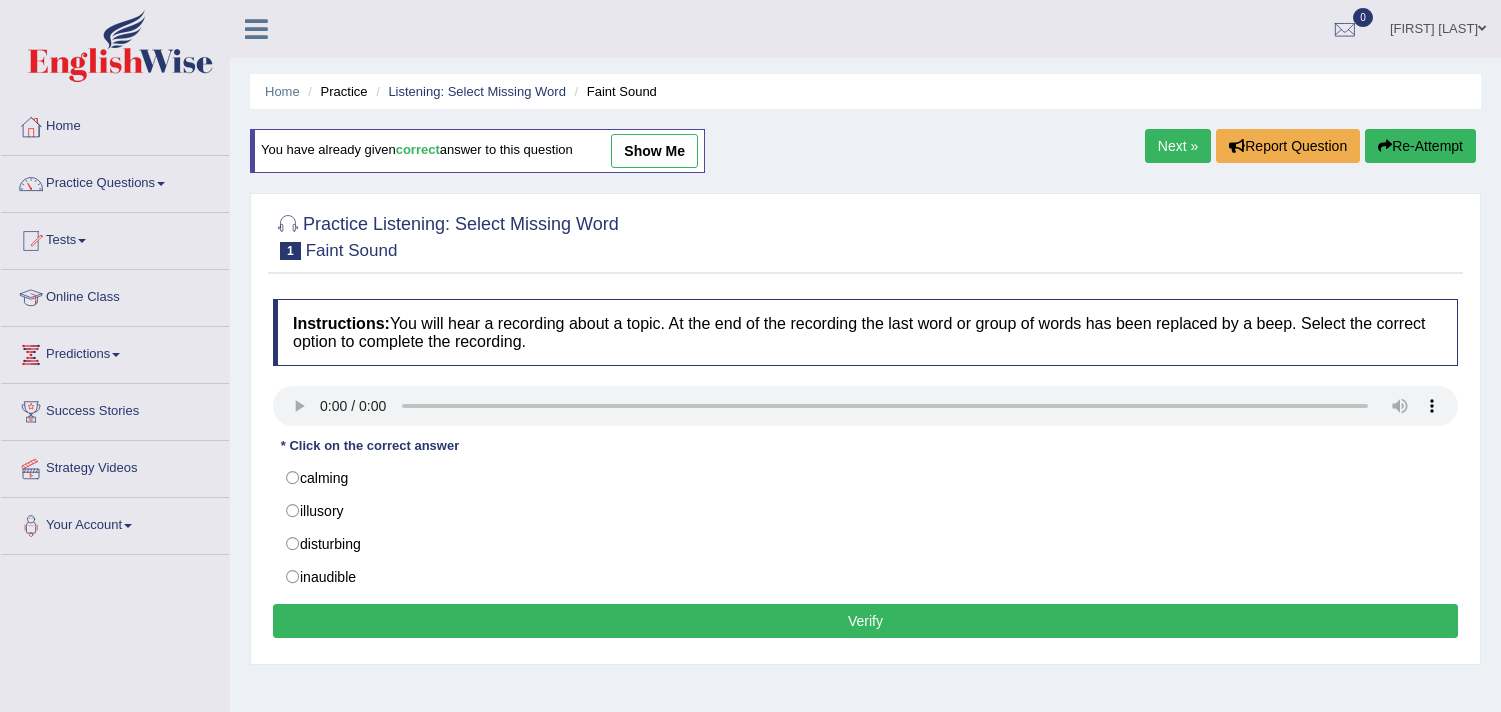 scroll, scrollTop: 0, scrollLeft: 0, axis: both 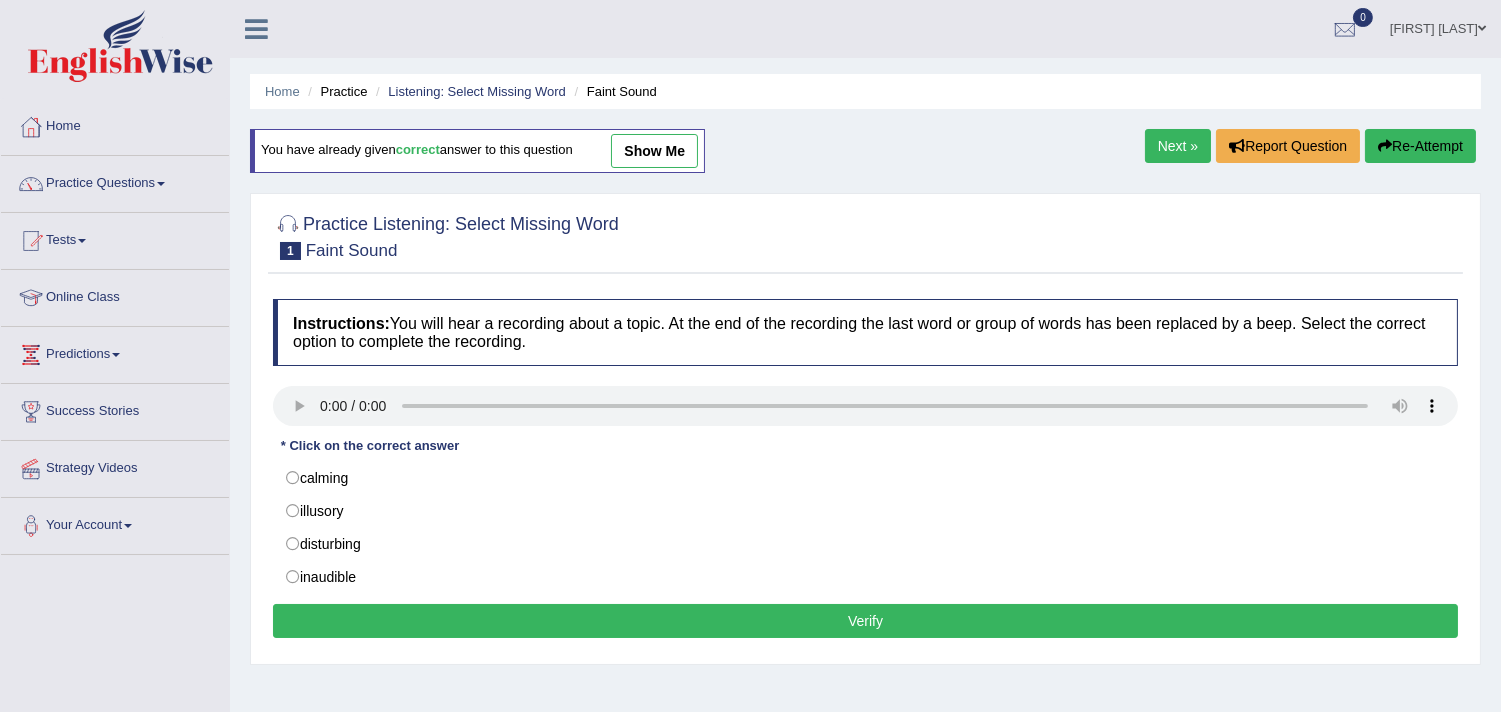 click on "show me" at bounding box center [654, 151] 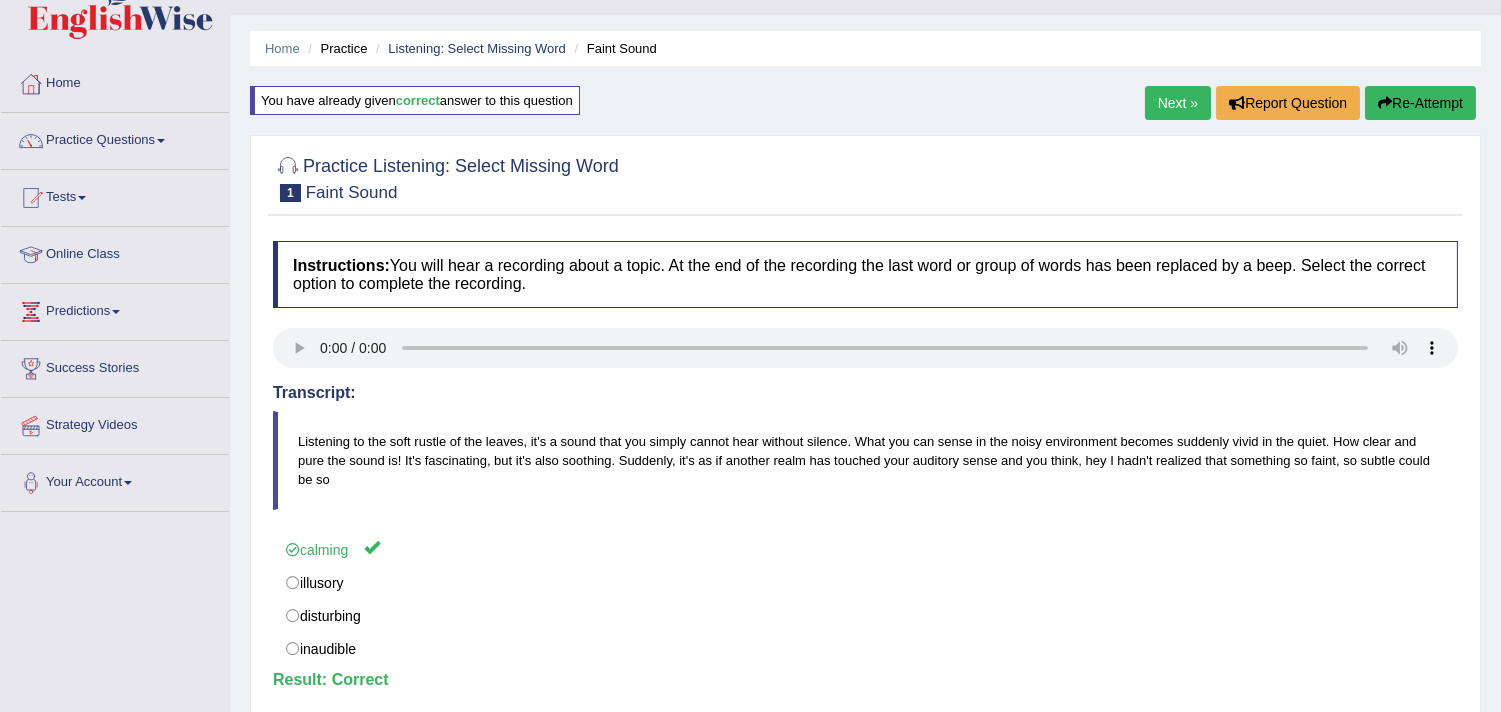 scroll, scrollTop: 111, scrollLeft: 0, axis: vertical 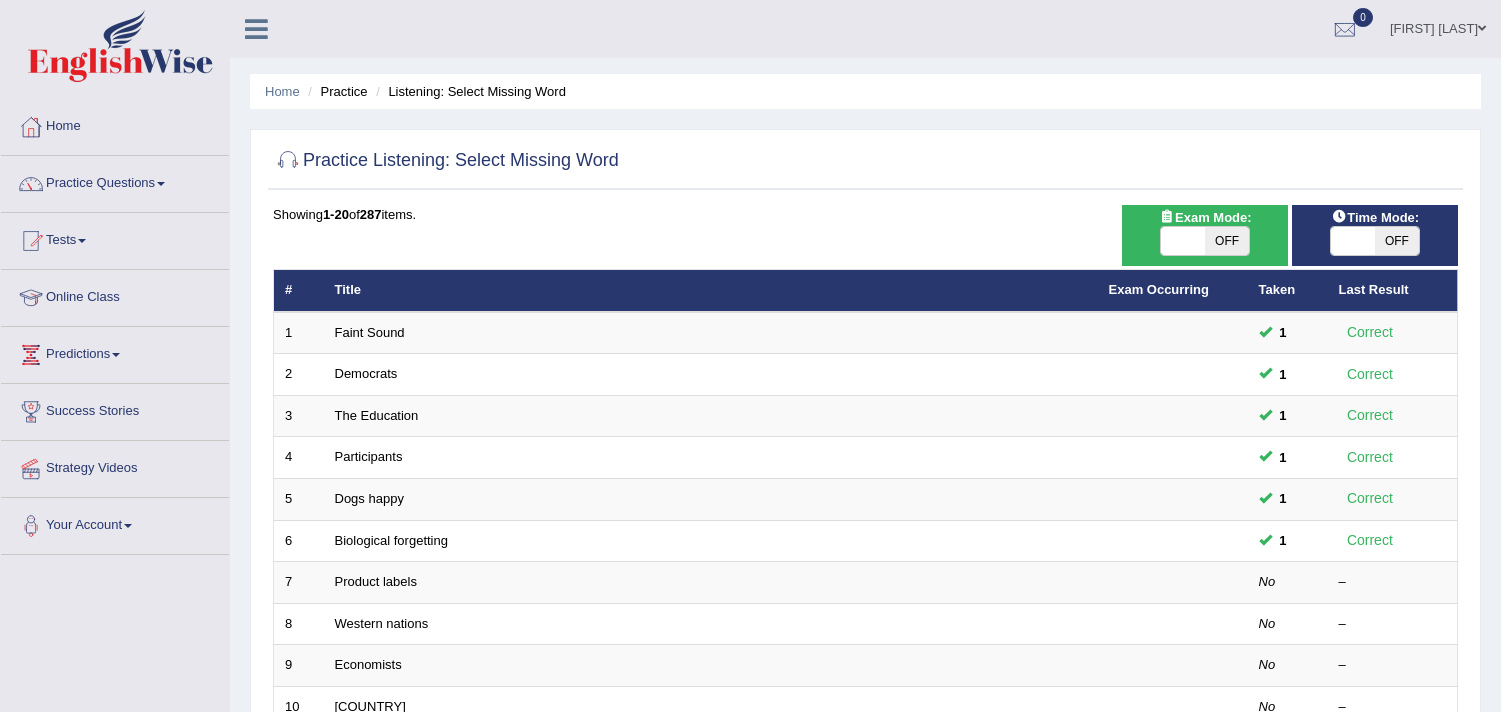 click on "Democrats" at bounding box center (366, 373) 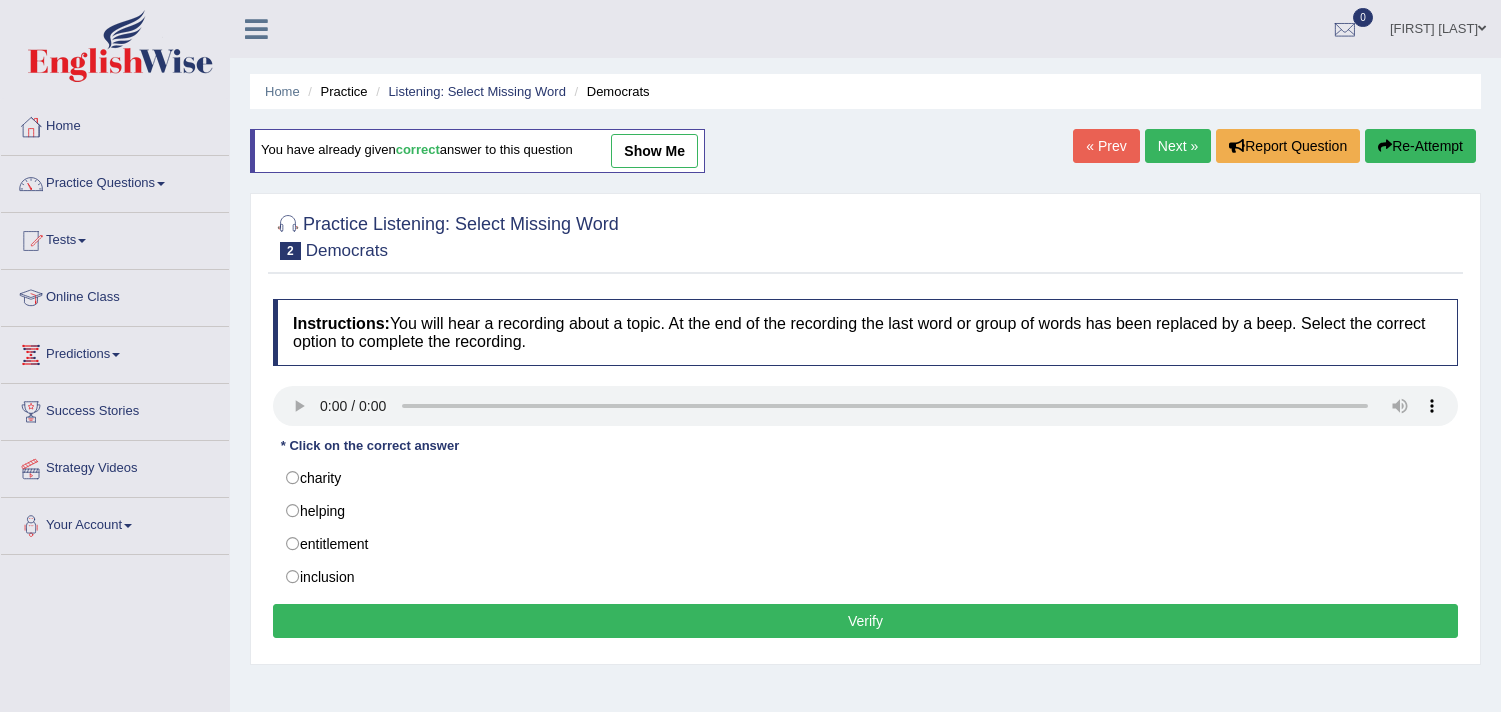 scroll, scrollTop: 0, scrollLeft: 0, axis: both 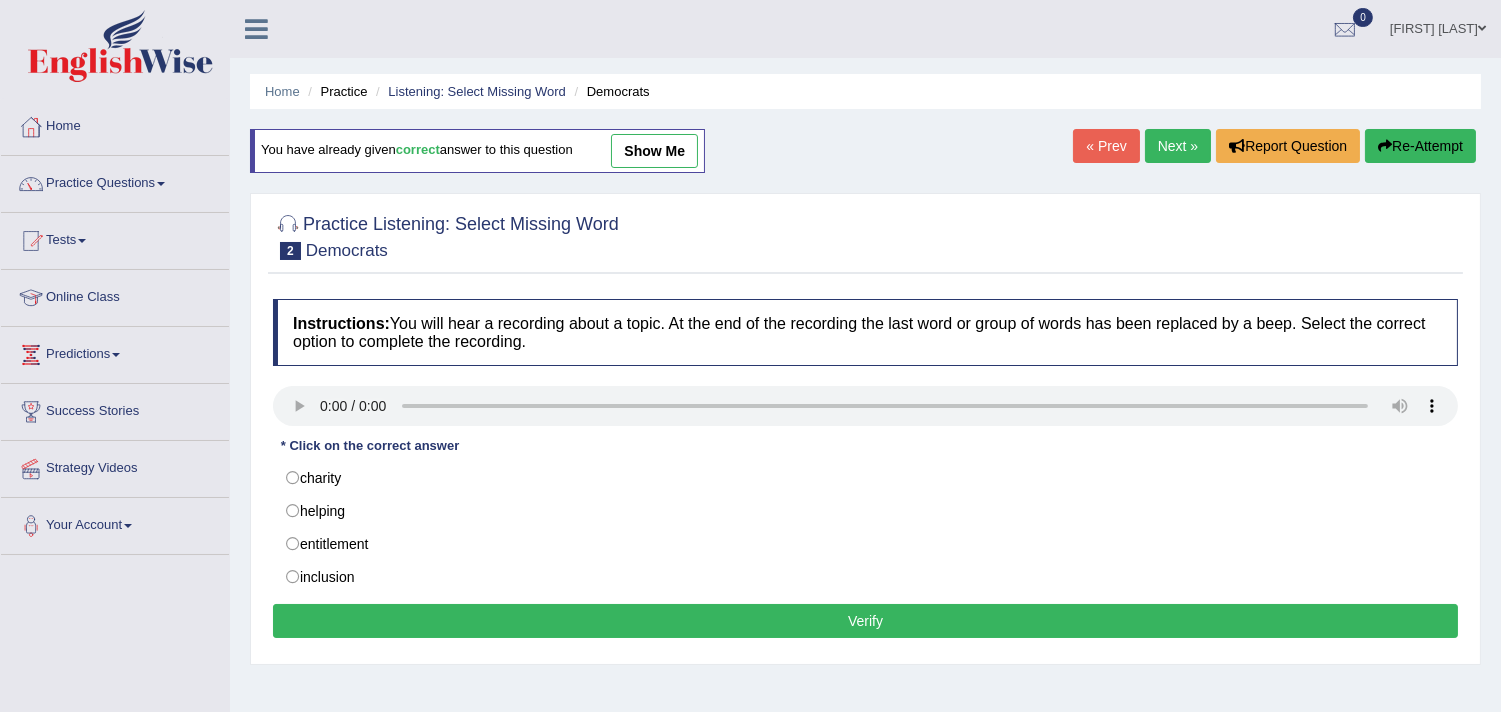 click on "show me" at bounding box center (654, 151) 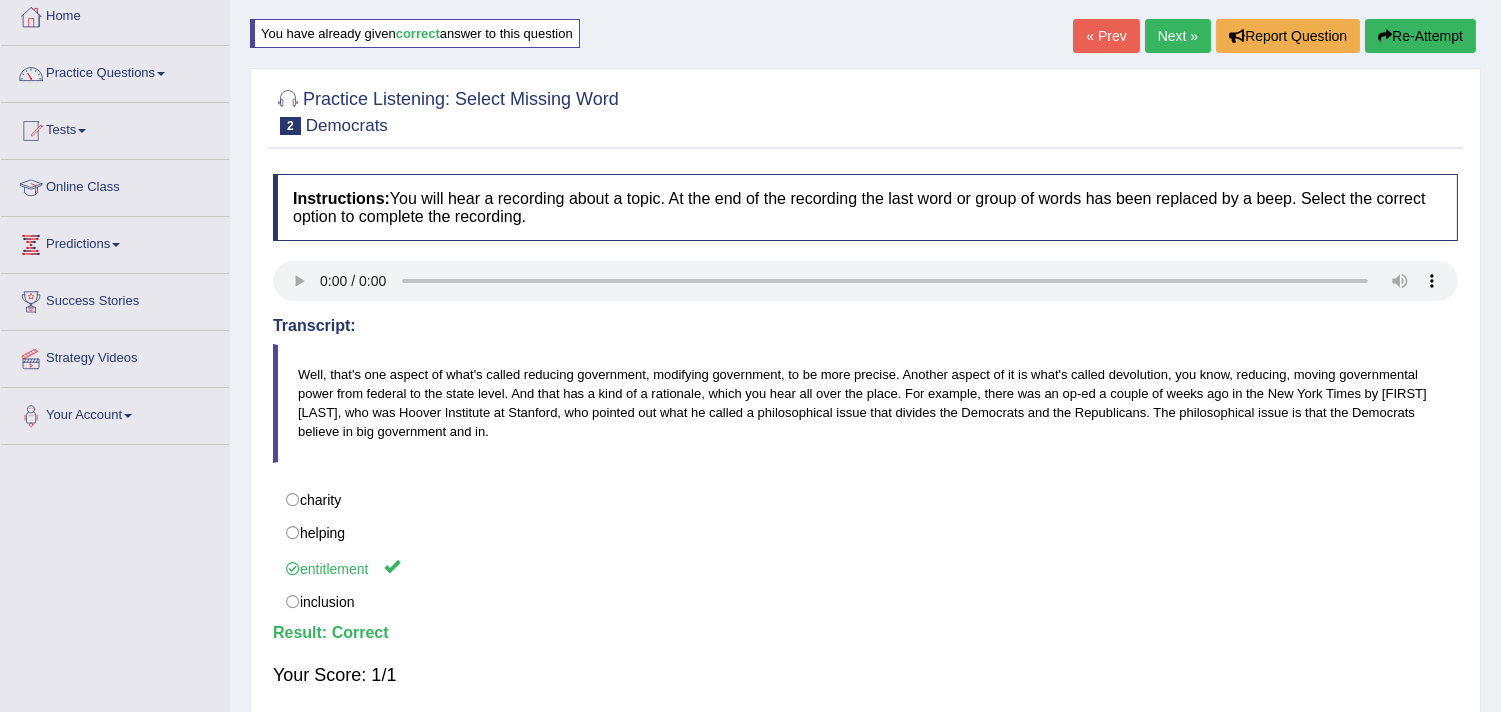 scroll, scrollTop: 111, scrollLeft: 0, axis: vertical 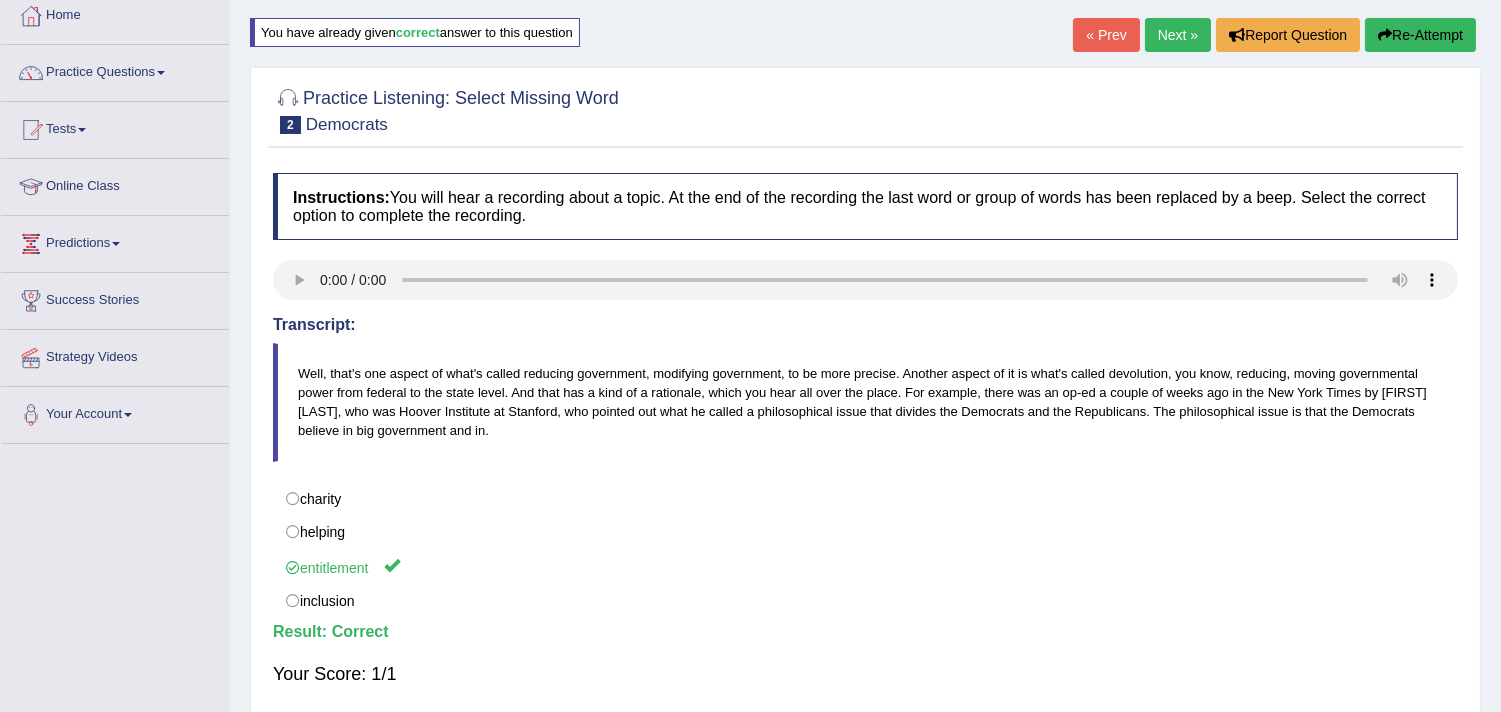 click on "Practice Questions" at bounding box center [115, 70] 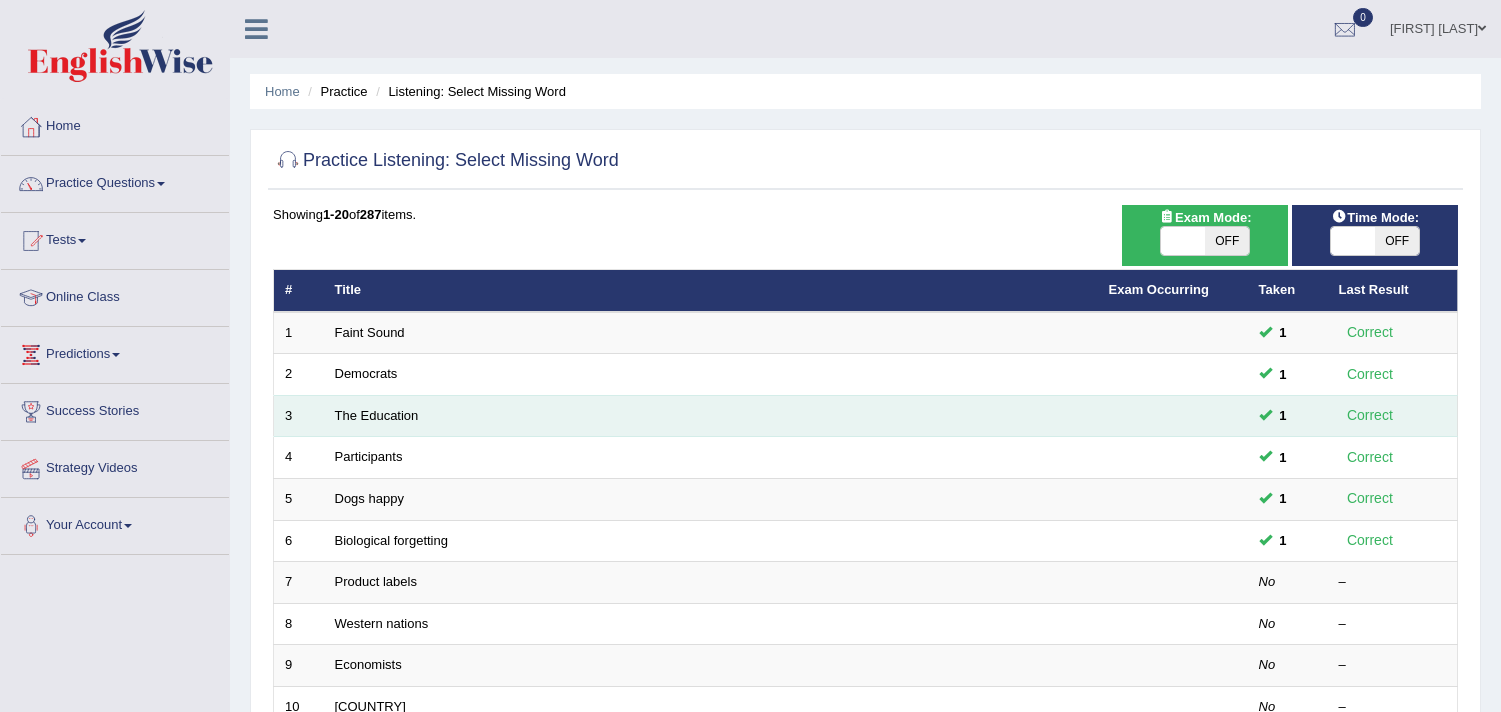 scroll, scrollTop: 111, scrollLeft: 0, axis: vertical 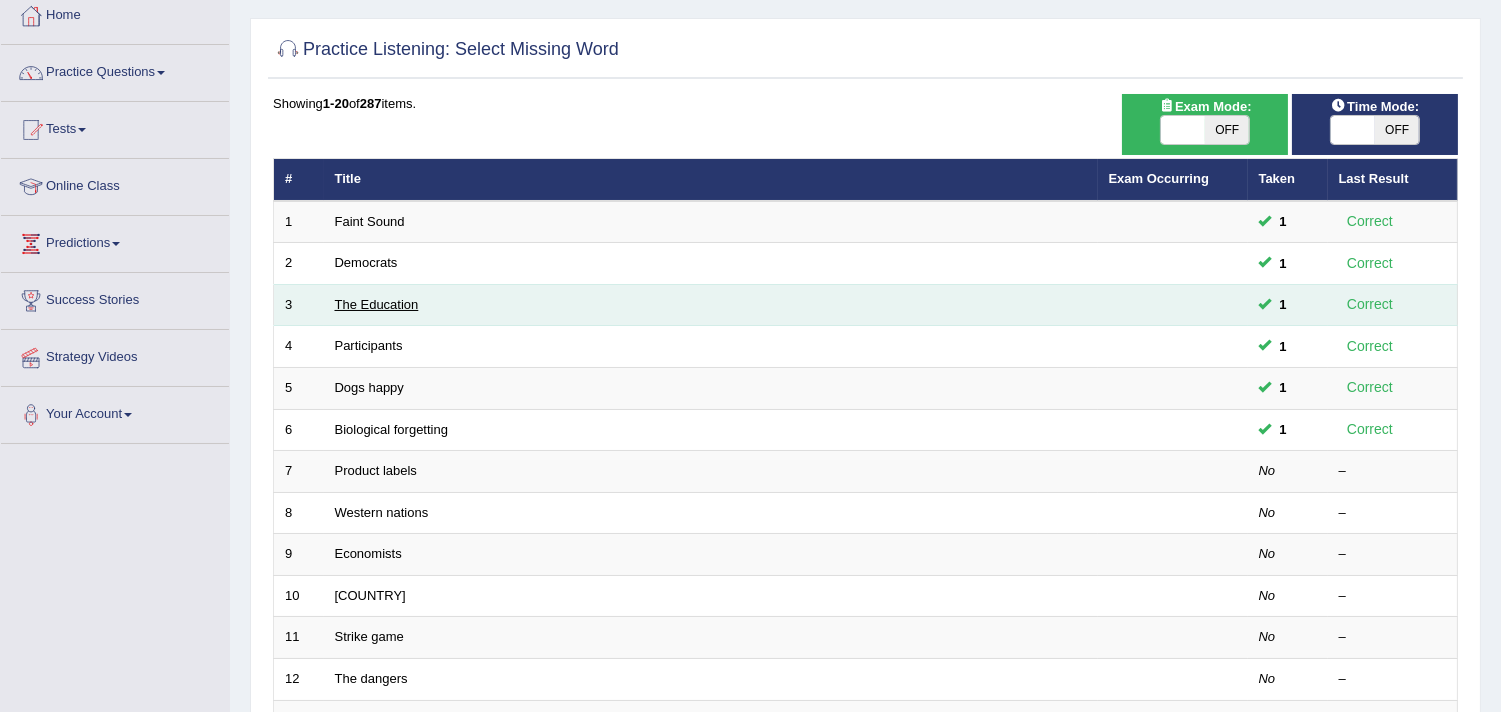 click on "The Education" at bounding box center [377, 304] 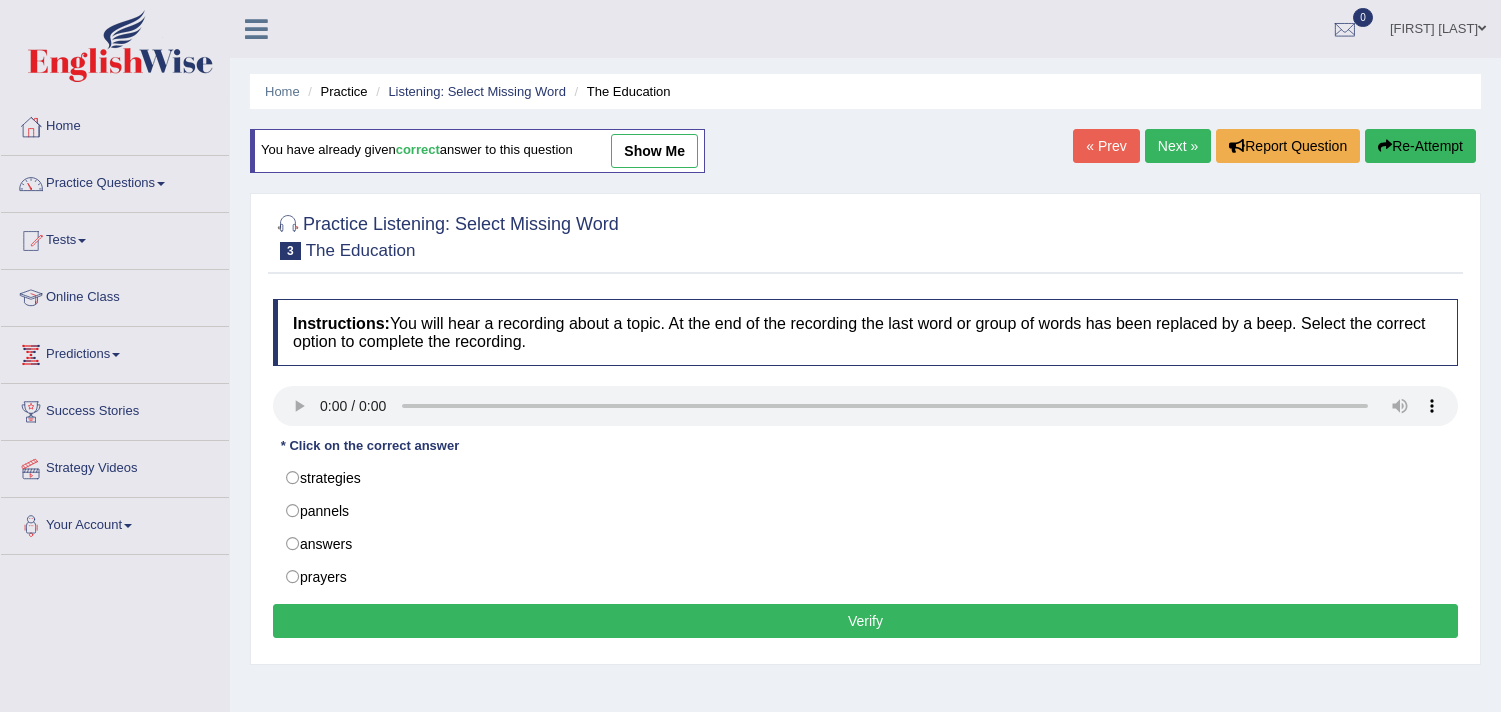 scroll, scrollTop: 0, scrollLeft: 0, axis: both 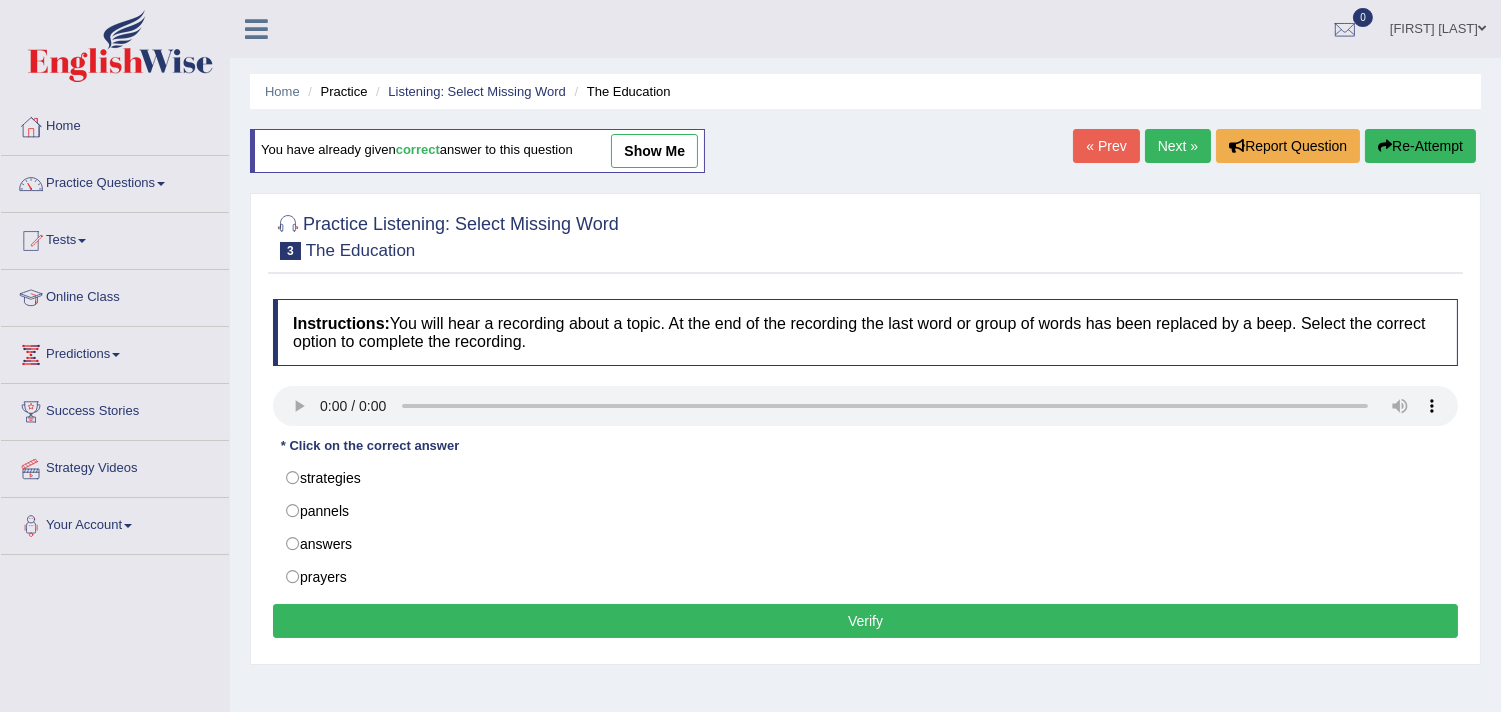 click on "show me" at bounding box center (654, 151) 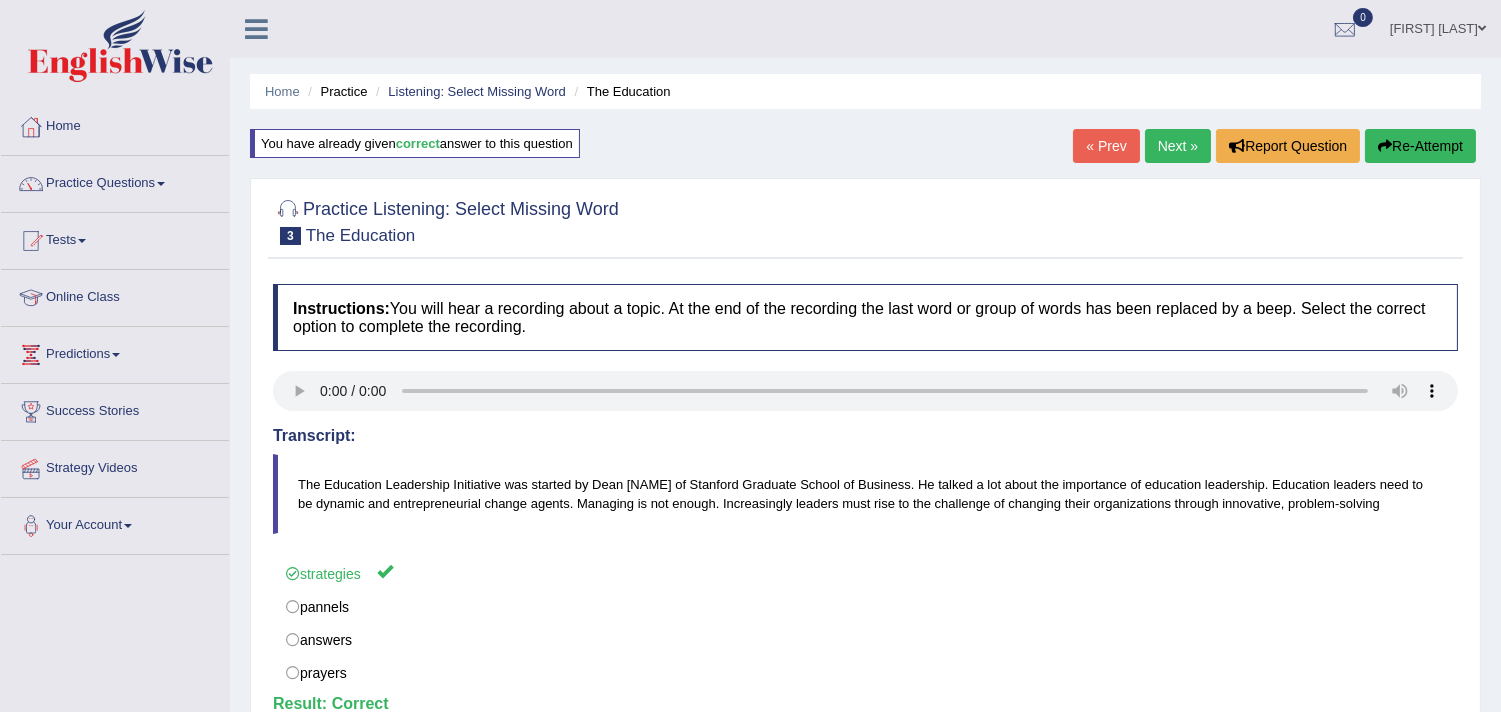 scroll, scrollTop: 111, scrollLeft: 0, axis: vertical 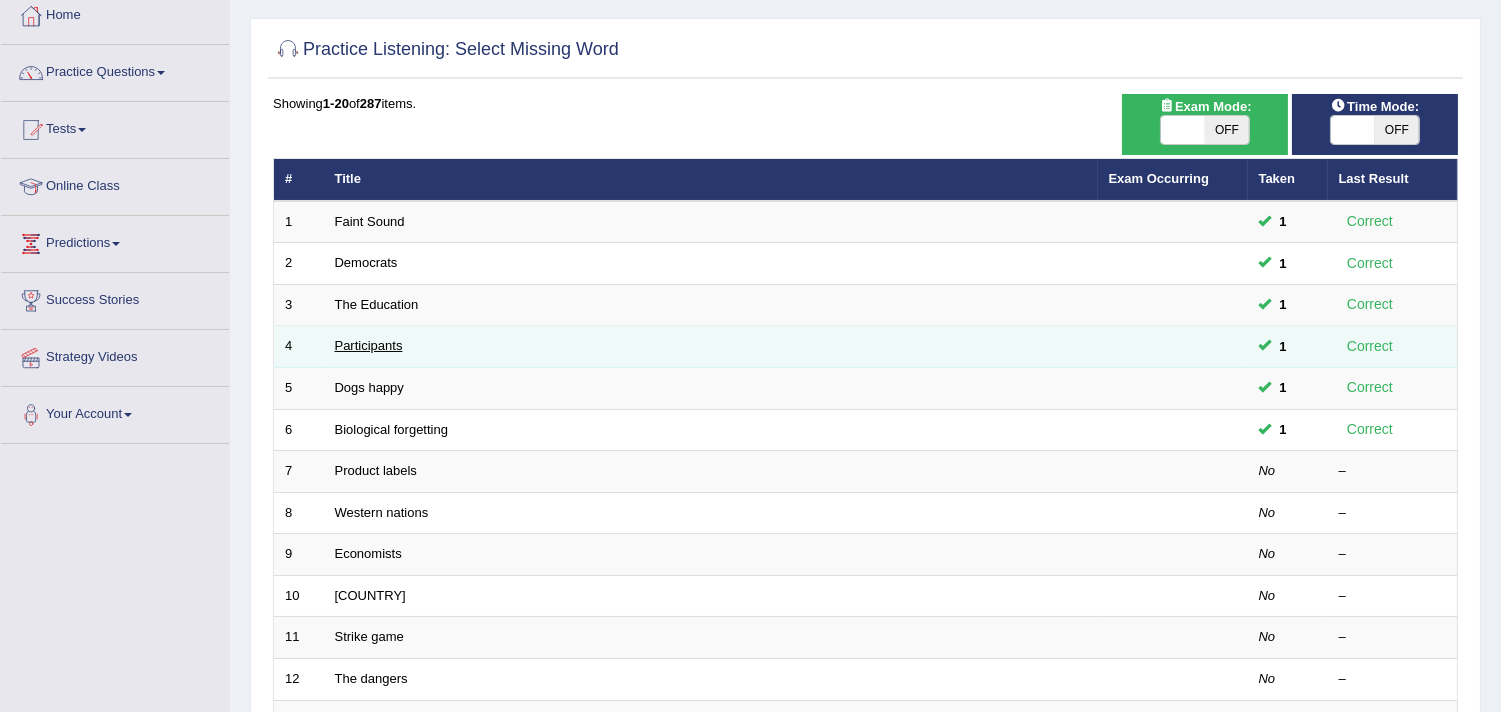 click on "Participants" at bounding box center (369, 345) 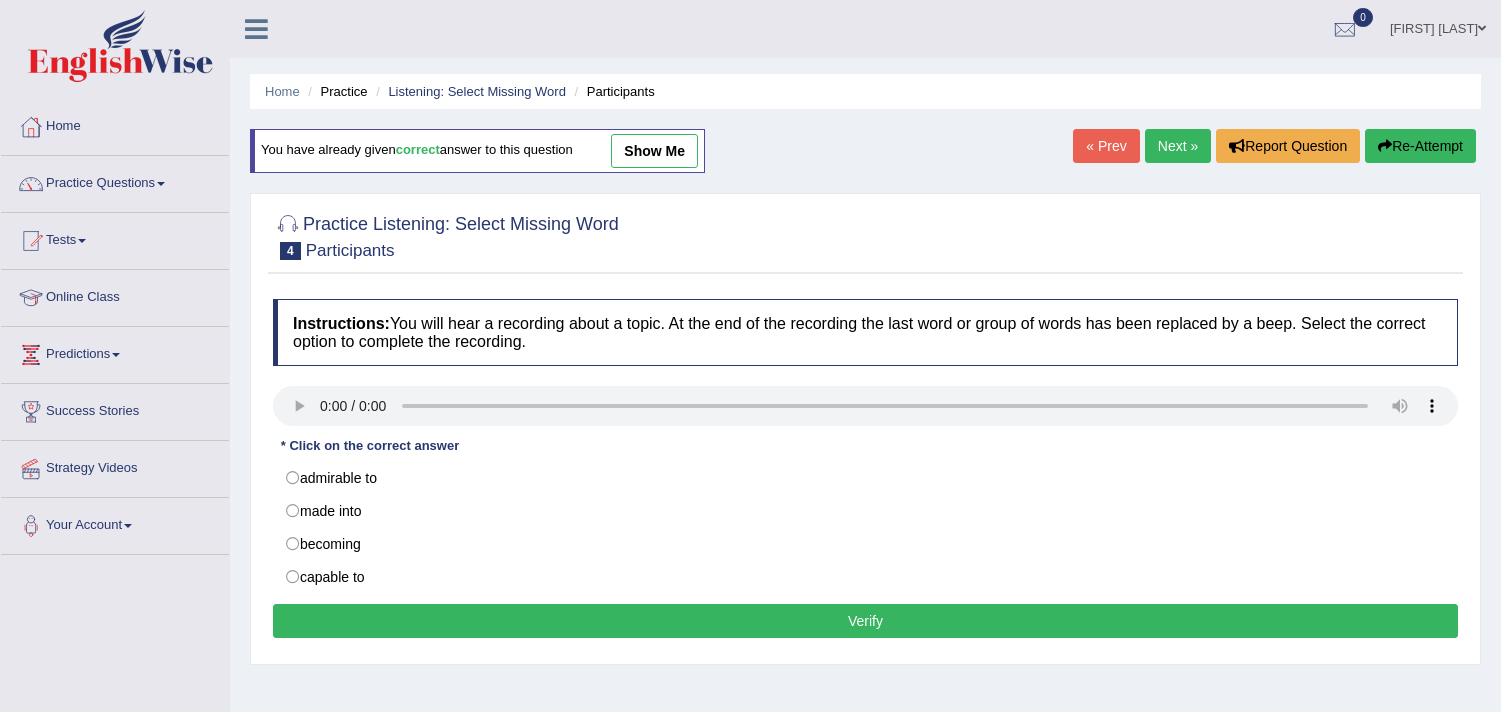 click on "show me" at bounding box center [654, 151] 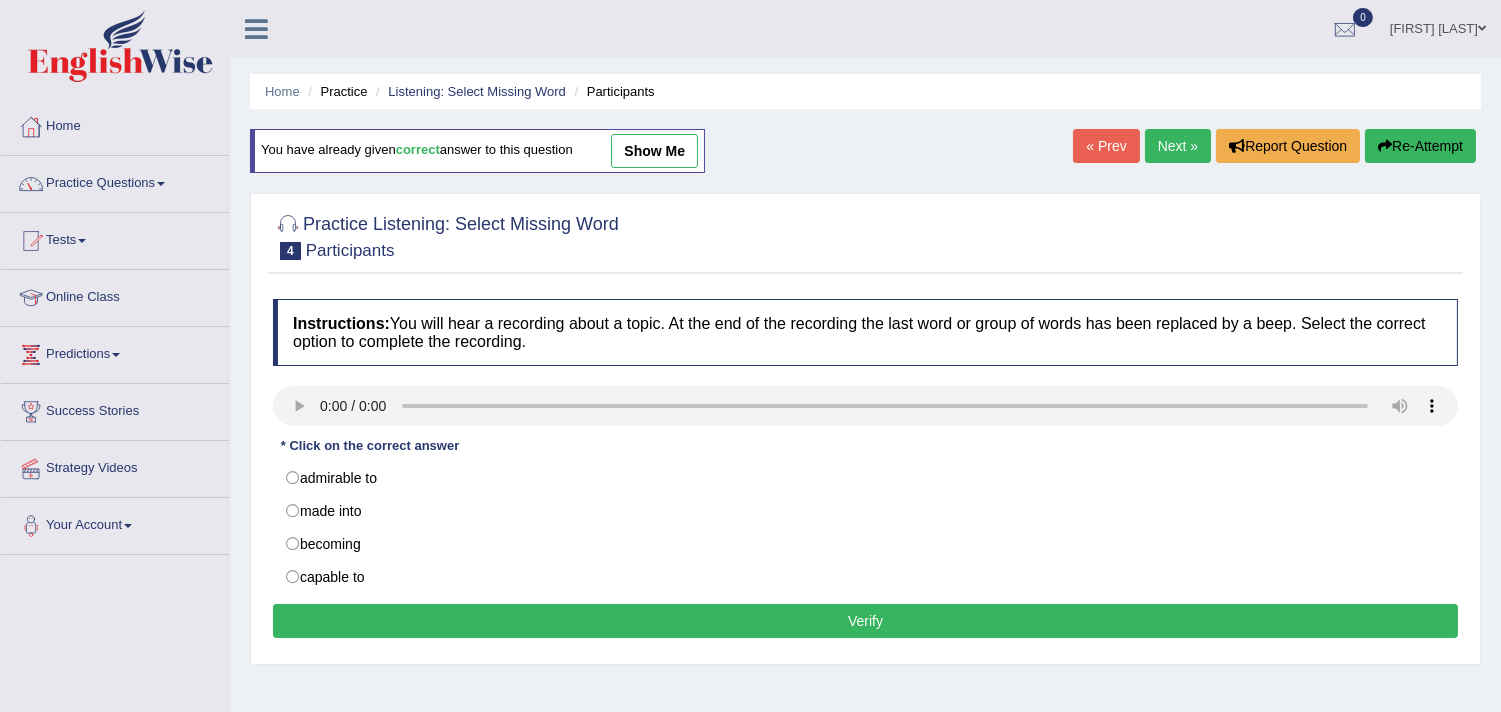 scroll, scrollTop: 0, scrollLeft: 0, axis: both 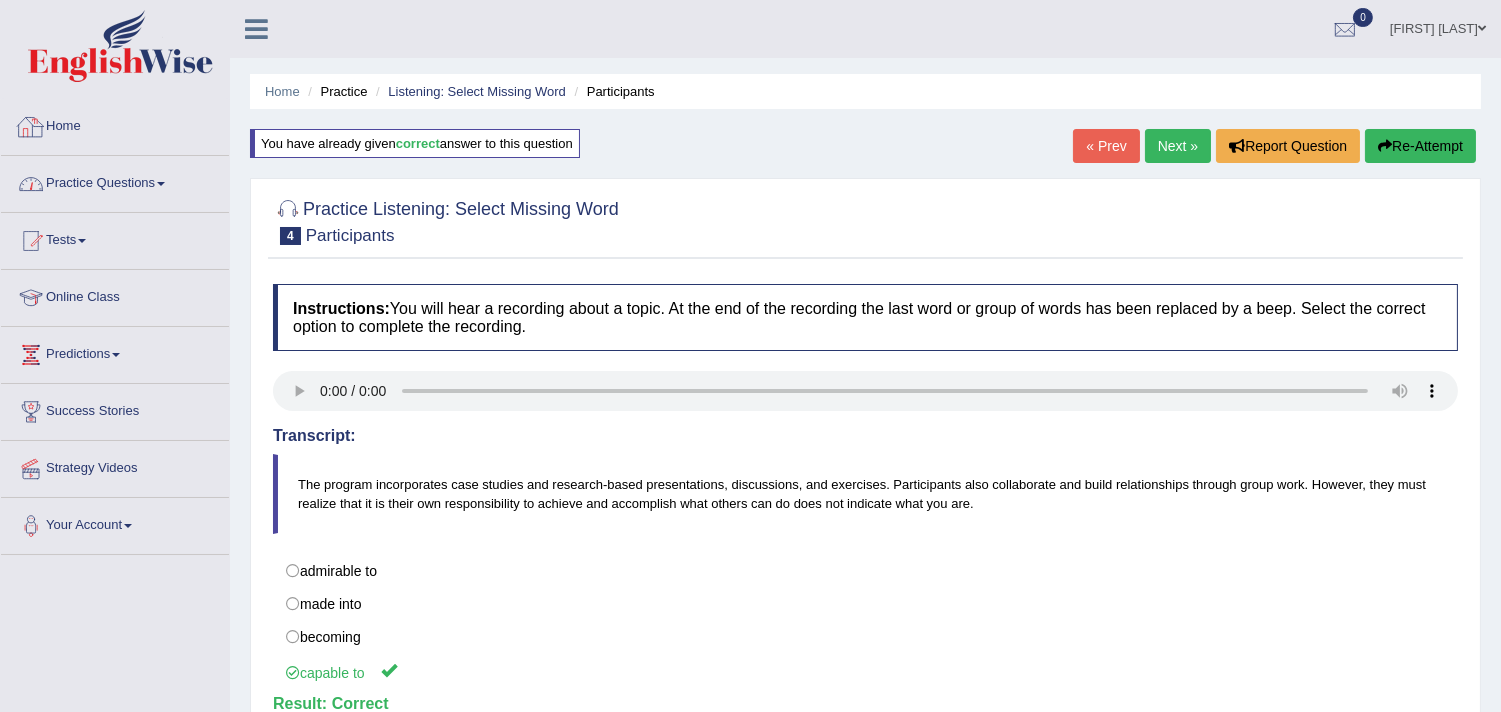 click on "Practice Questions" at bounding box center (115, 181) 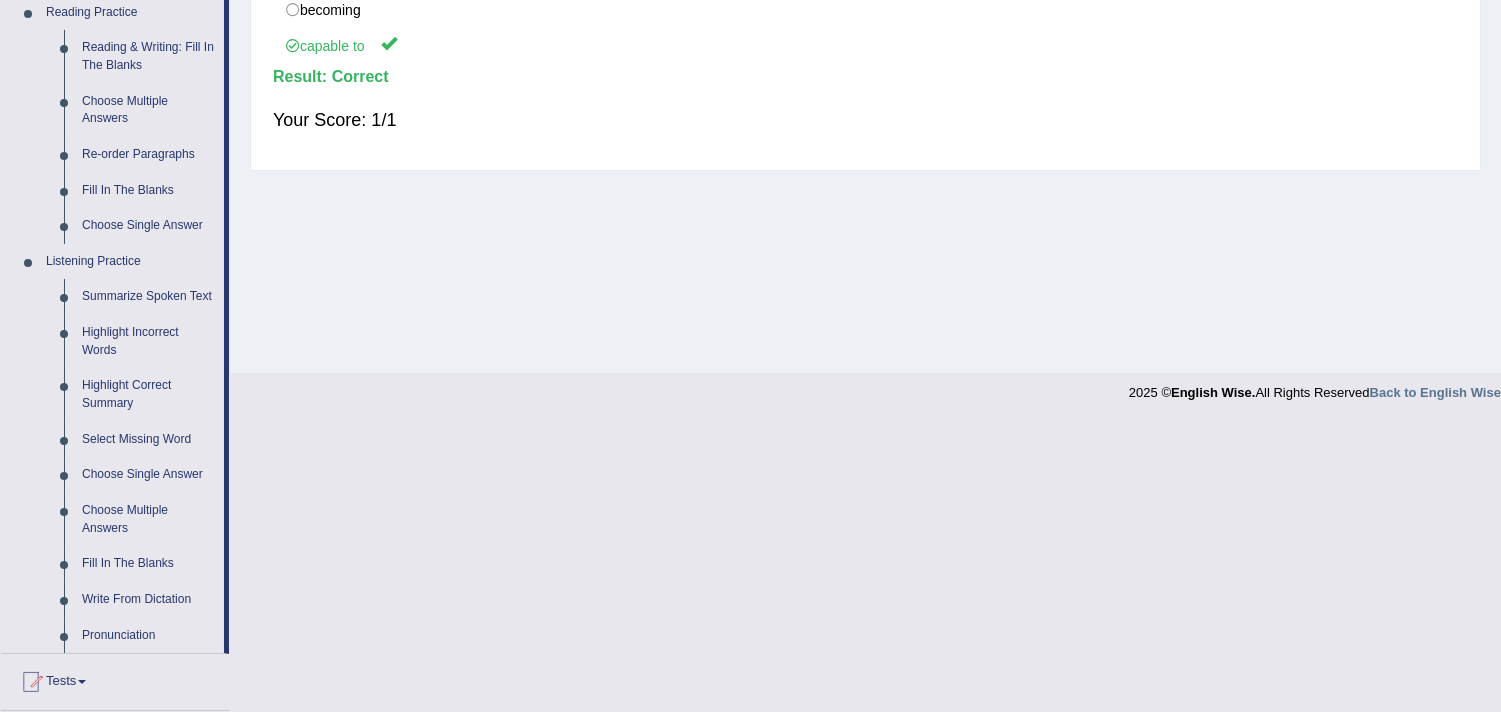 scroll, scrollTop: 666, scrollLeft: 0, axis: vertical 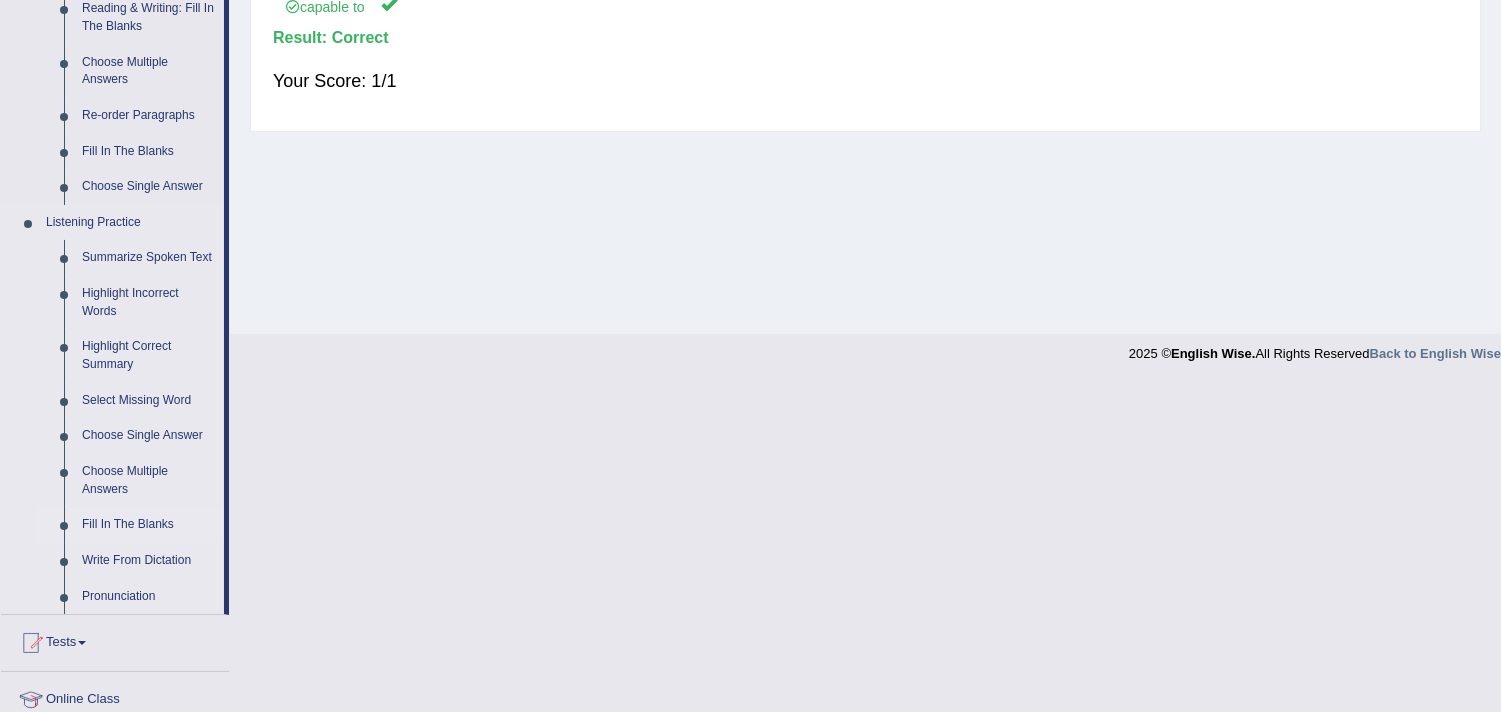 click on "Fill In The Blanks" at bounding box center (148, 525) 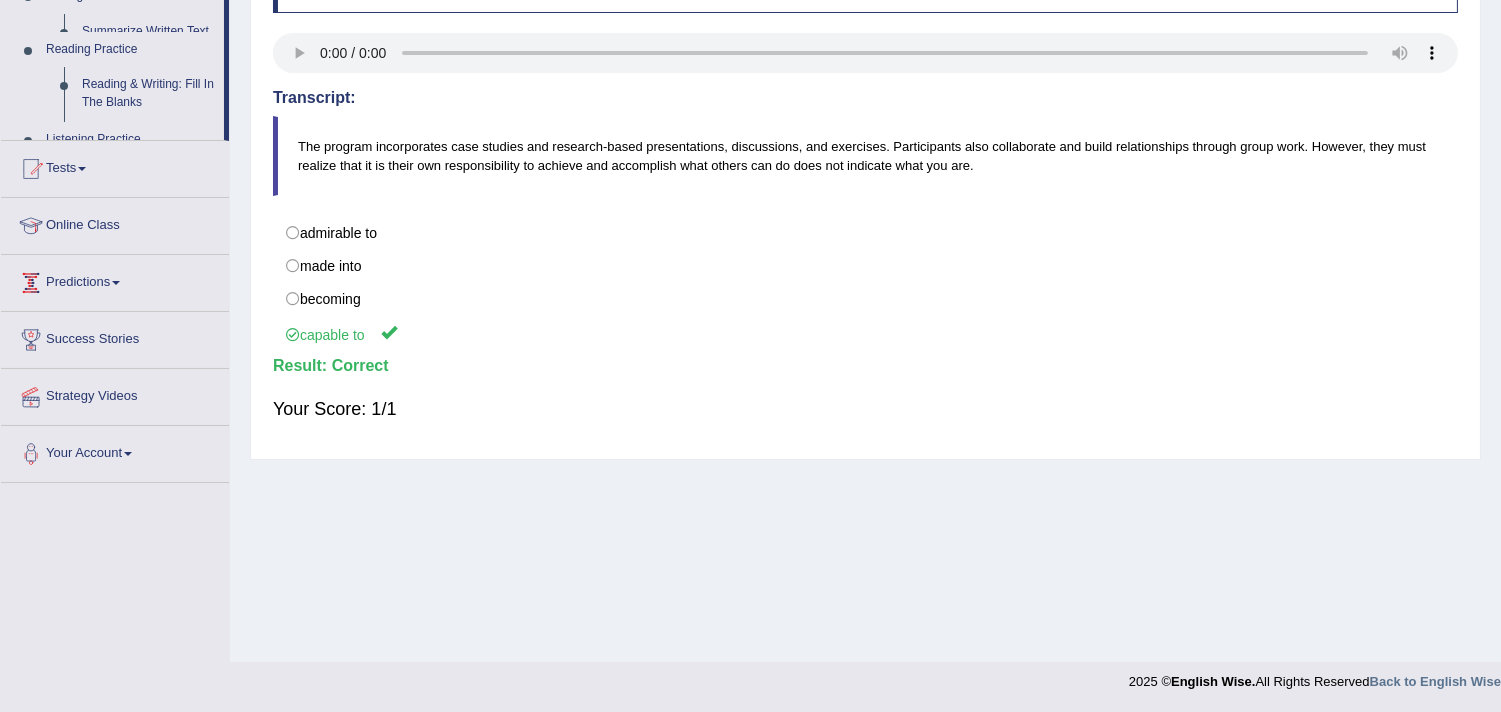scroll, scrollTop: 337, scrollLeft: 0, axis: vertical 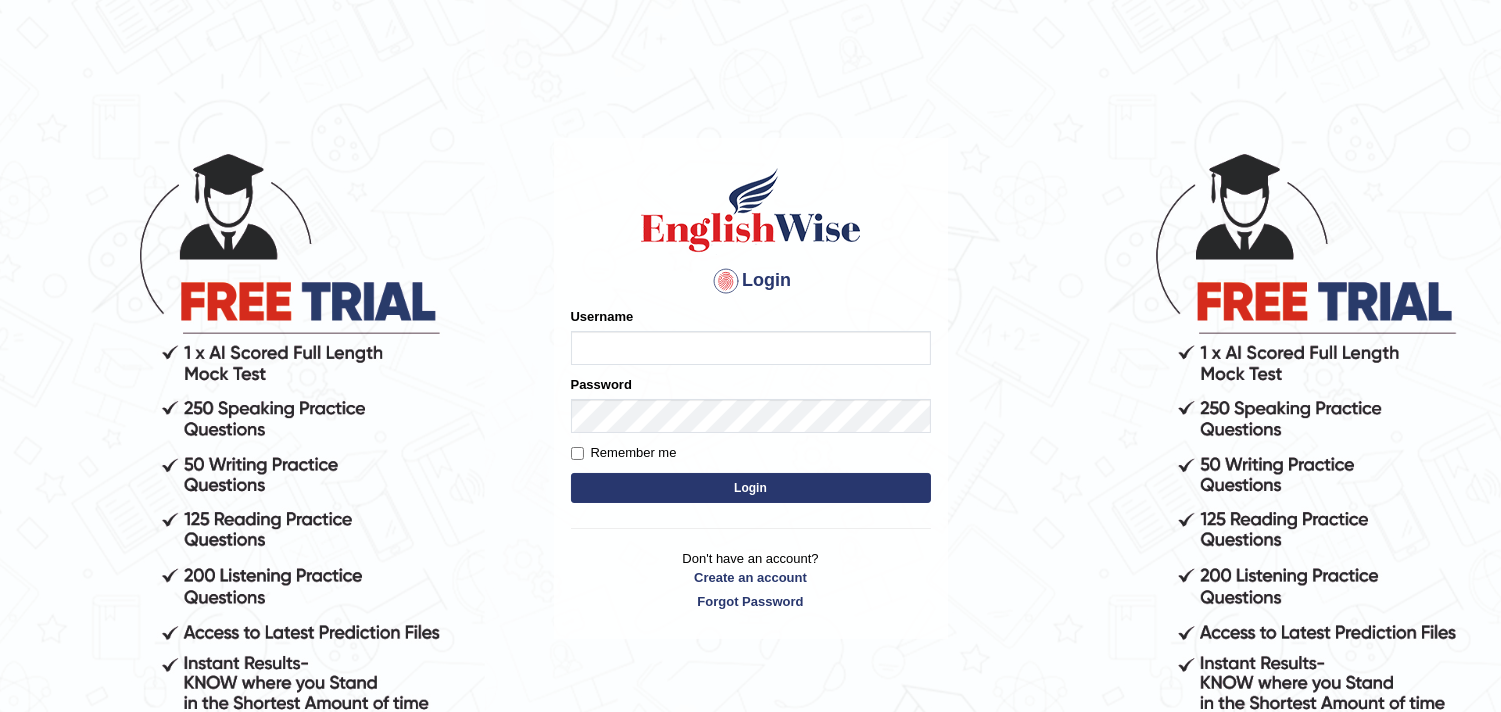 type on "[NAME]" 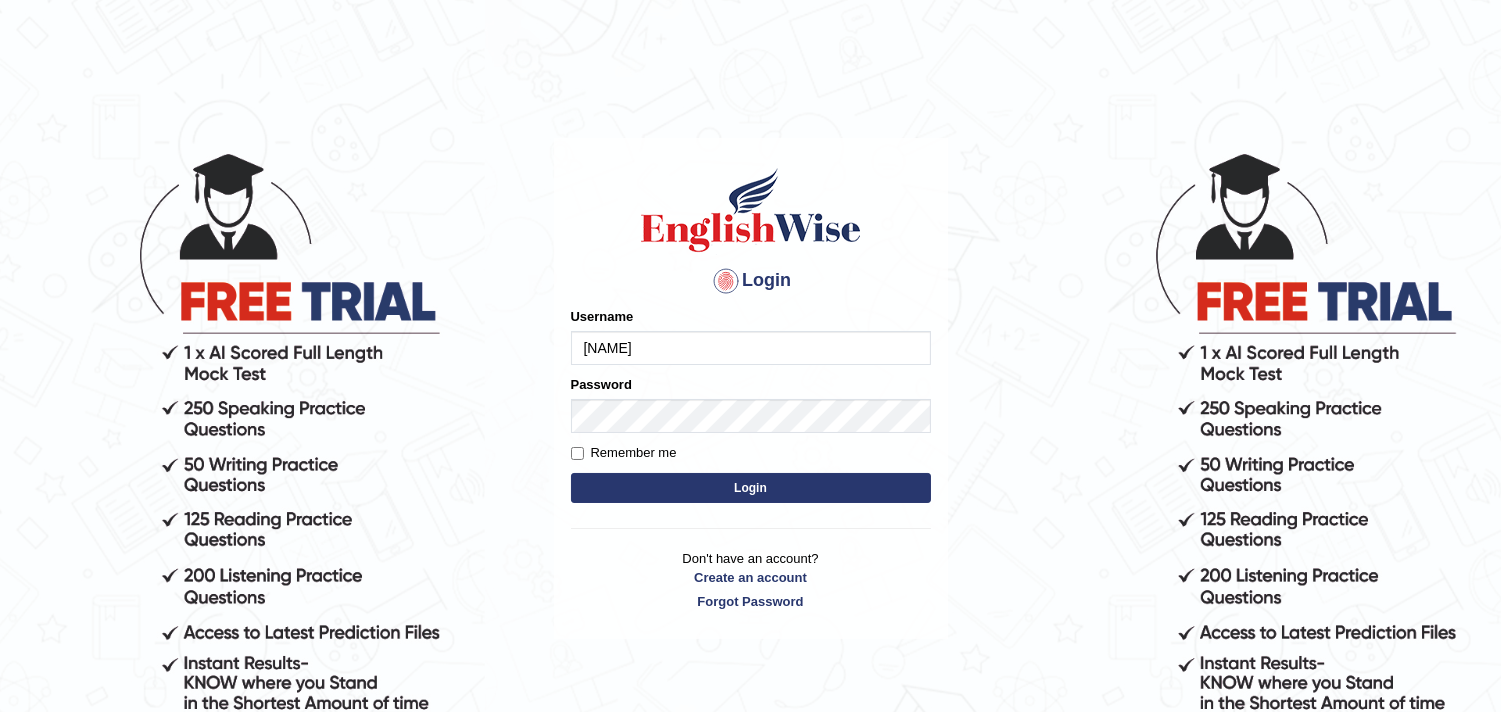click on "Login" at bounding box center (751, 488) 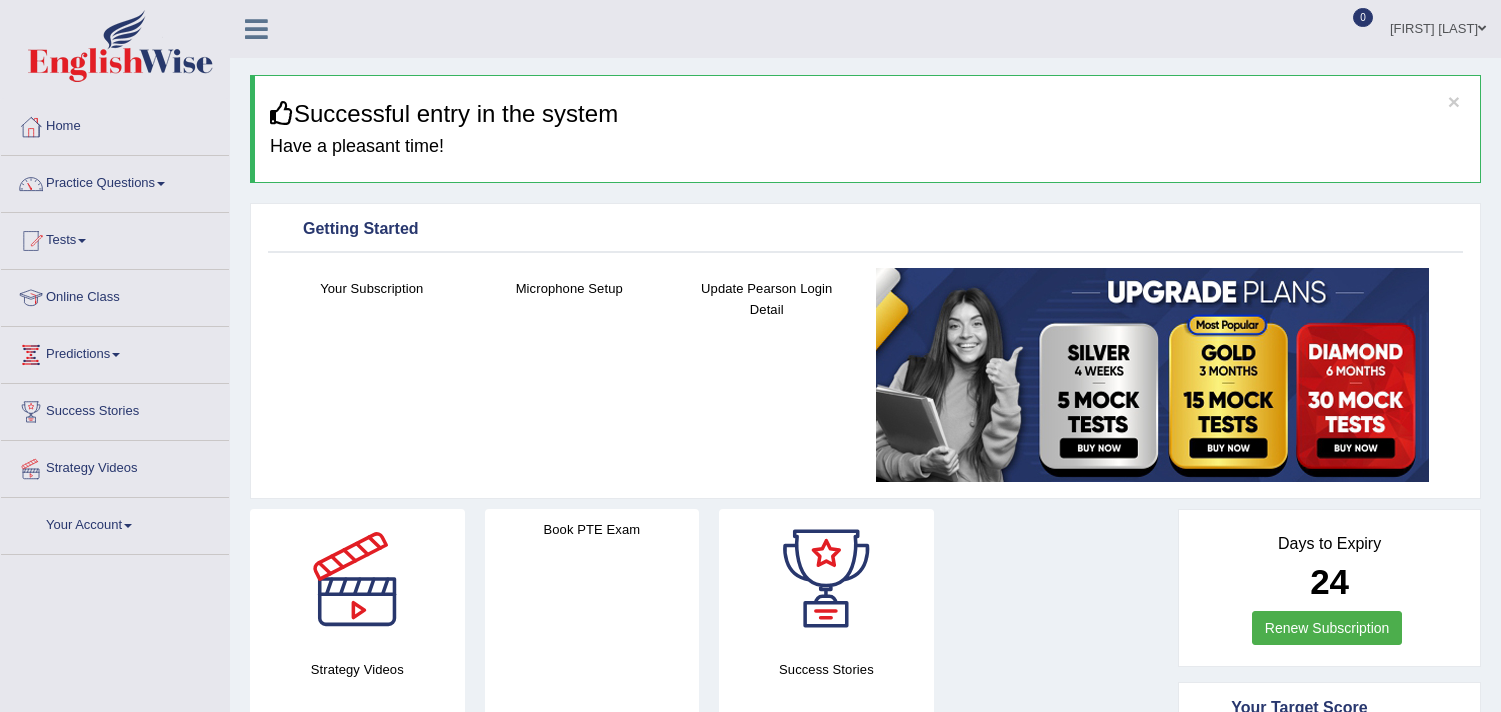 scroll, scrollTop: 0, scrollLeft: 0, axis: both 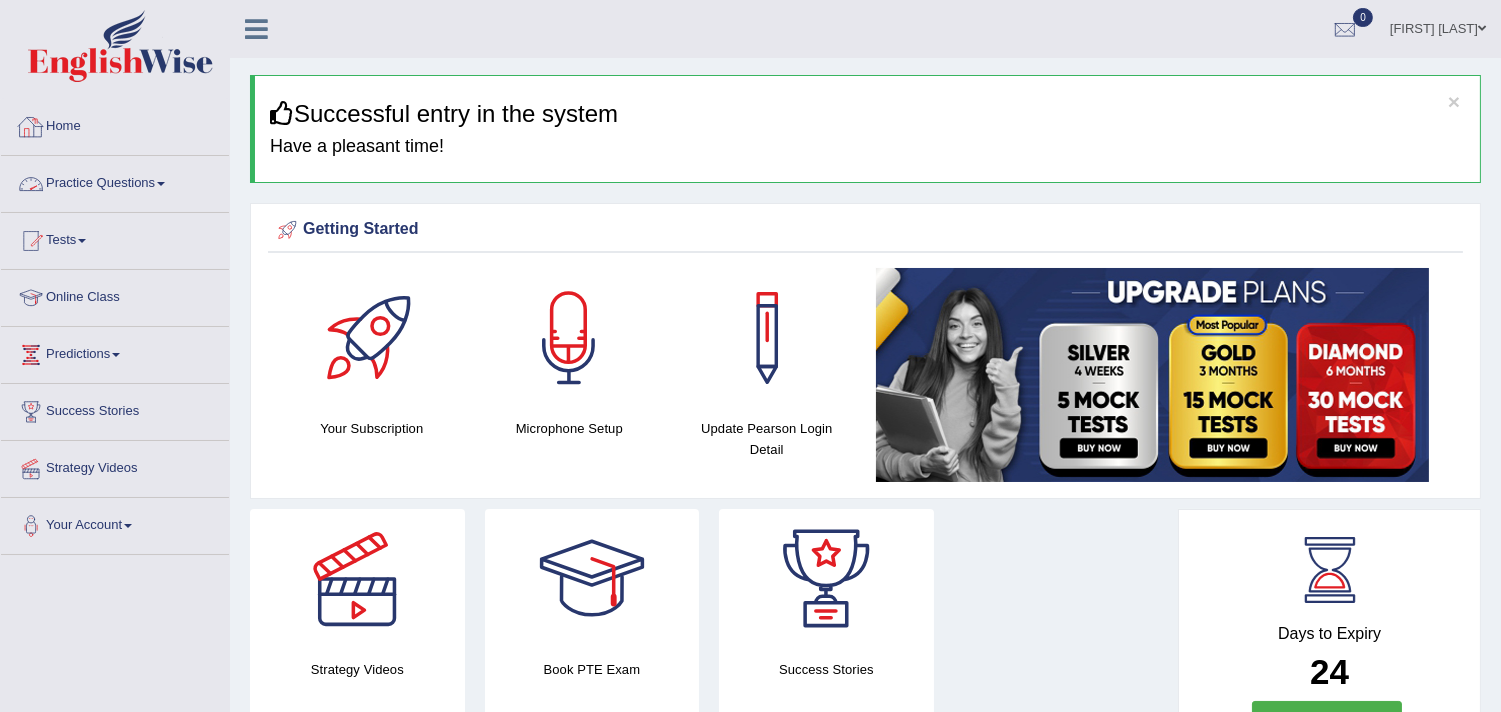 click on "Practice Questions" at bounding box center [115, 181] 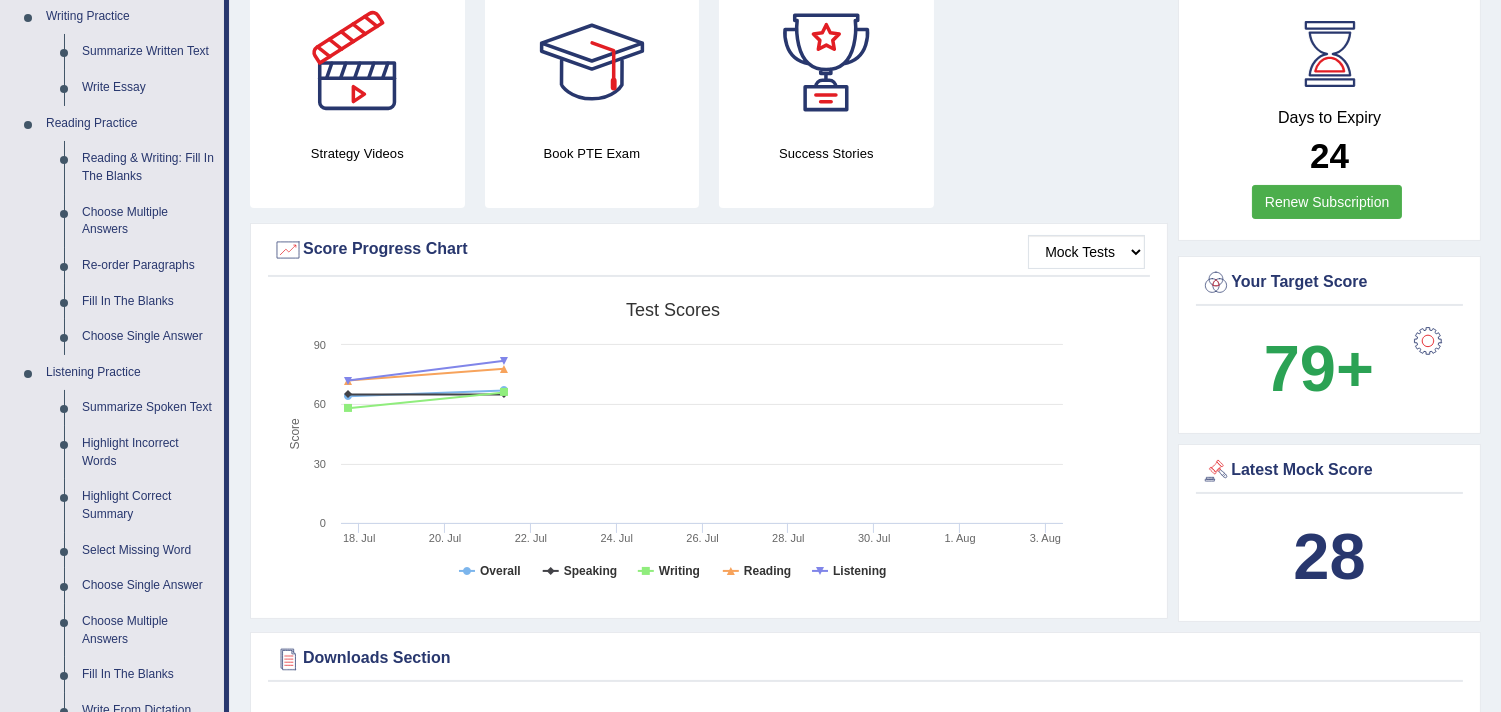 scroll, scrollTop: 555, scrollLeft: 0, axis: vertical 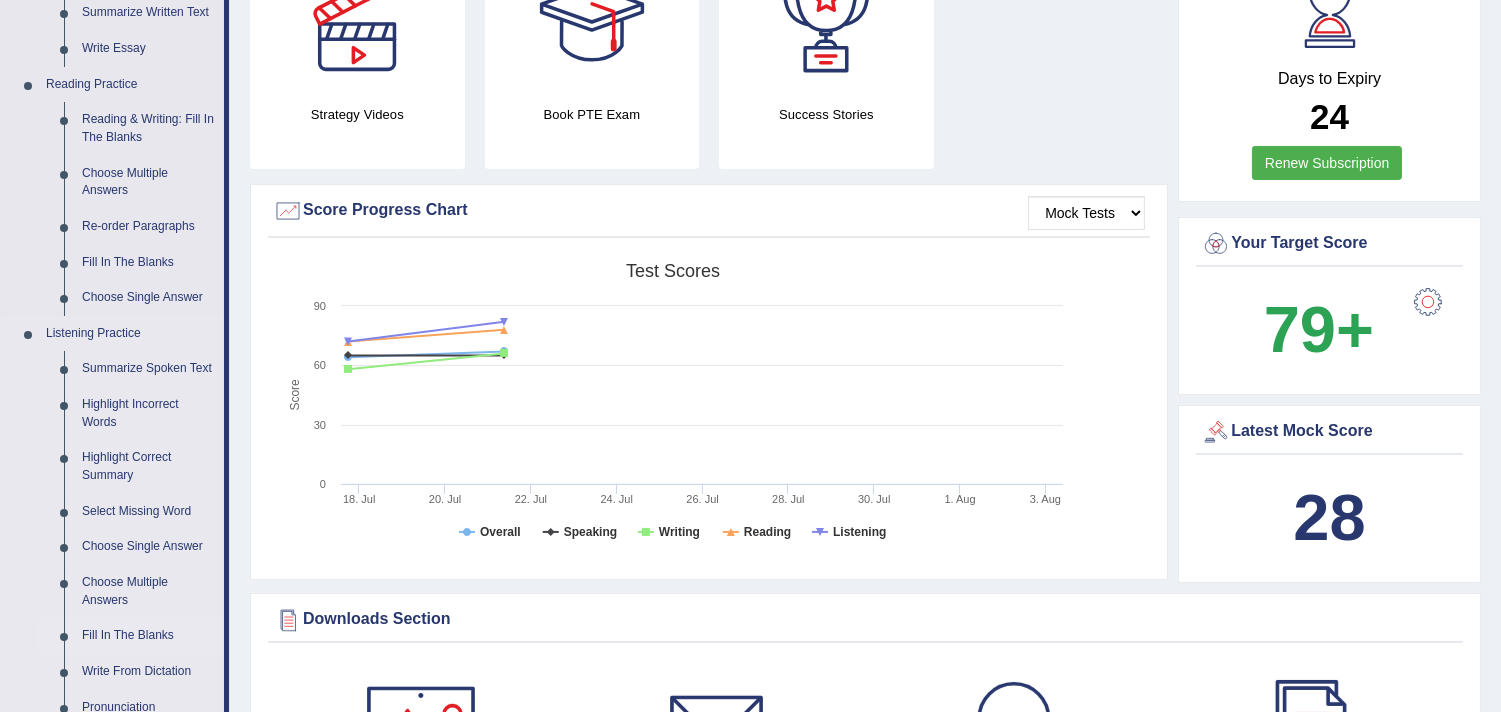 click on "Fill In The Blanks" at bounding box center (148, 636) 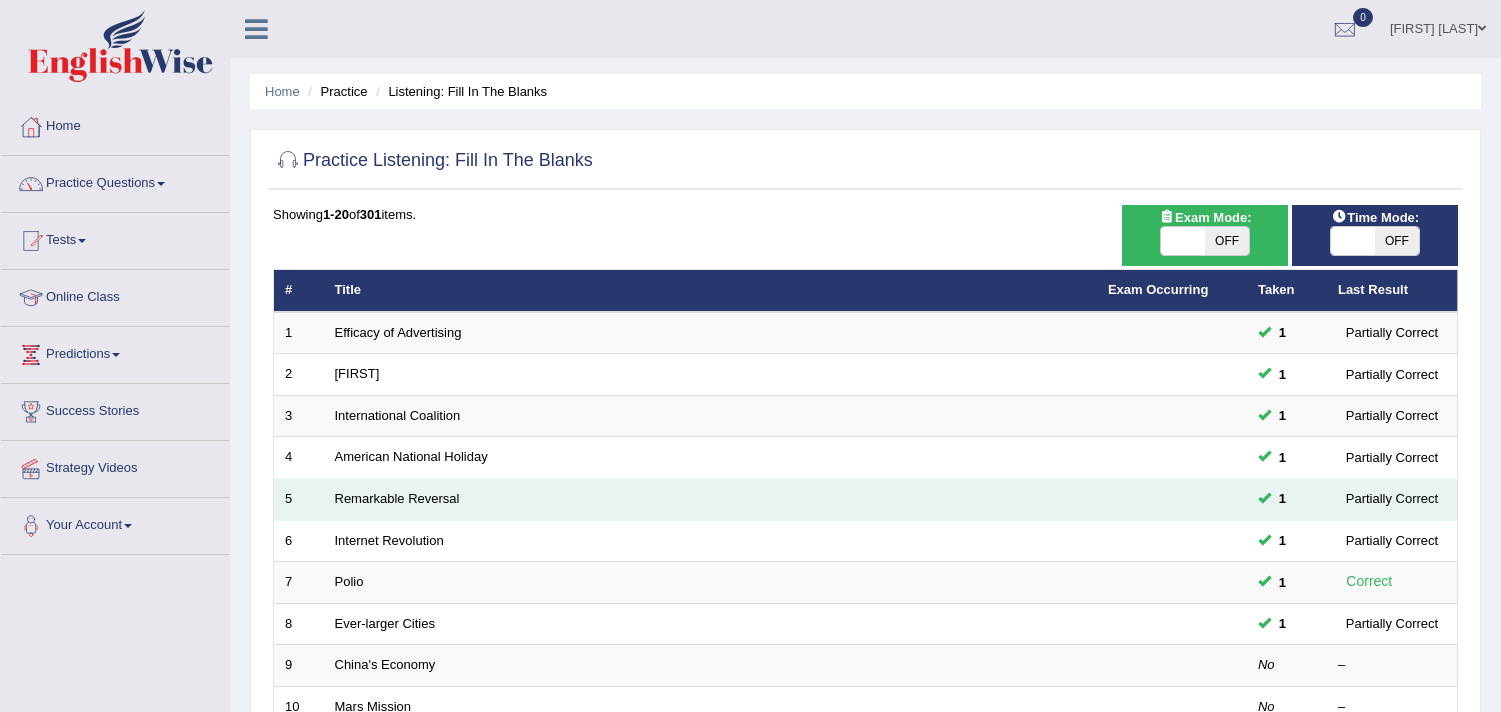 scroll, scrollTop: 0, scrollLeft: 0, axis: both 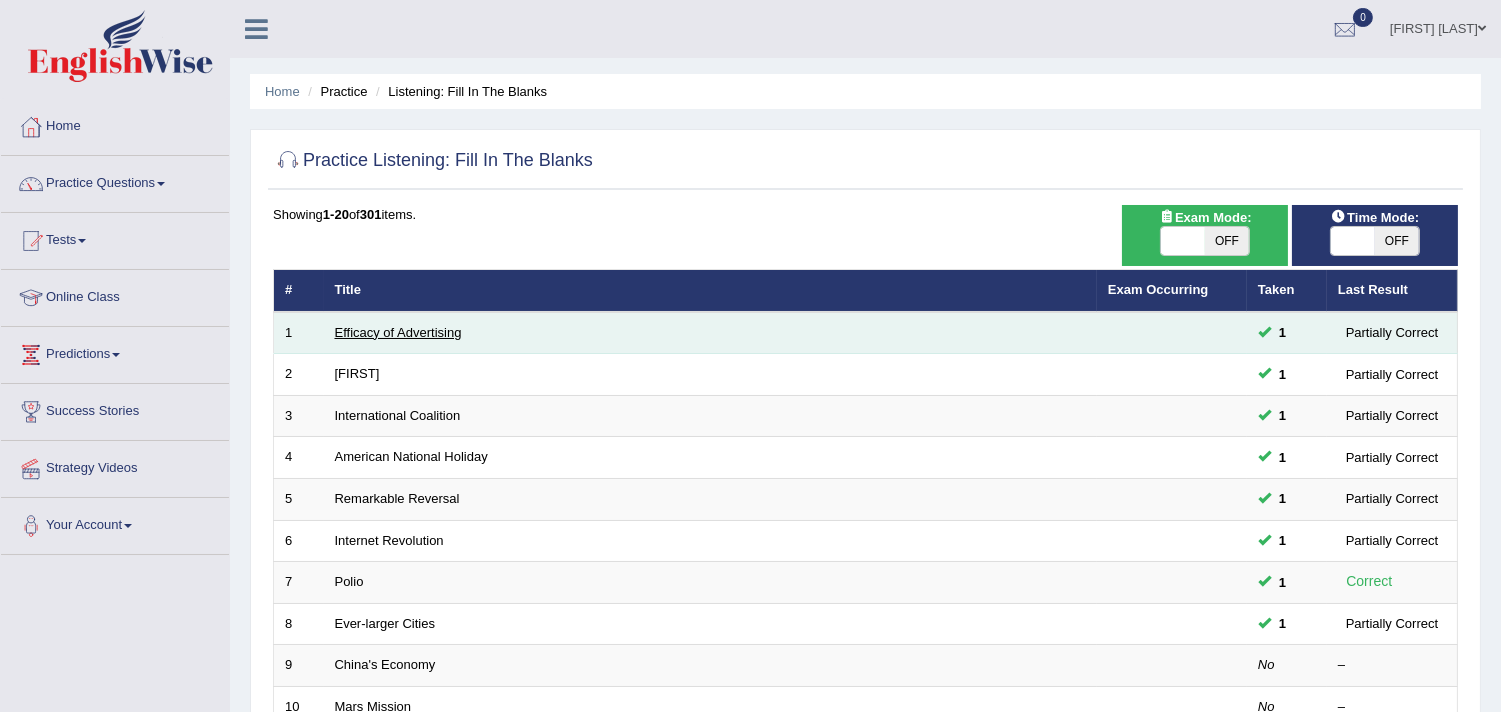 click on "Efficacy of Advertising" at bounding box center (398, 332) 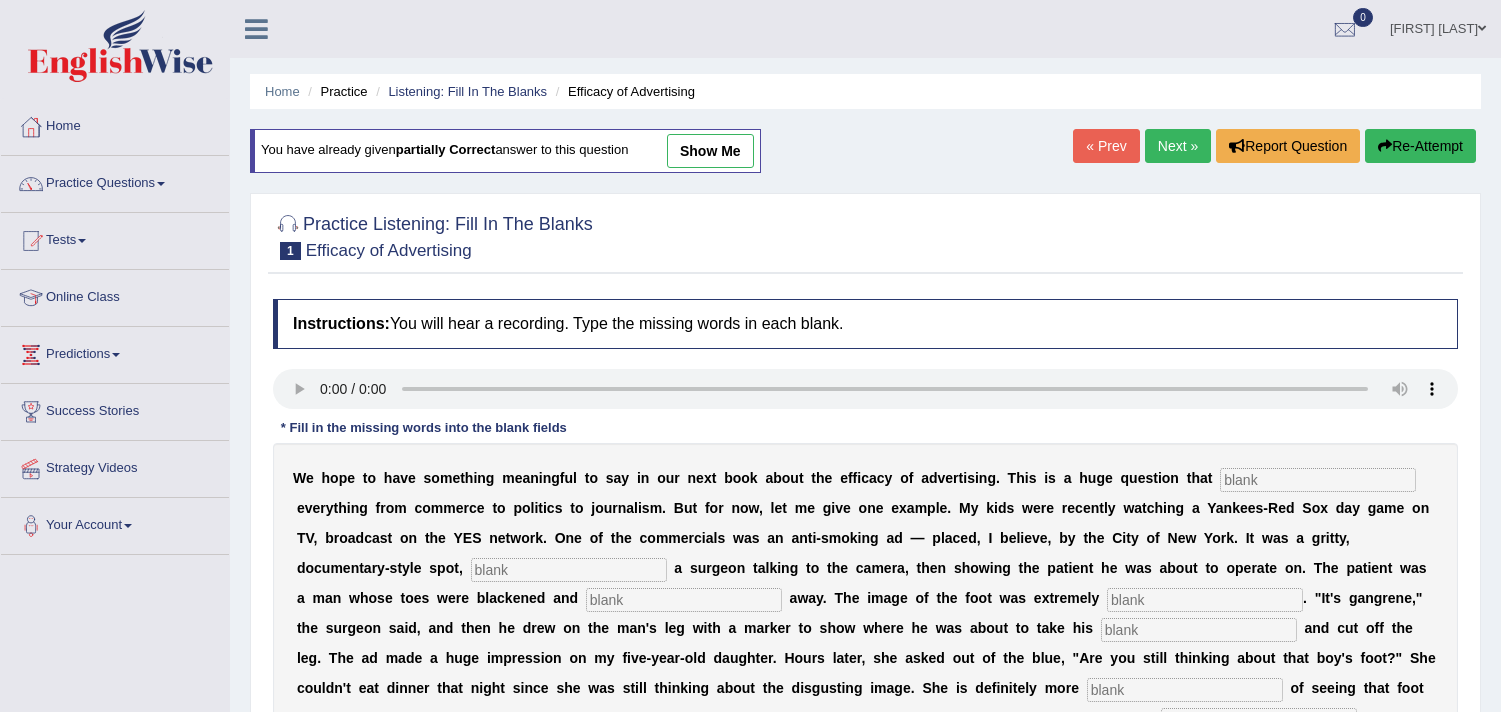 scroll, scrollTop: 0, scrollLeft: 0, axis: both 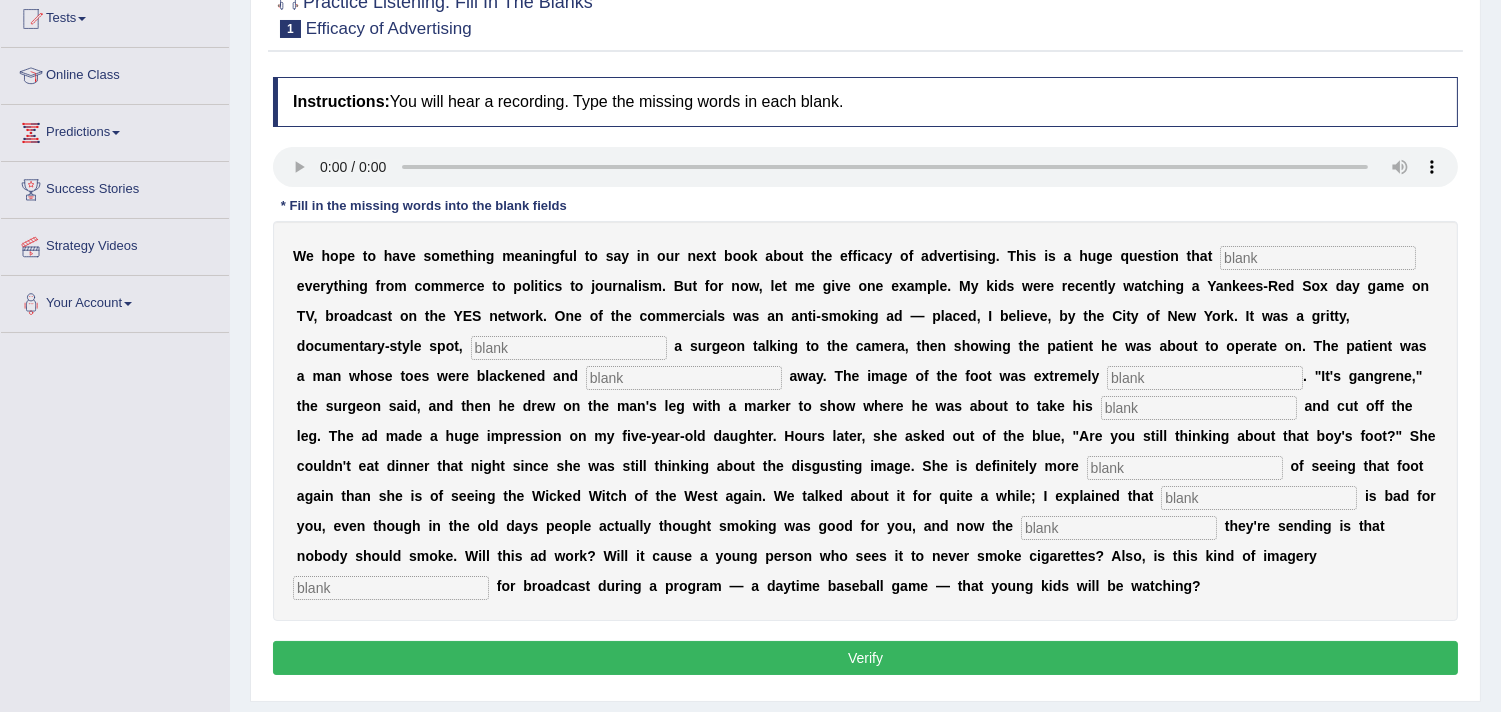 click at bounding box center (1318, 258) 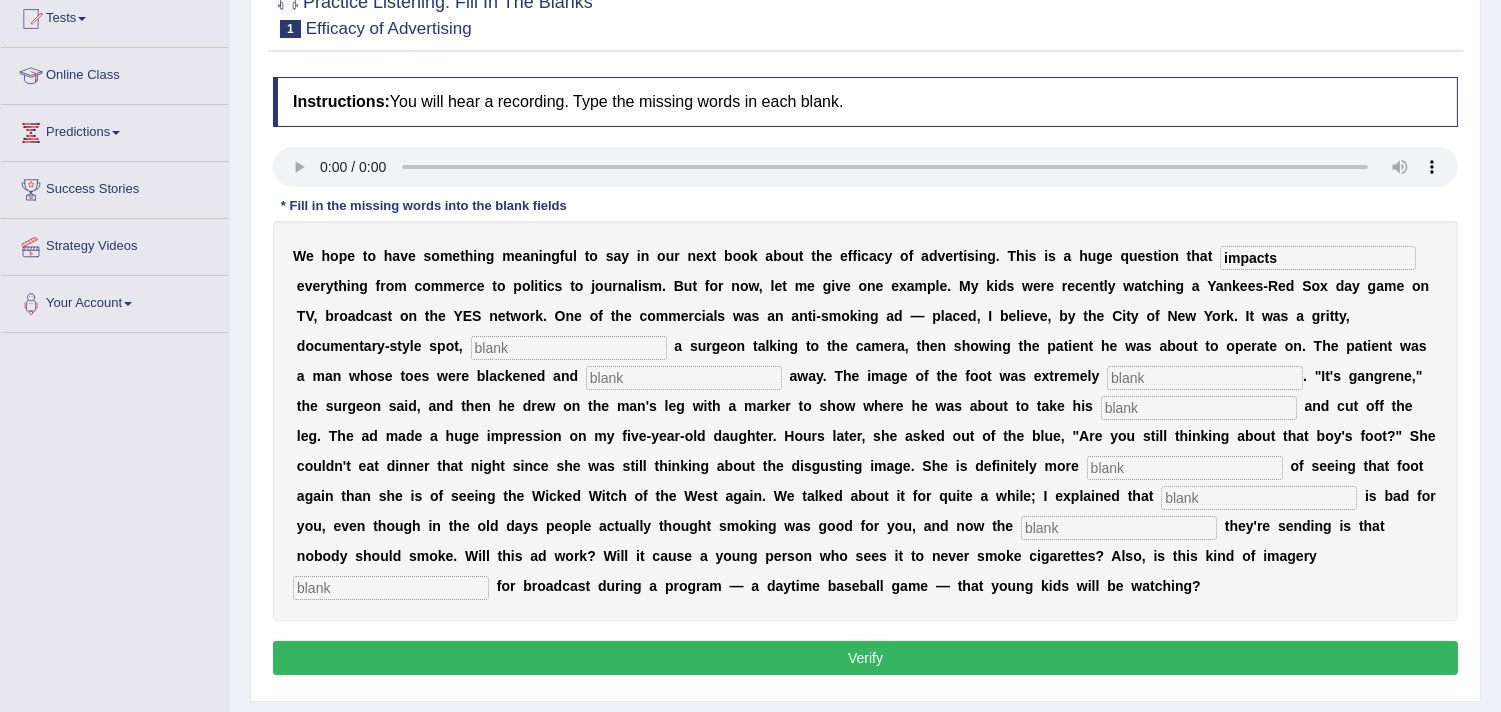 type on "impacts" 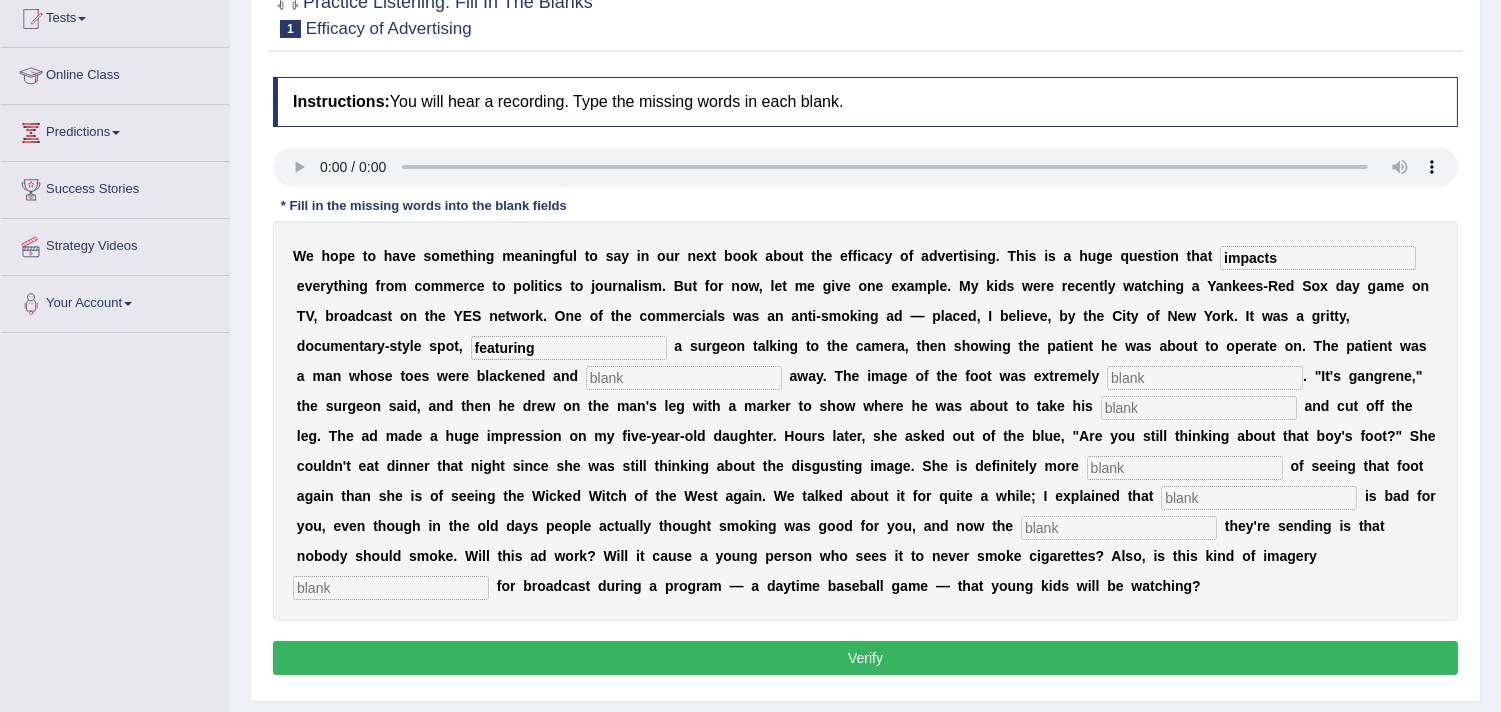 type on "featuring" 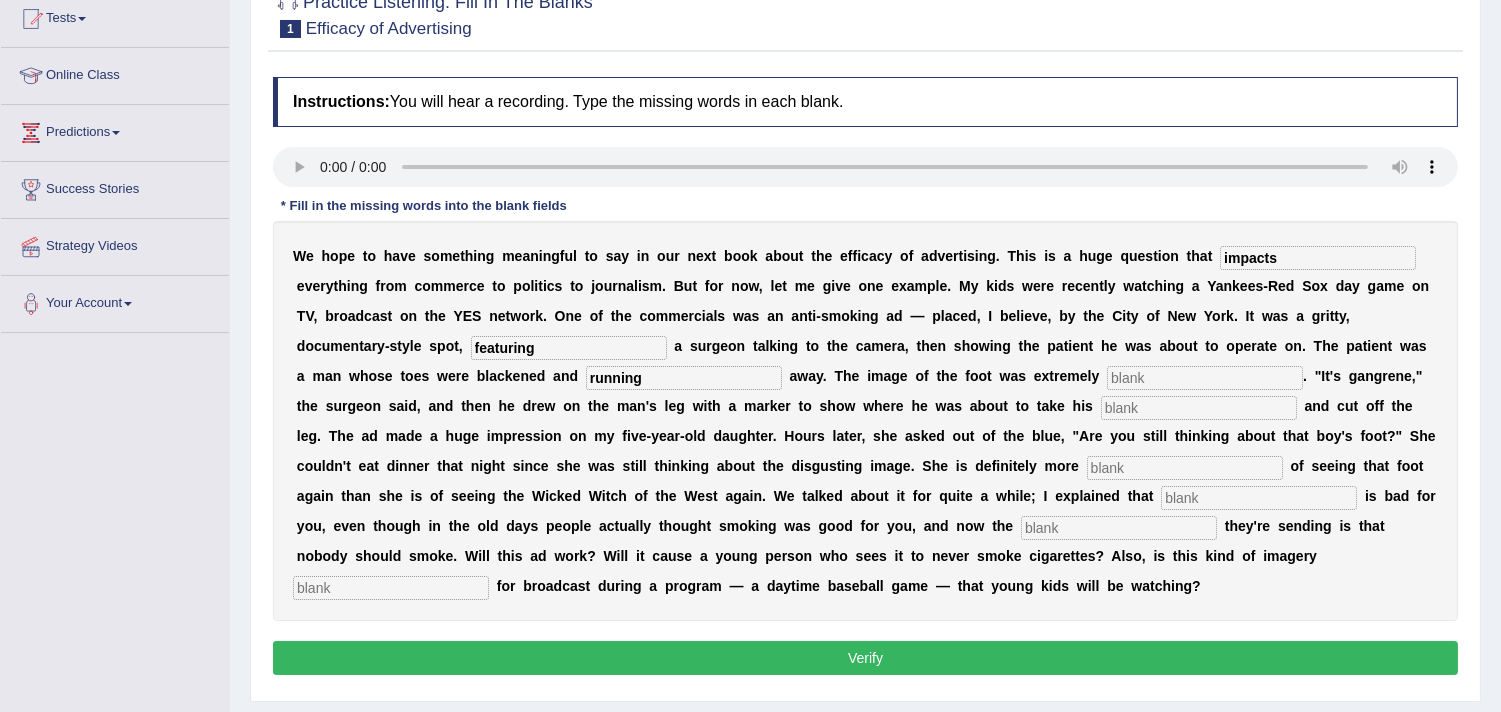 type on "running" 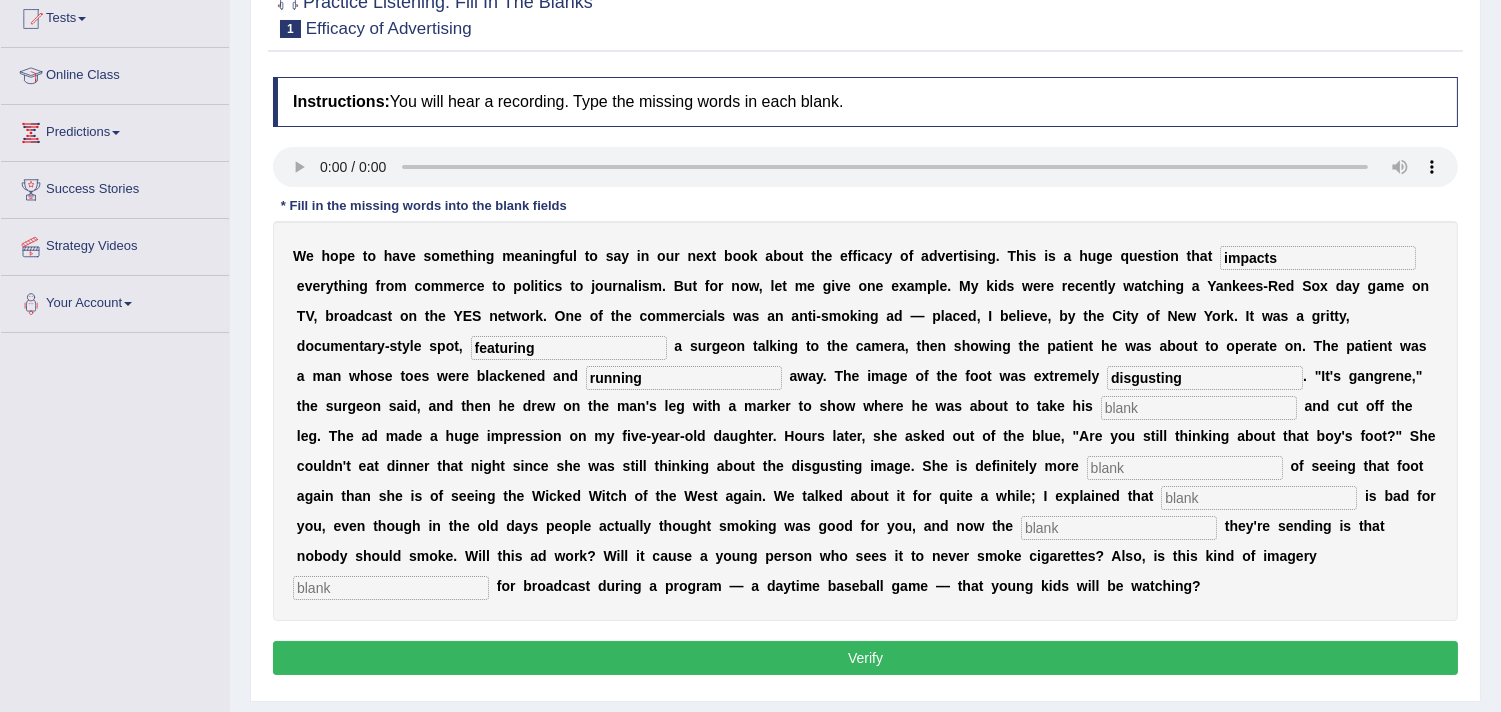 type on "disgusting" 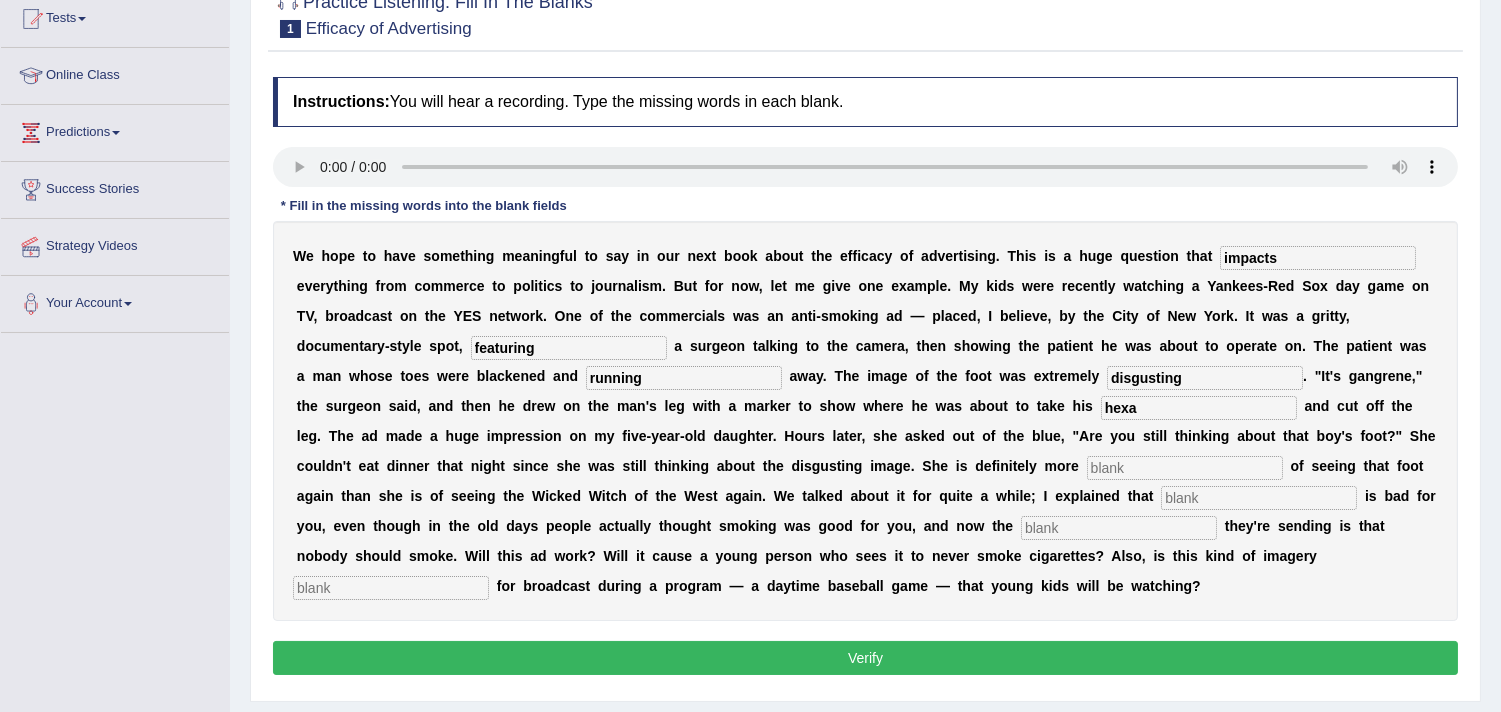 type on "hexa" 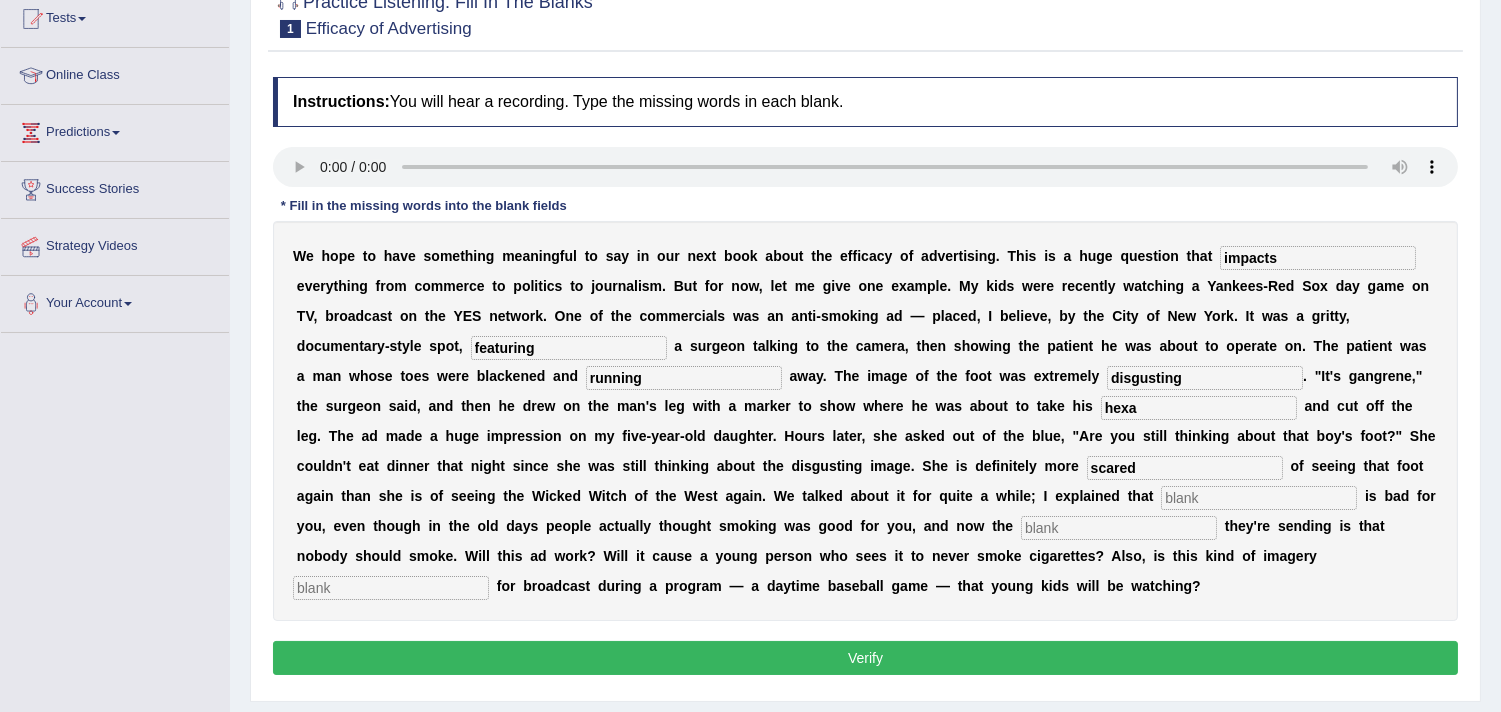 type on "scared" 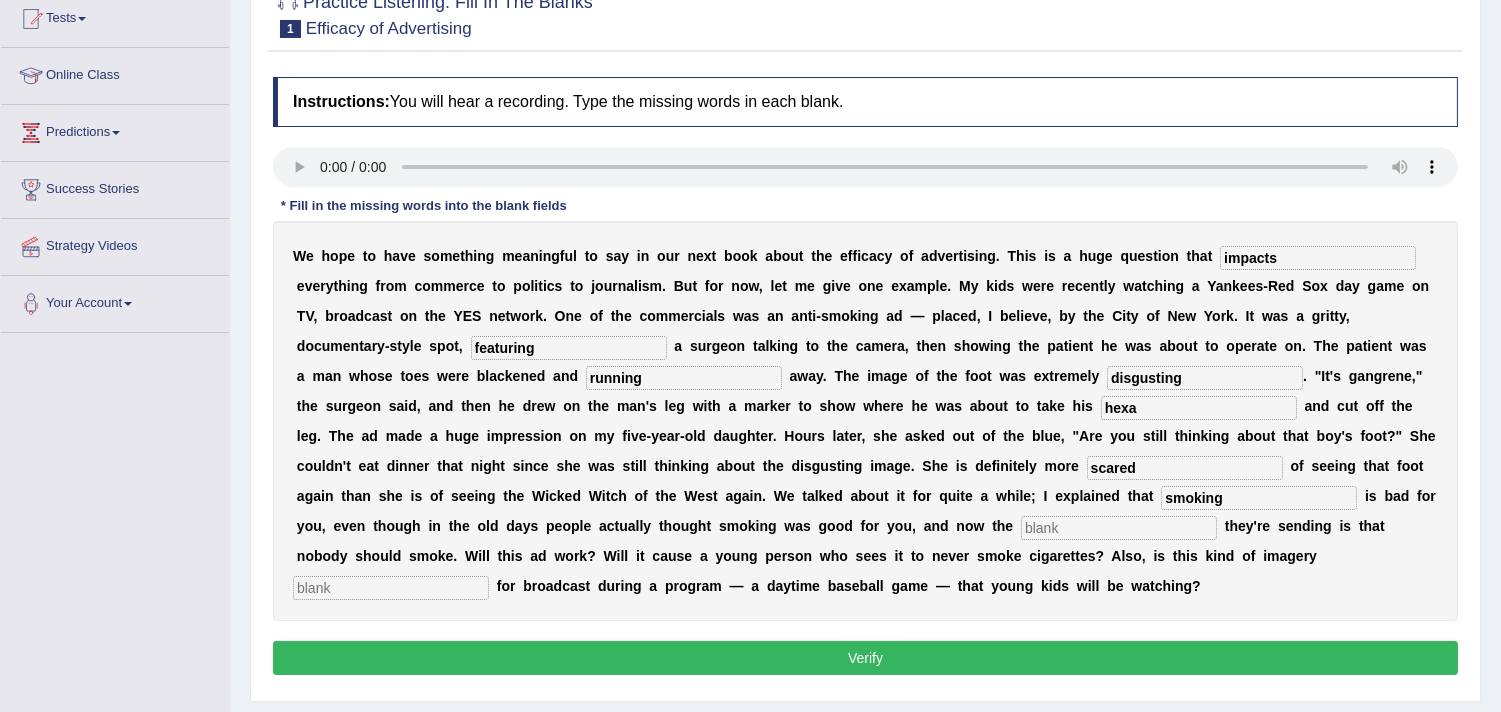 type on "smoking" 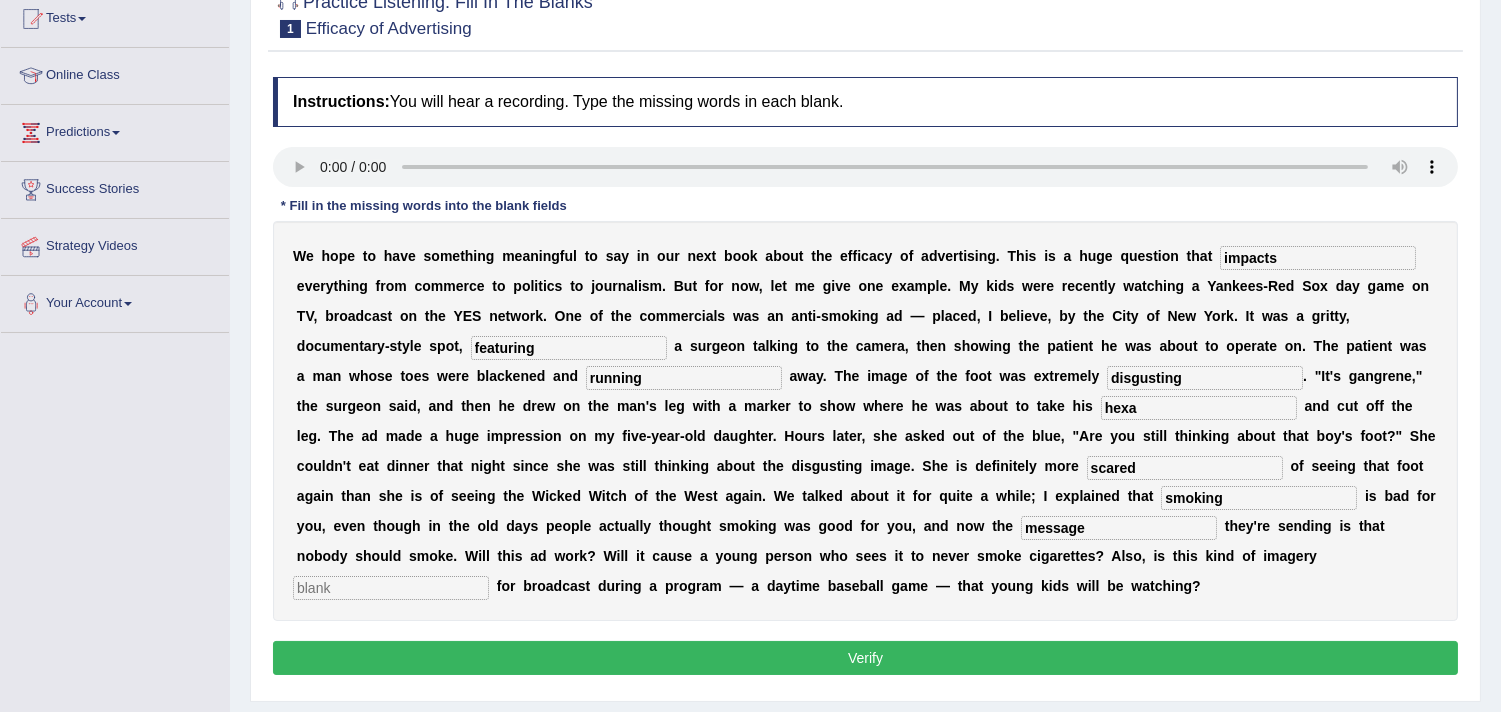 type on "message" 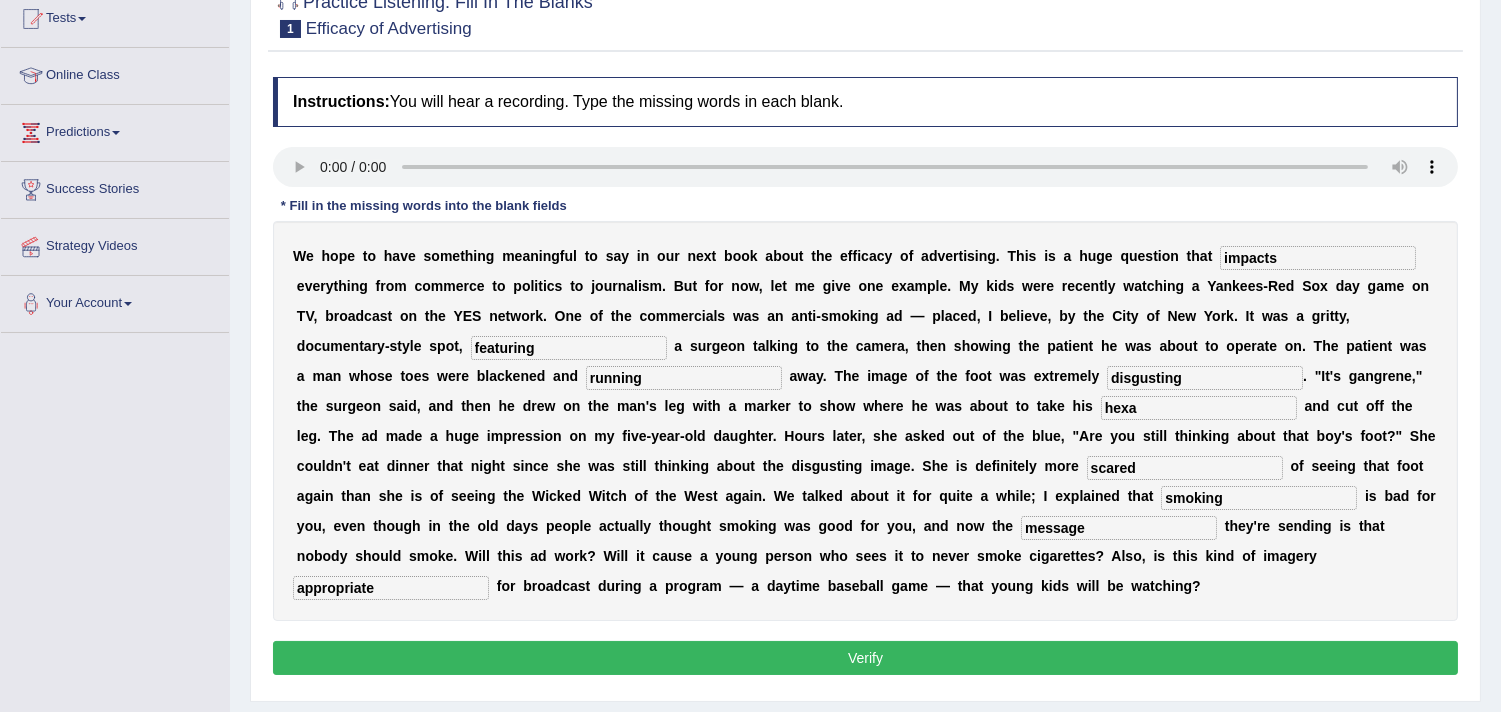 type on "appropriate" 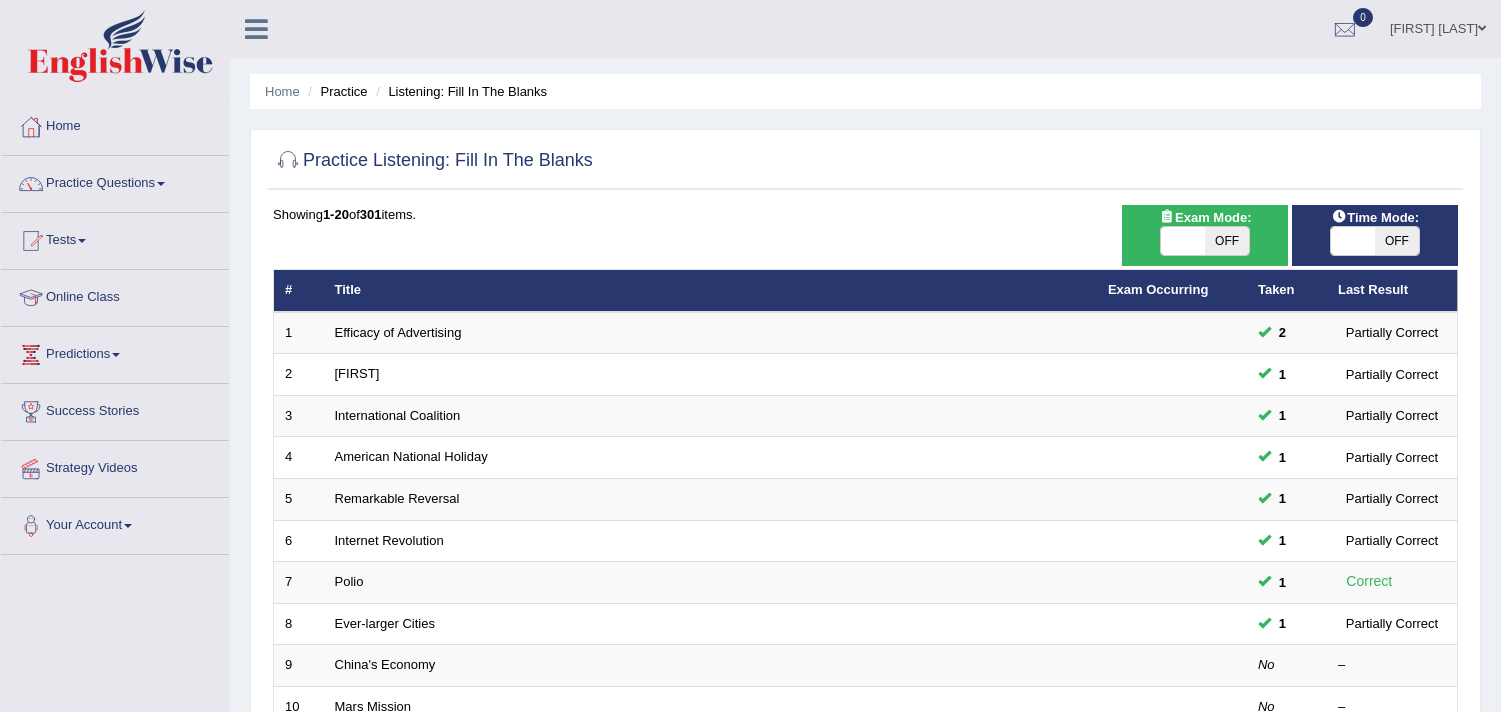 scroll, scrollTop: 0, scrollLeft: 0, axis: both 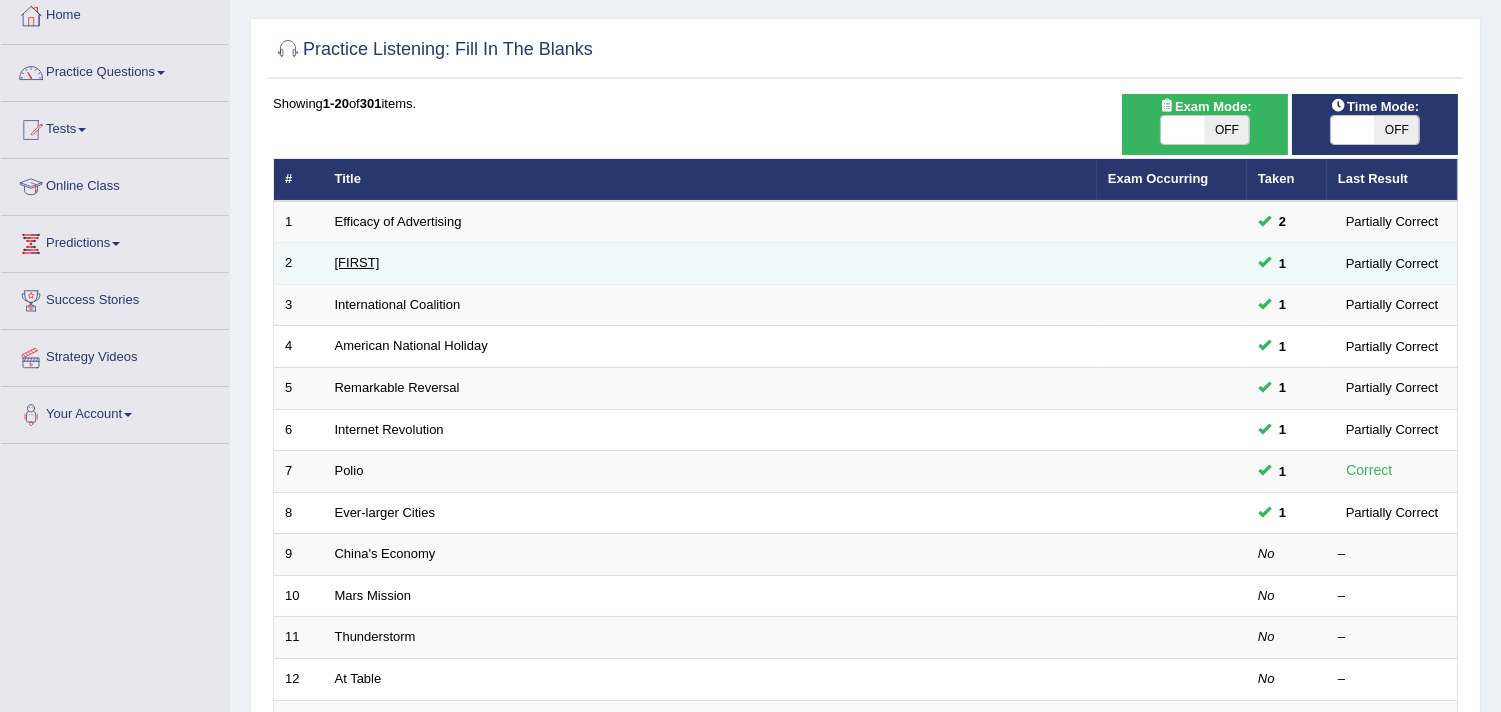 click on "[FIRST]" at bounding box center [357, 262] 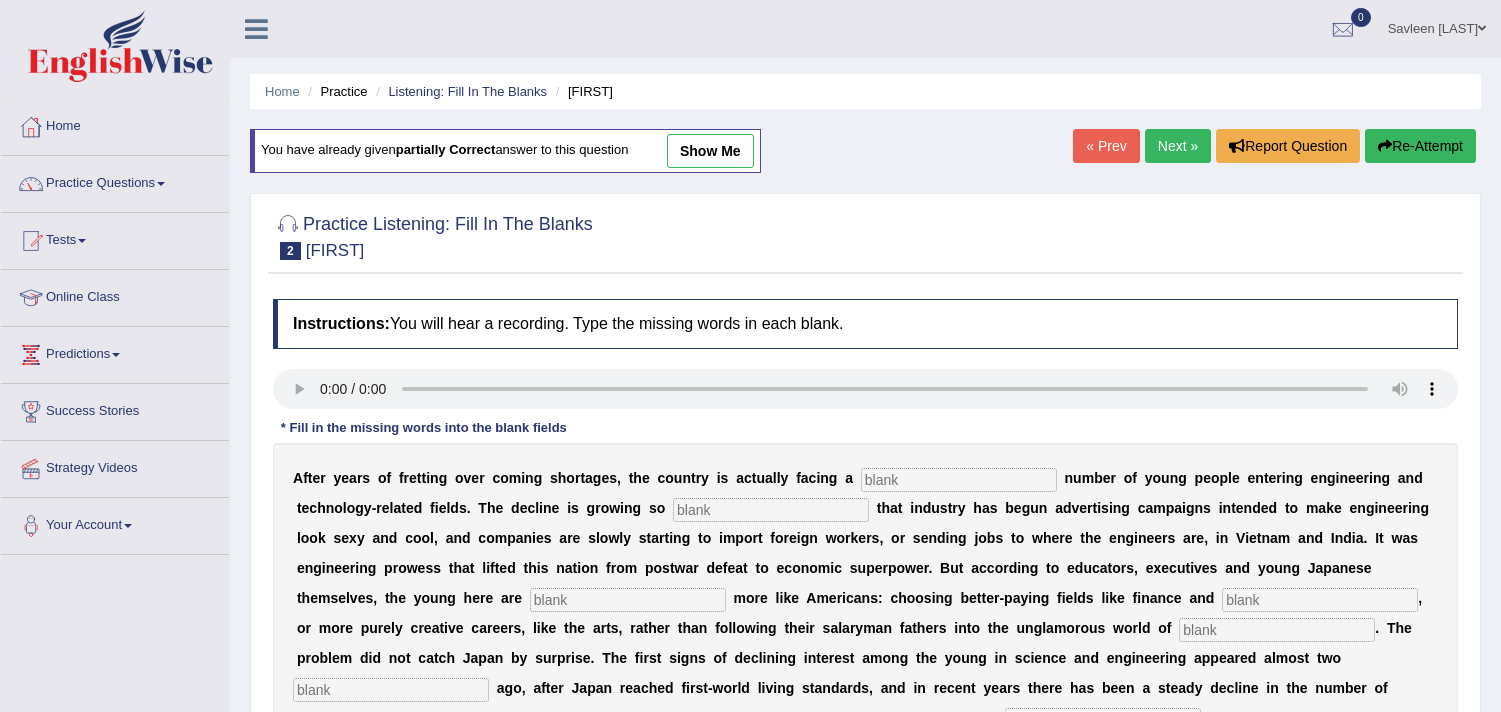 scroll, scrollTop: 0, scrollLeft: 0, axis: both 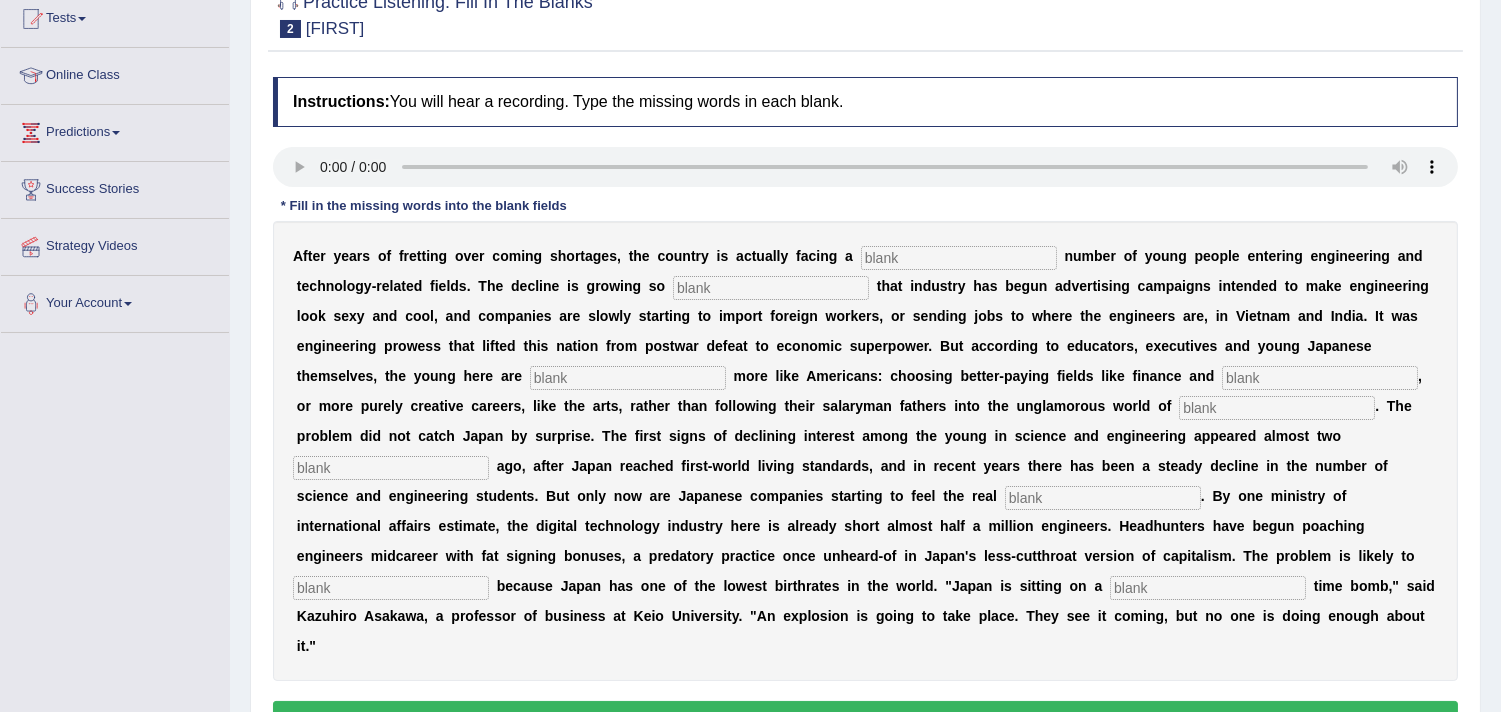 click at bounding box center (959, 258) 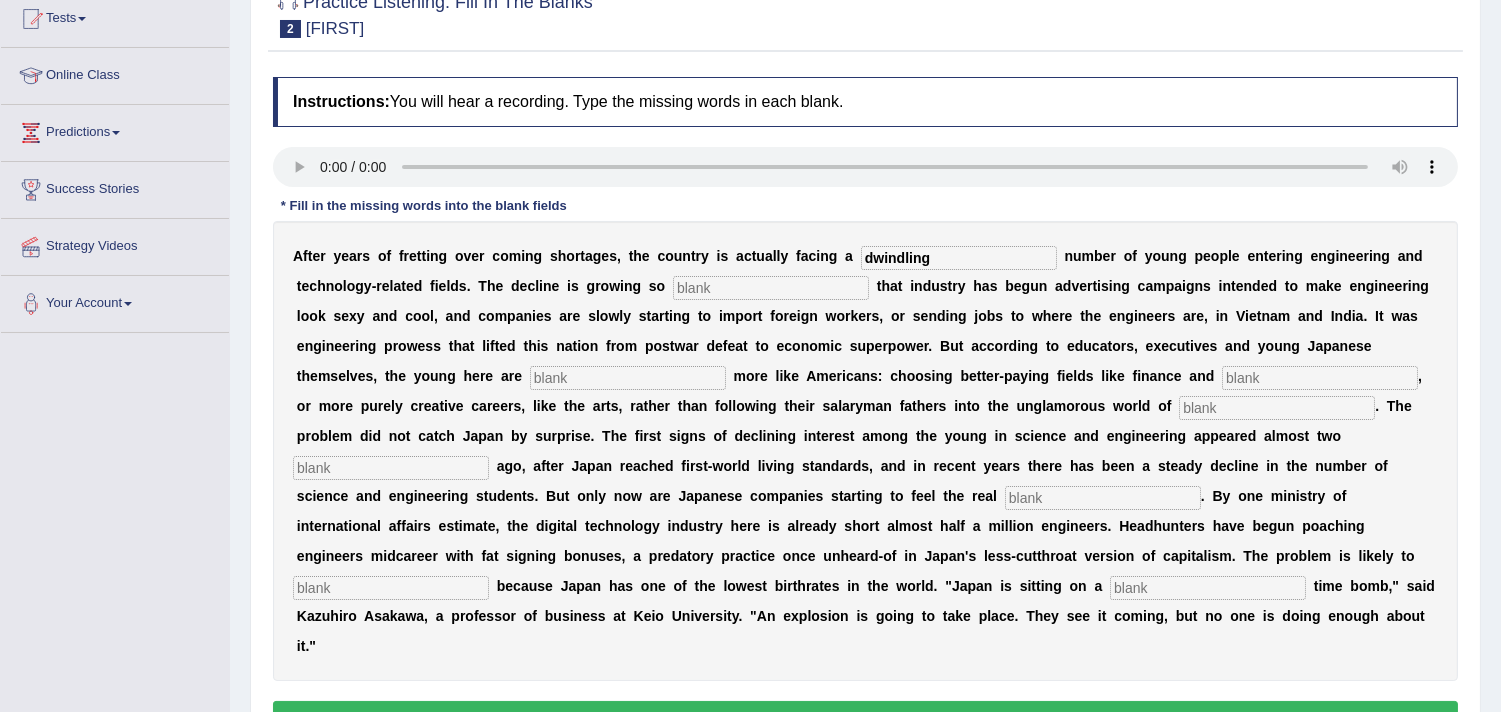 type on "dwindling" 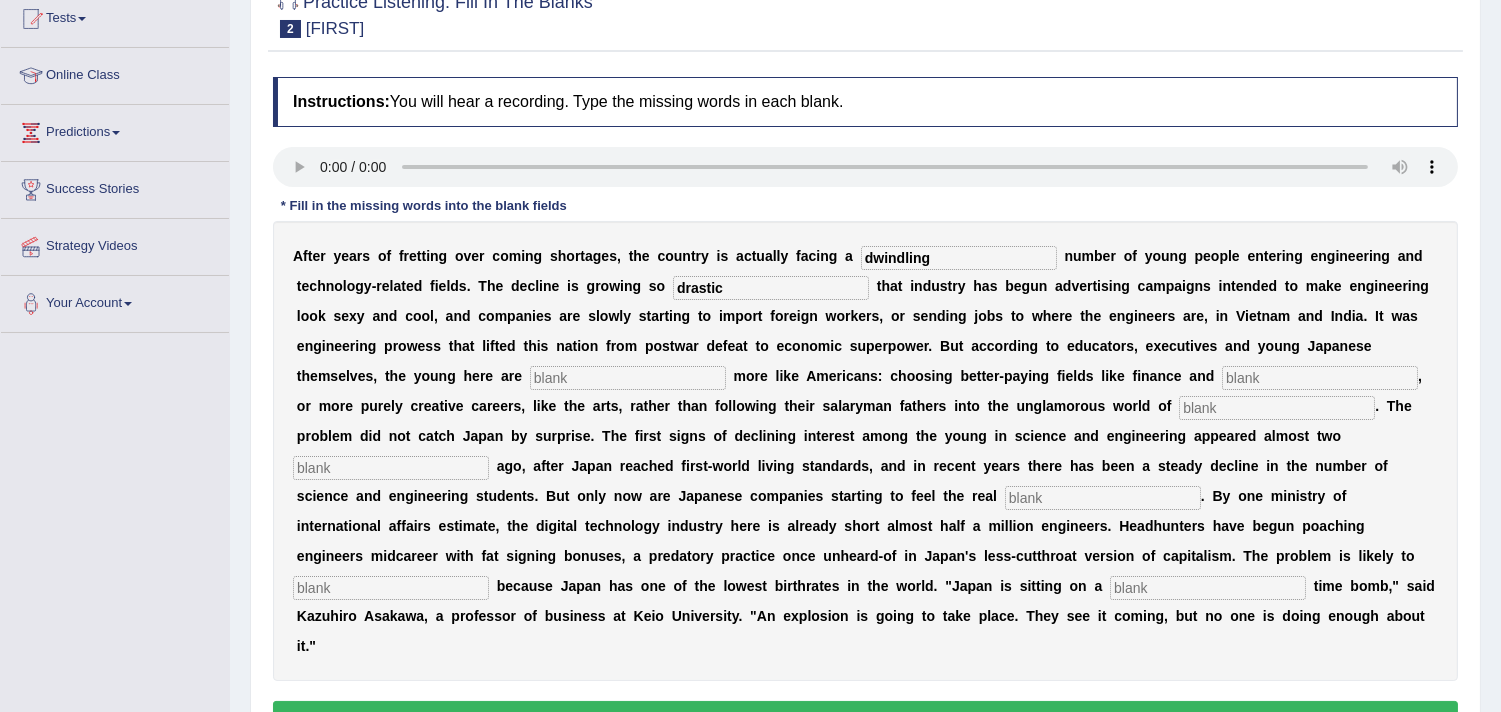 type on "drastic" 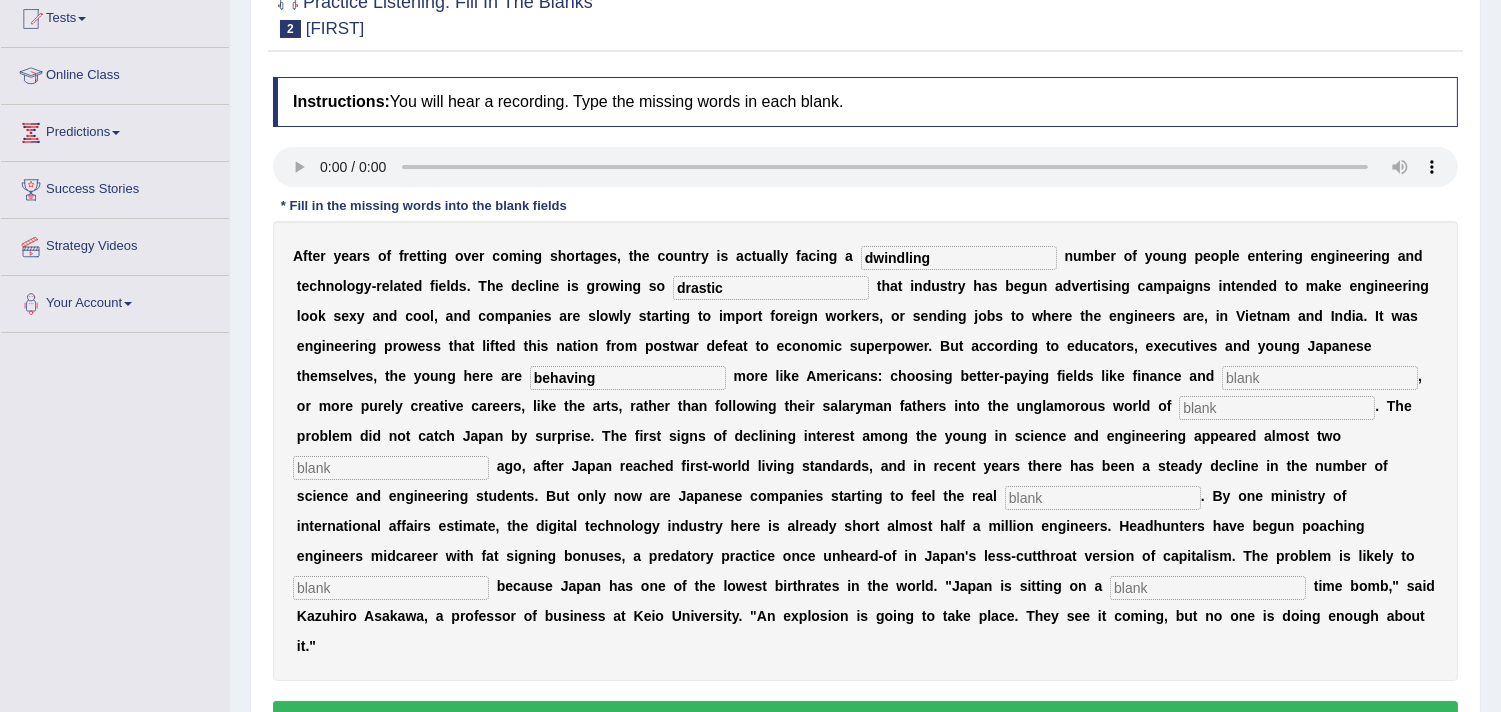 type on "behaving" 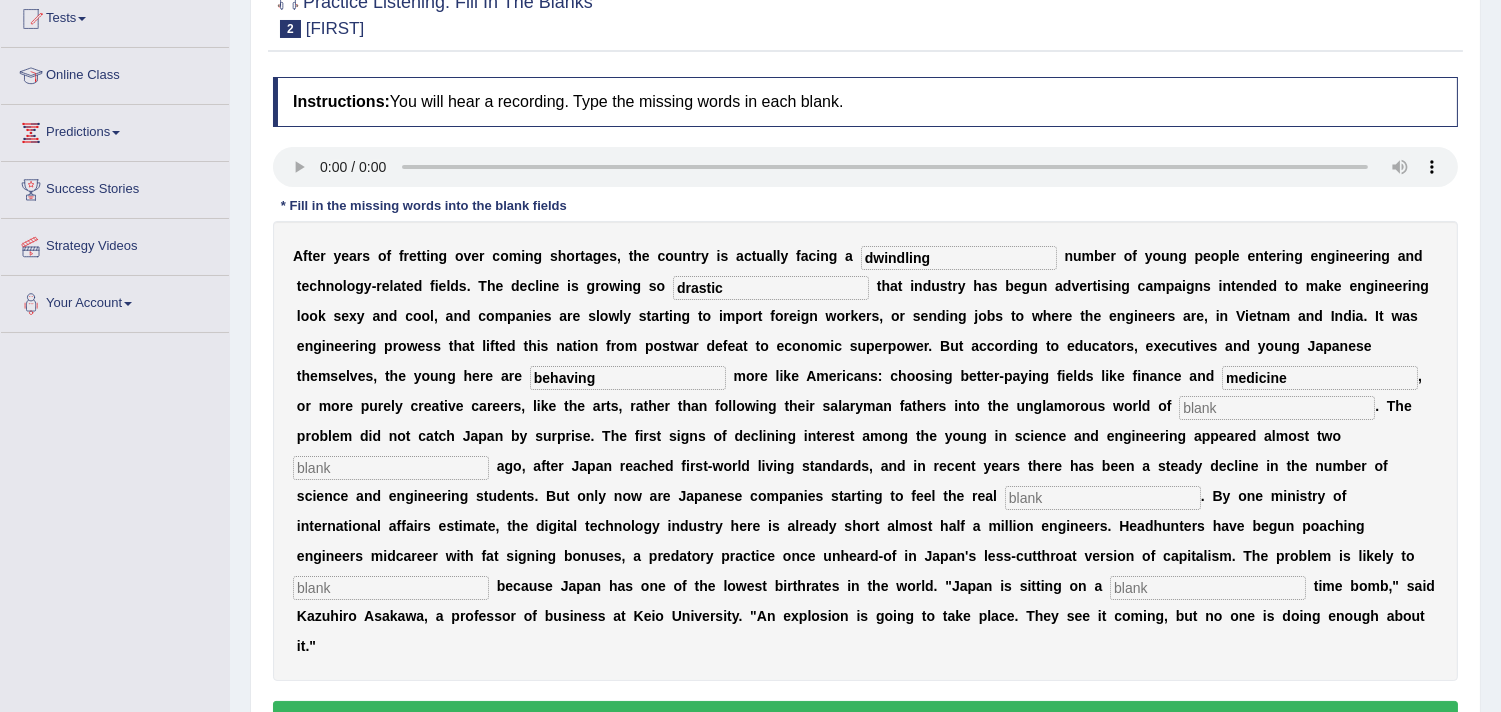 type on "medicine" 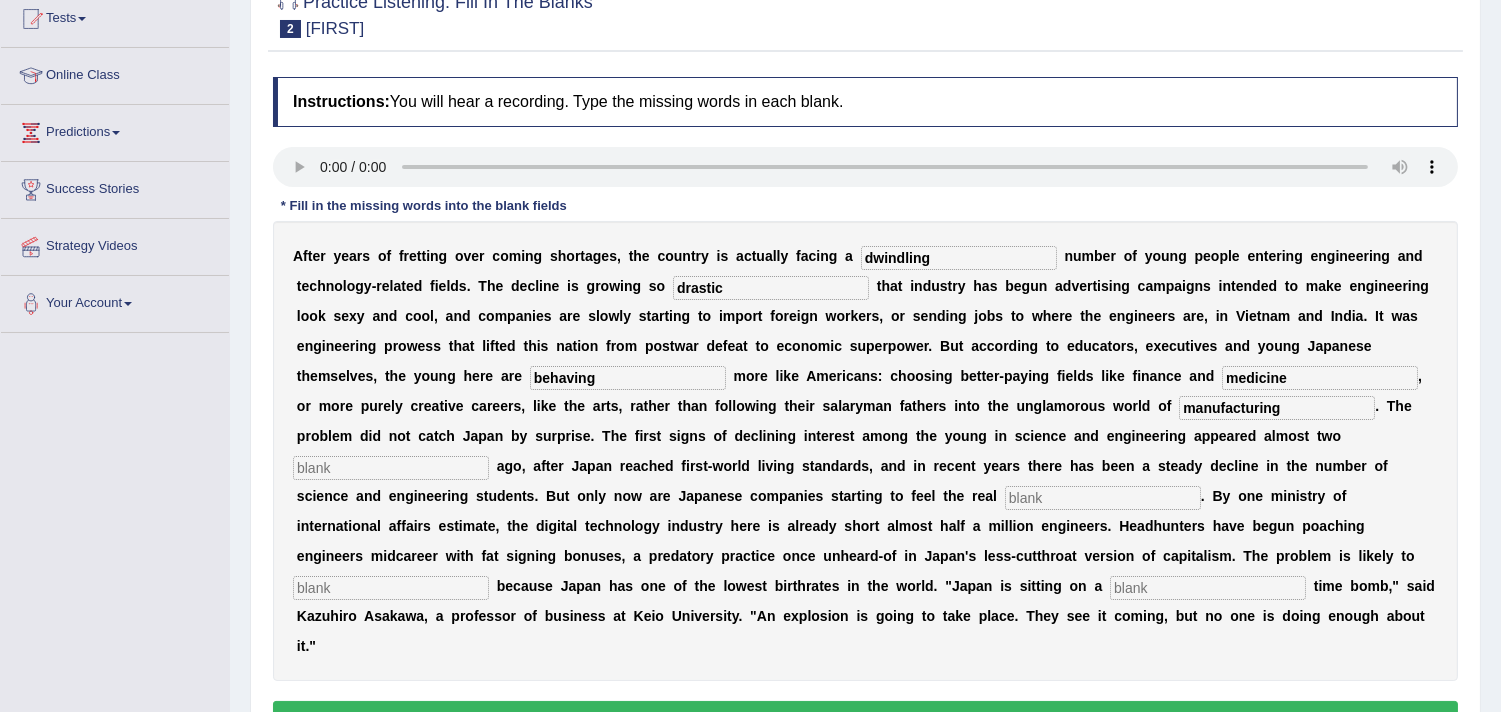 type on "manufacturing" 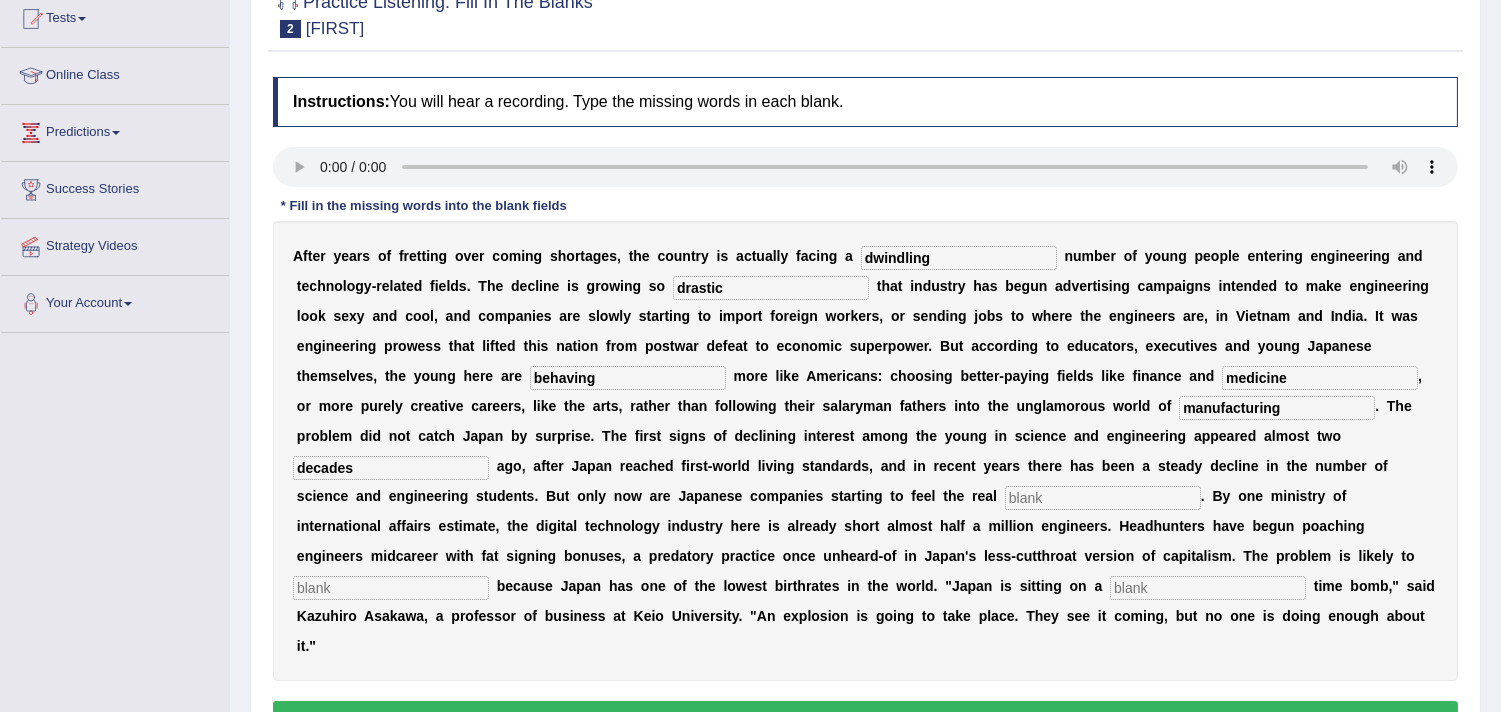 type on "decades" 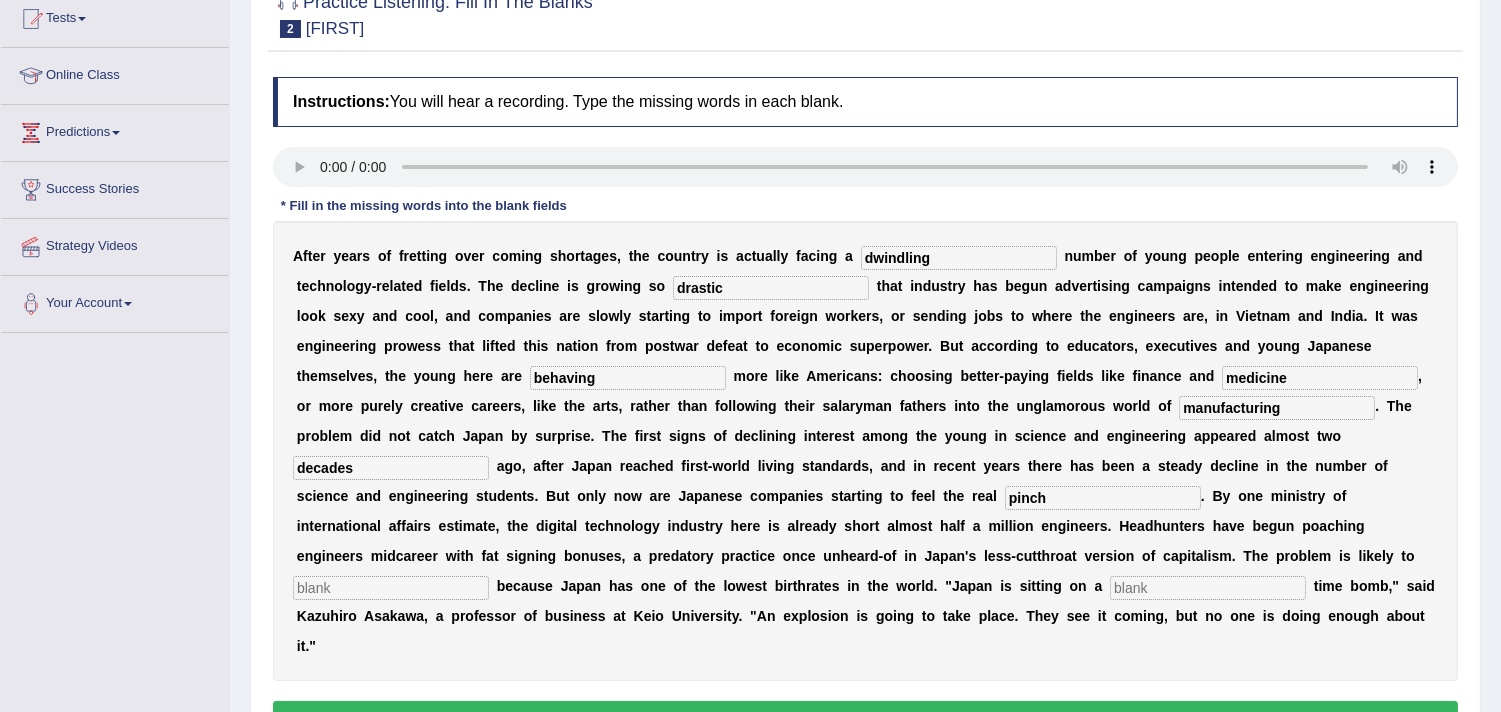 type on "pinch" 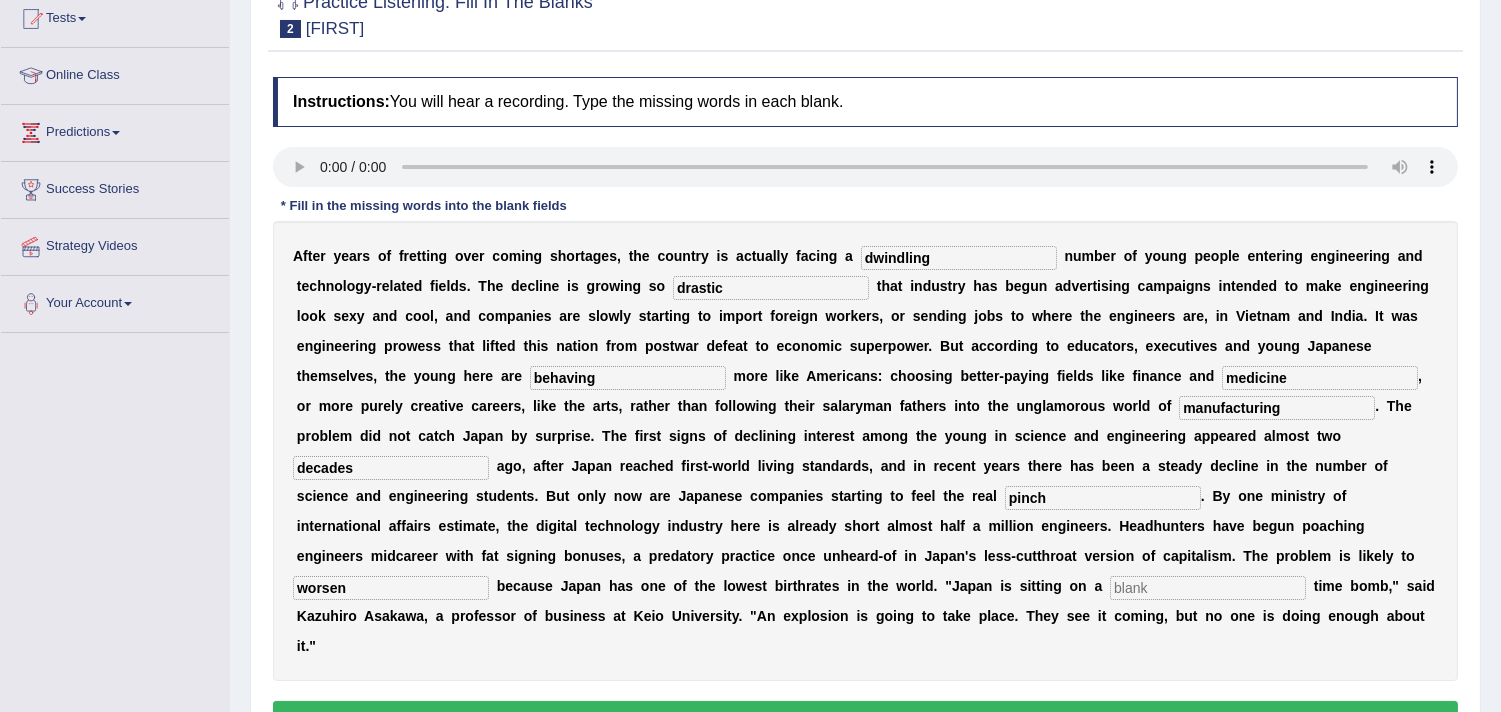 type on "worsen" 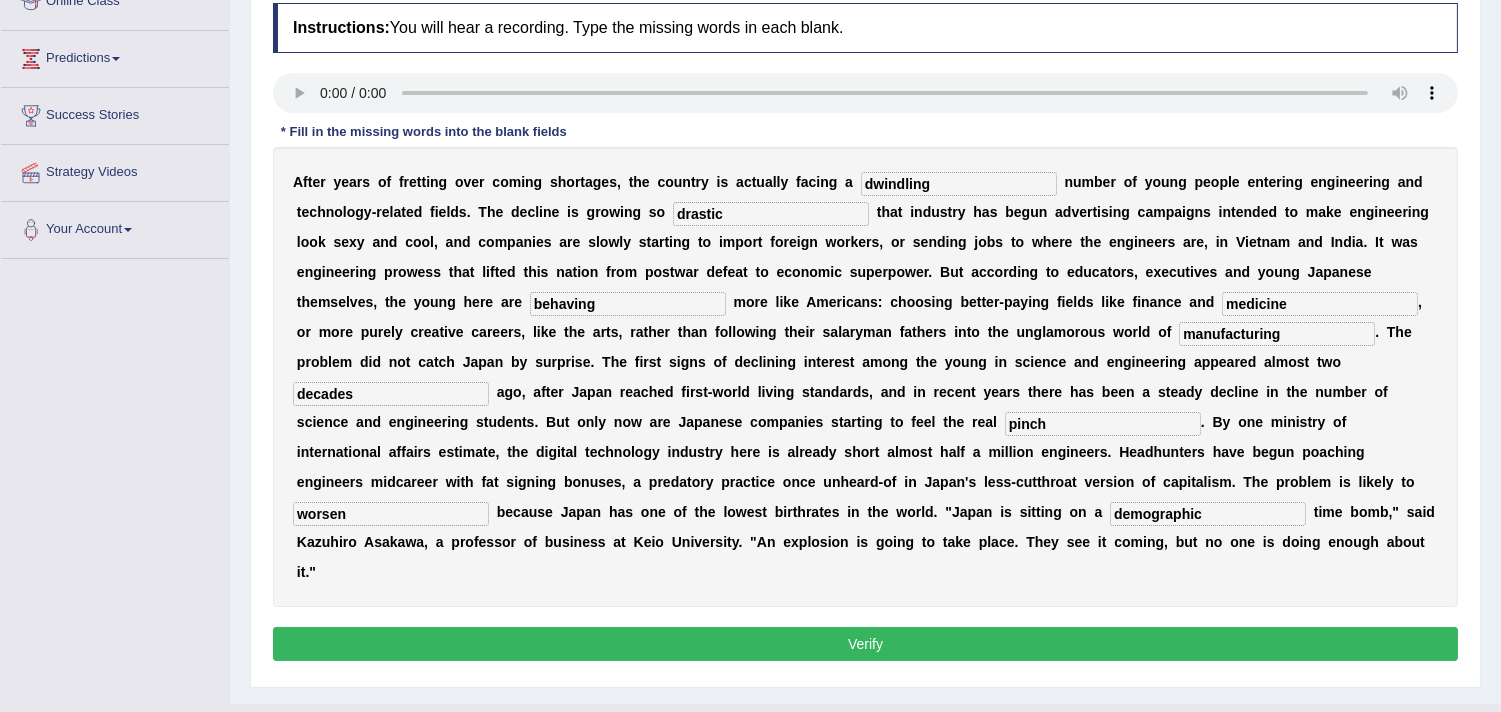 scroll, scrollTop: 333, scrollLeft: 0, axis: vertical 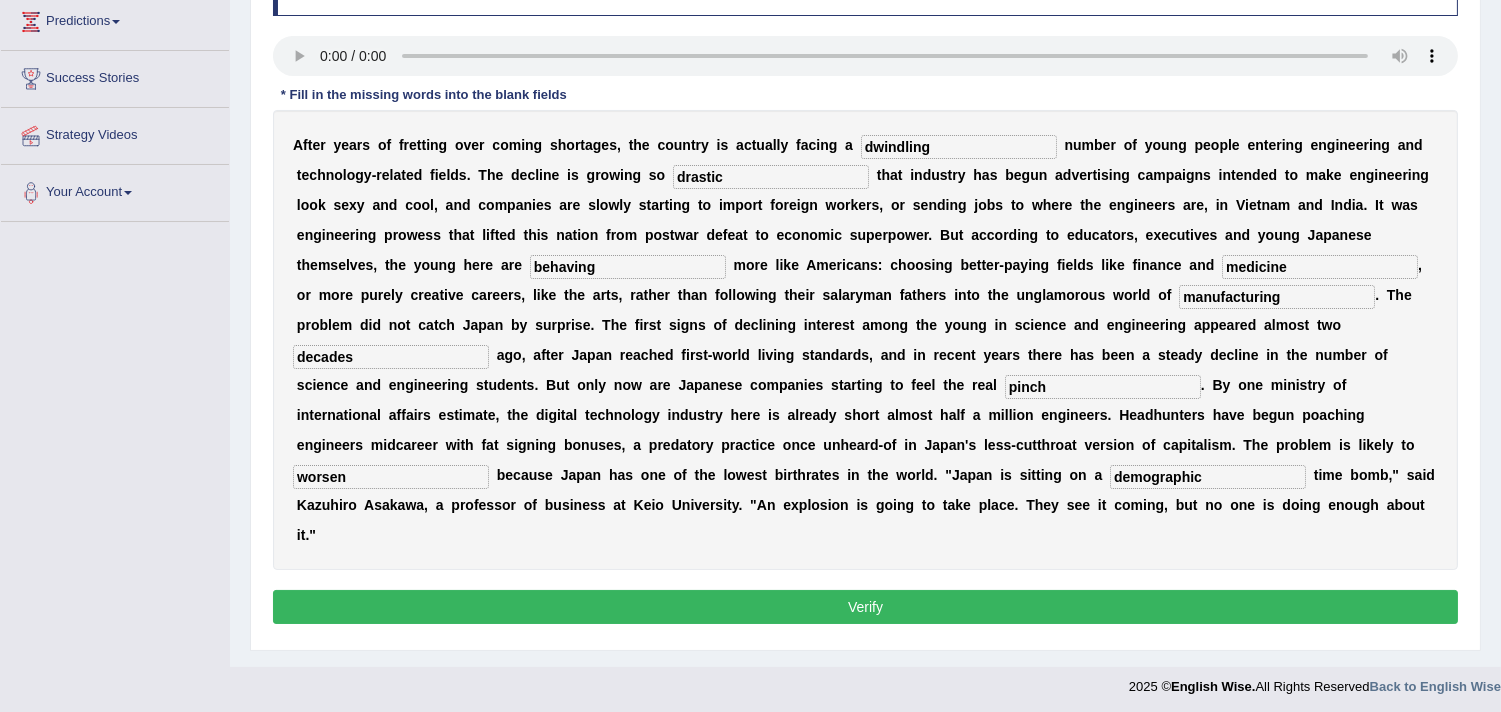 type on "demographic" 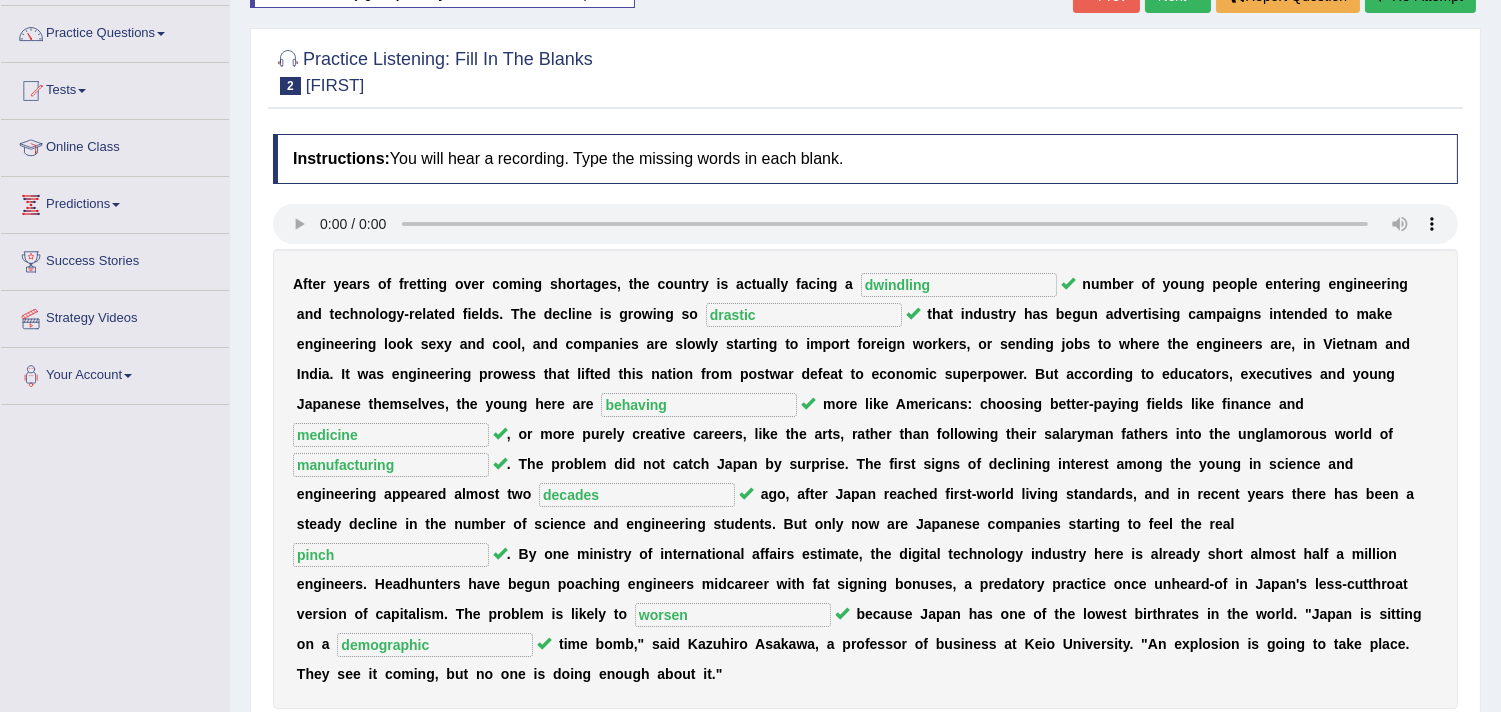 scroll, scrollTop: 111, scrollLeft: 0, axis: vertical 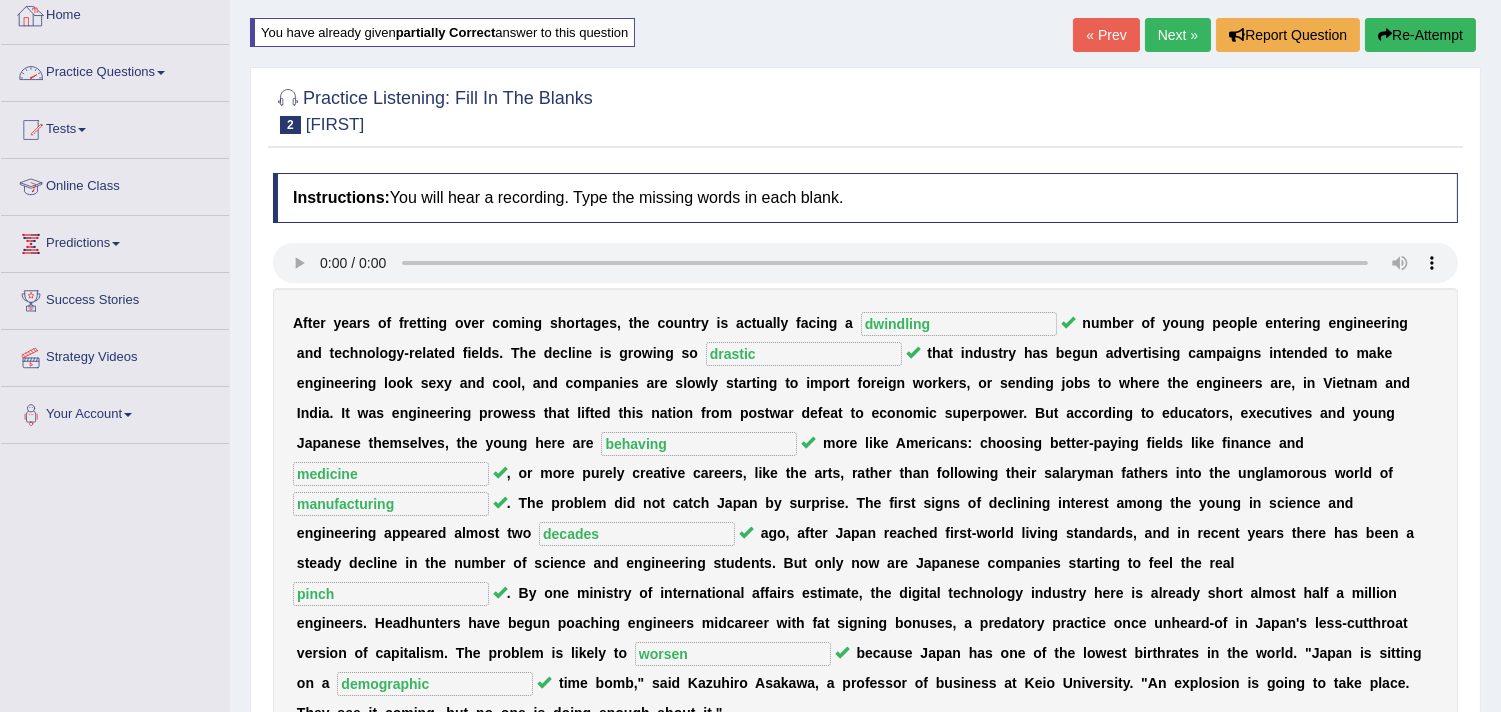 click on "Practice Questions" at bounding box center (115, 70) 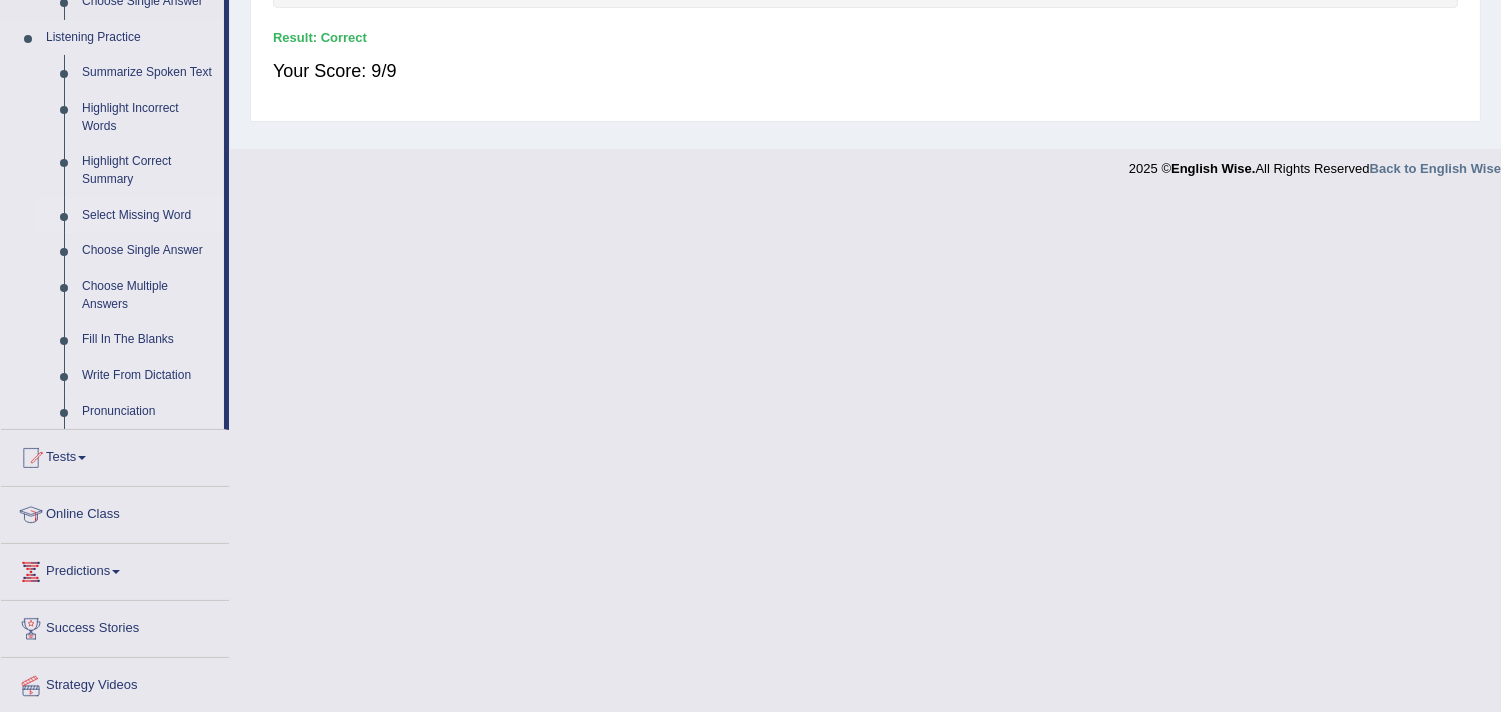 scroll, scrollTop: 912, scrollLeft: 0, axis: vertical 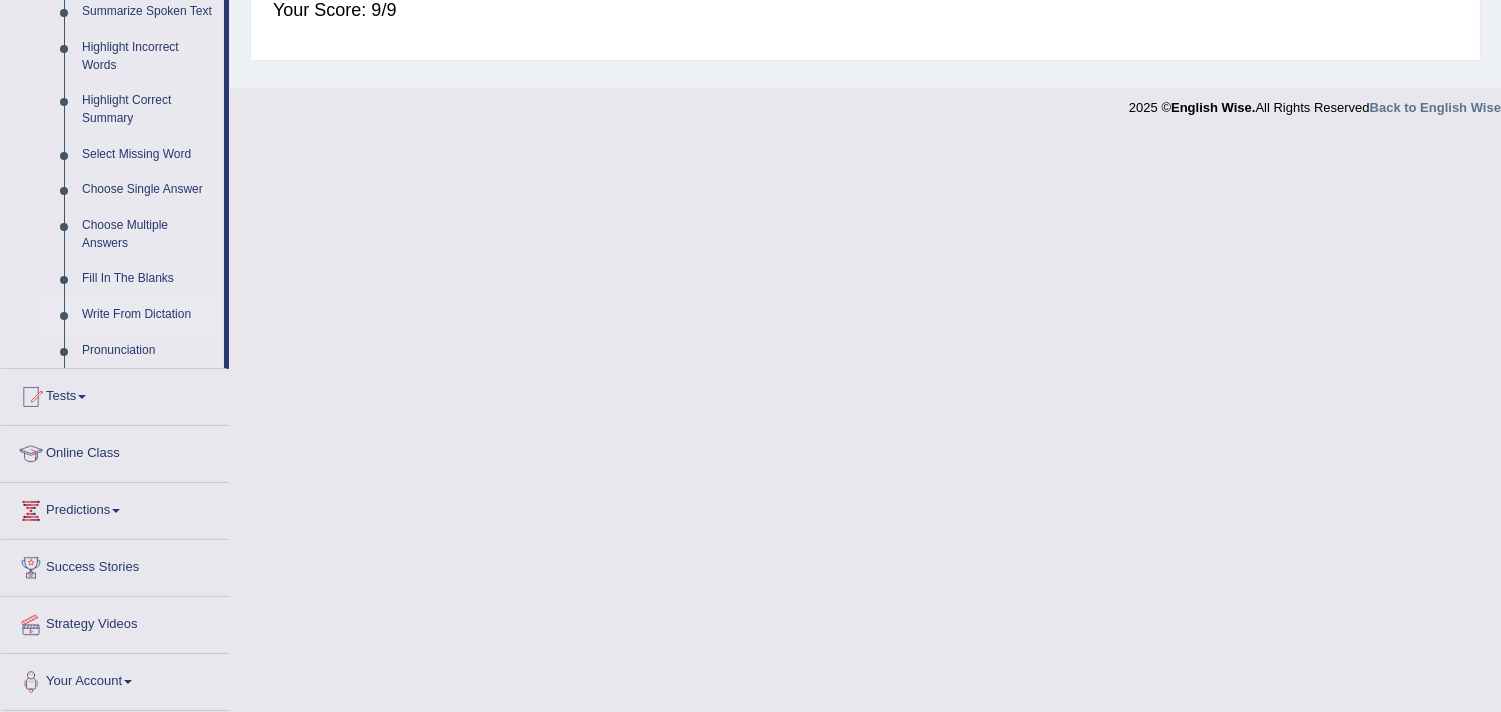 click on "Write From Dictation" at bounding box center [148, 315] 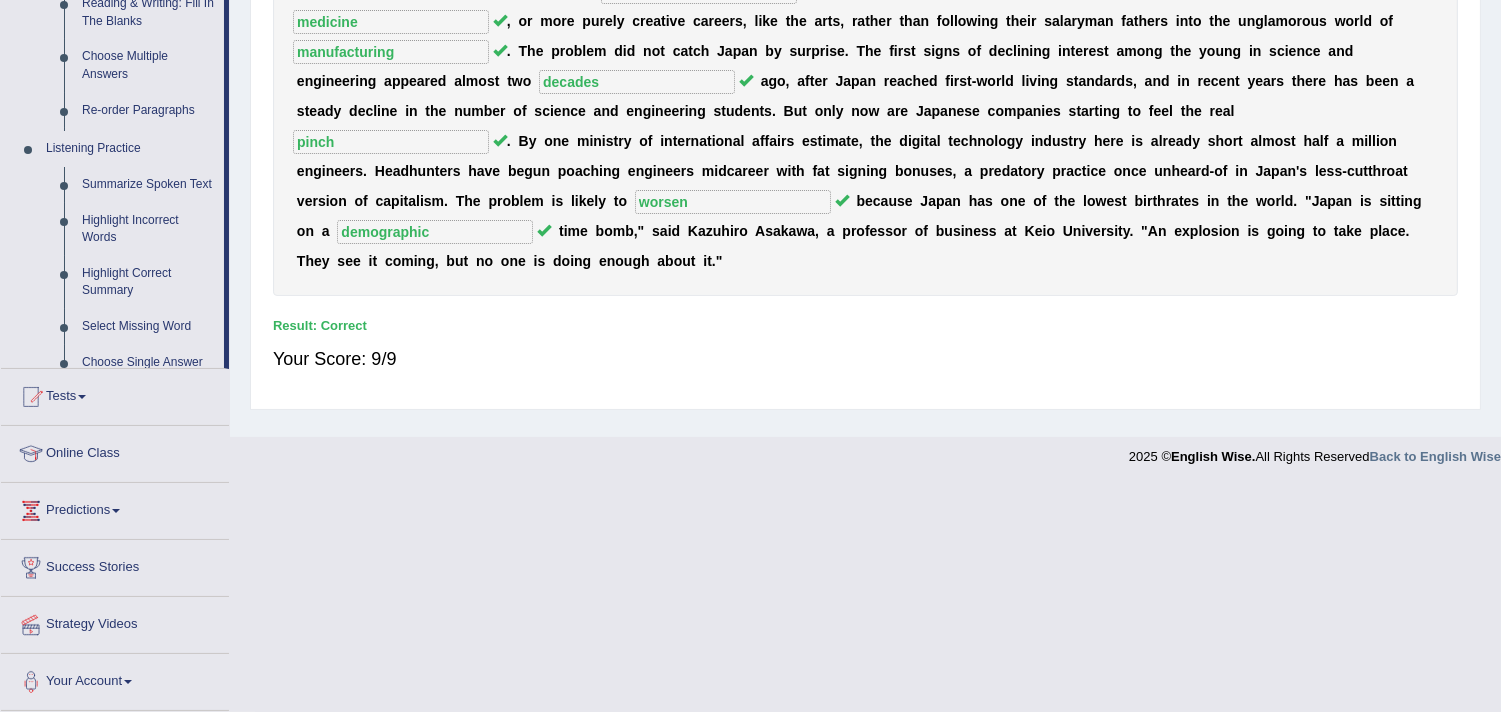 scroll, scrollTop: 337, scrollLeft: 0, axis: vertical 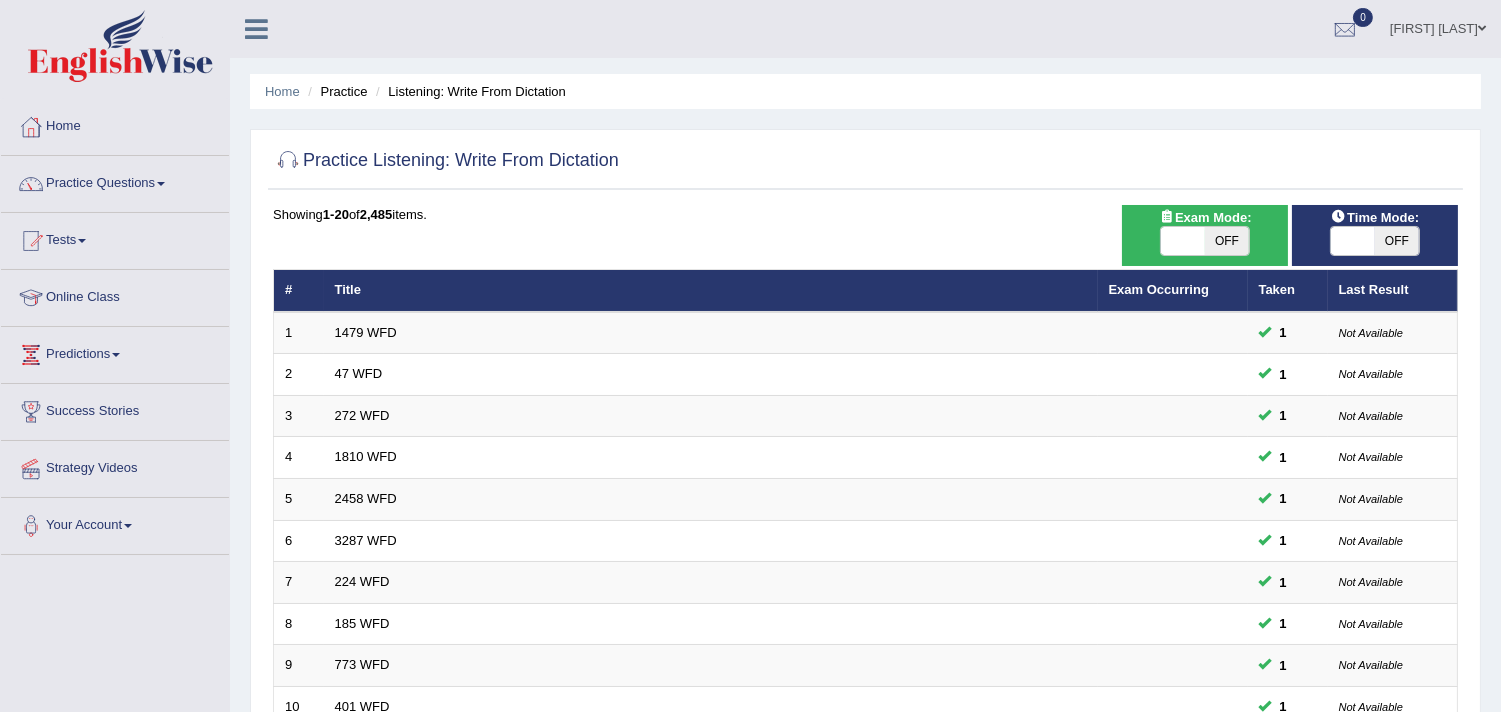 click on "Practice Questions" at bounding box center [115, 181] 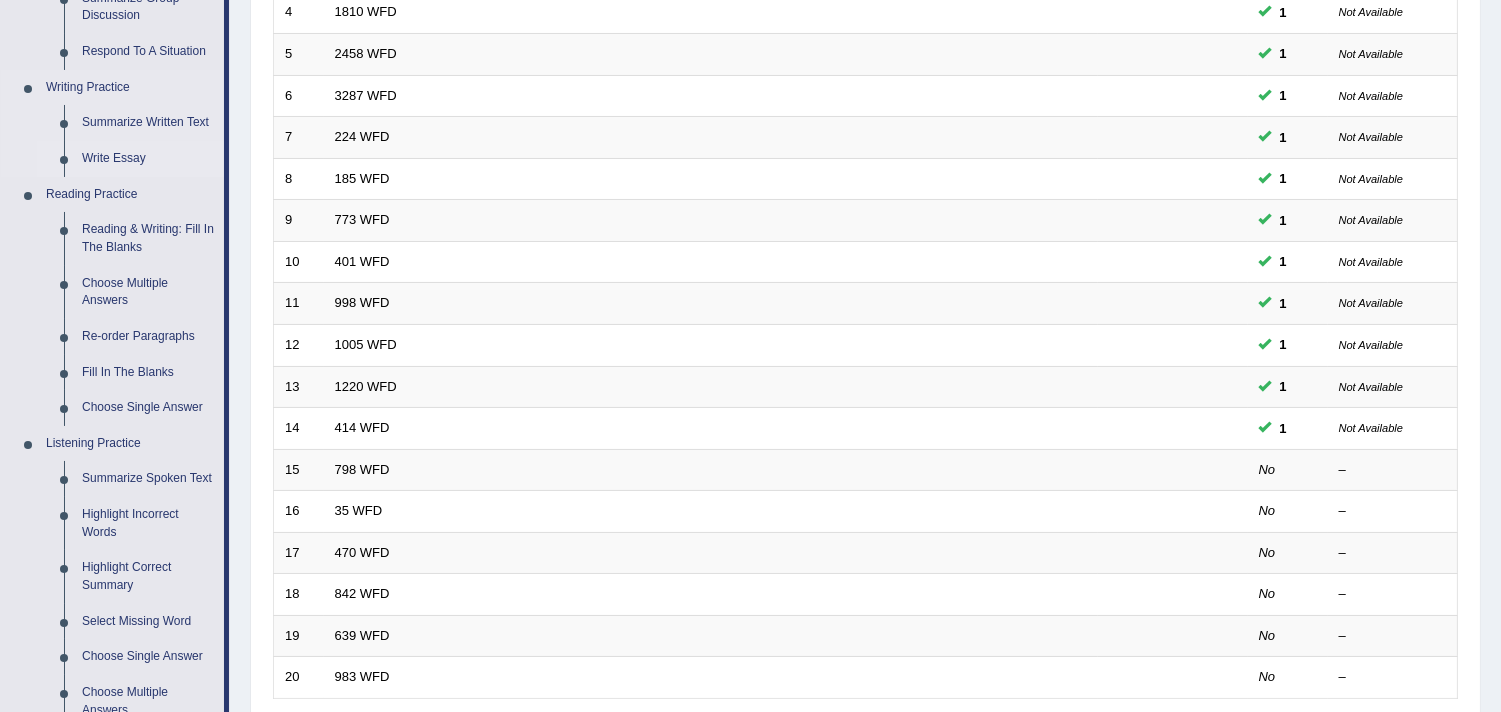 scroll, scrollTop: 444, scrollLeft: 0, axis: vertical 